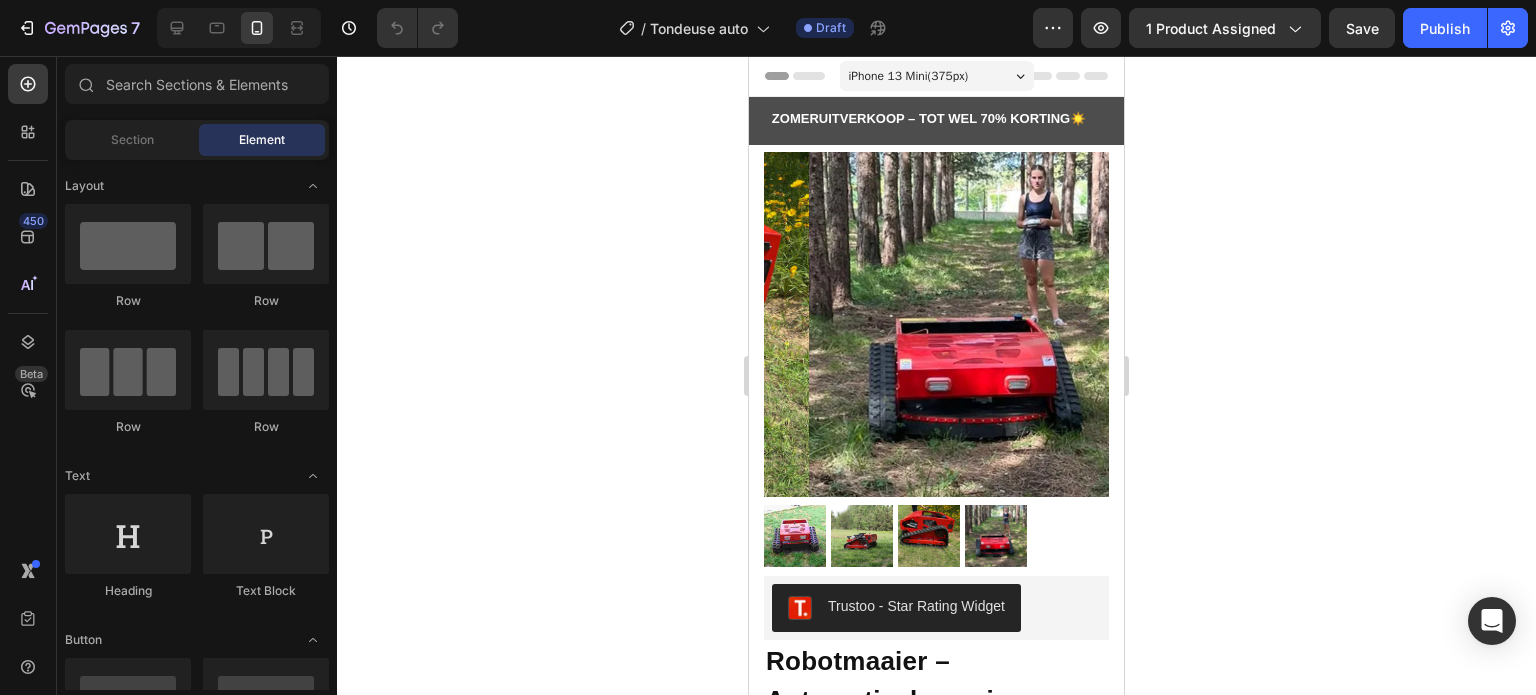 scroll, scrollTop: 0, scrollLeft: 0, axis: both 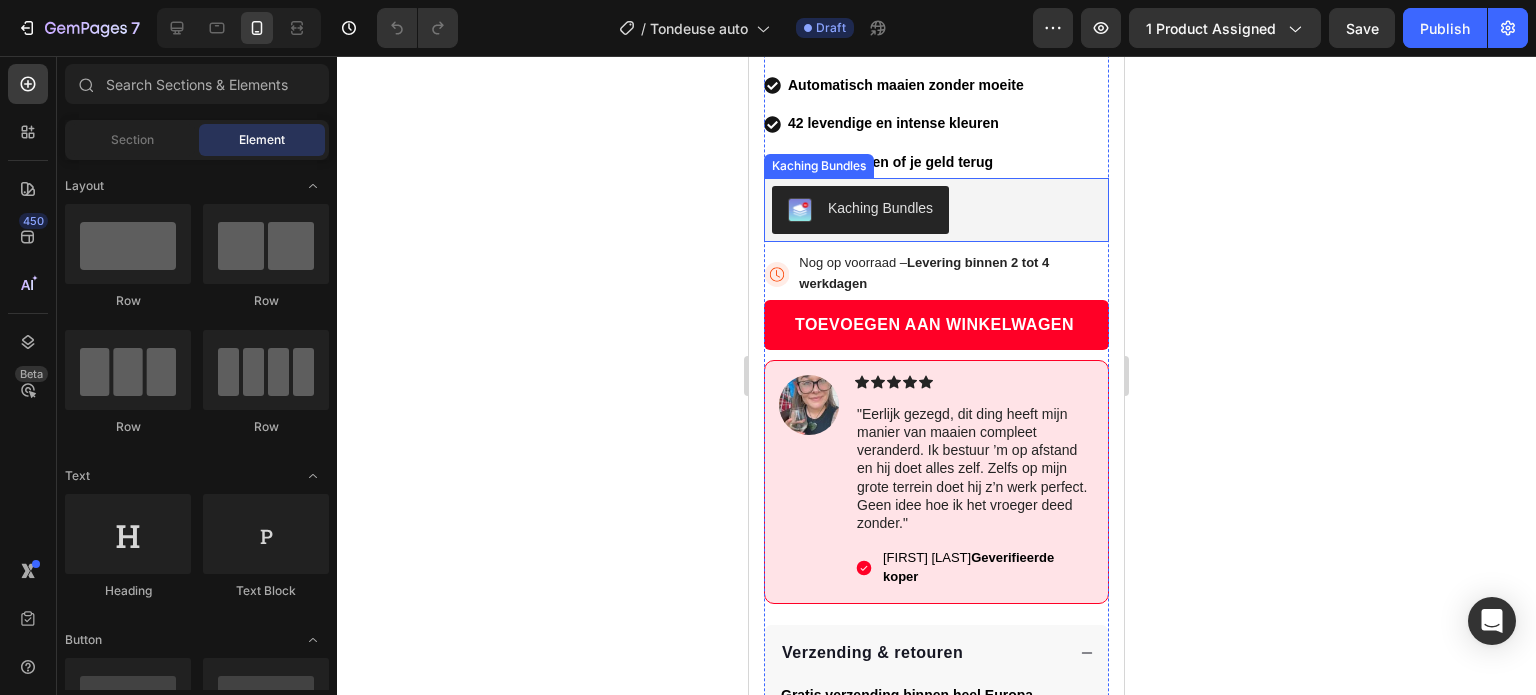 click on ""Eerlijk gezegd, dit ding heeft mijn manier van maaien compleet veranderd. Ik bestuur ’m op afstand en hij doet alles zelf. Zelfs op mijn grote terrein doet hij z’n werk perfect. Geen idee hoe ik het vroeger deed zonder."" at bounding box center (974, 468) 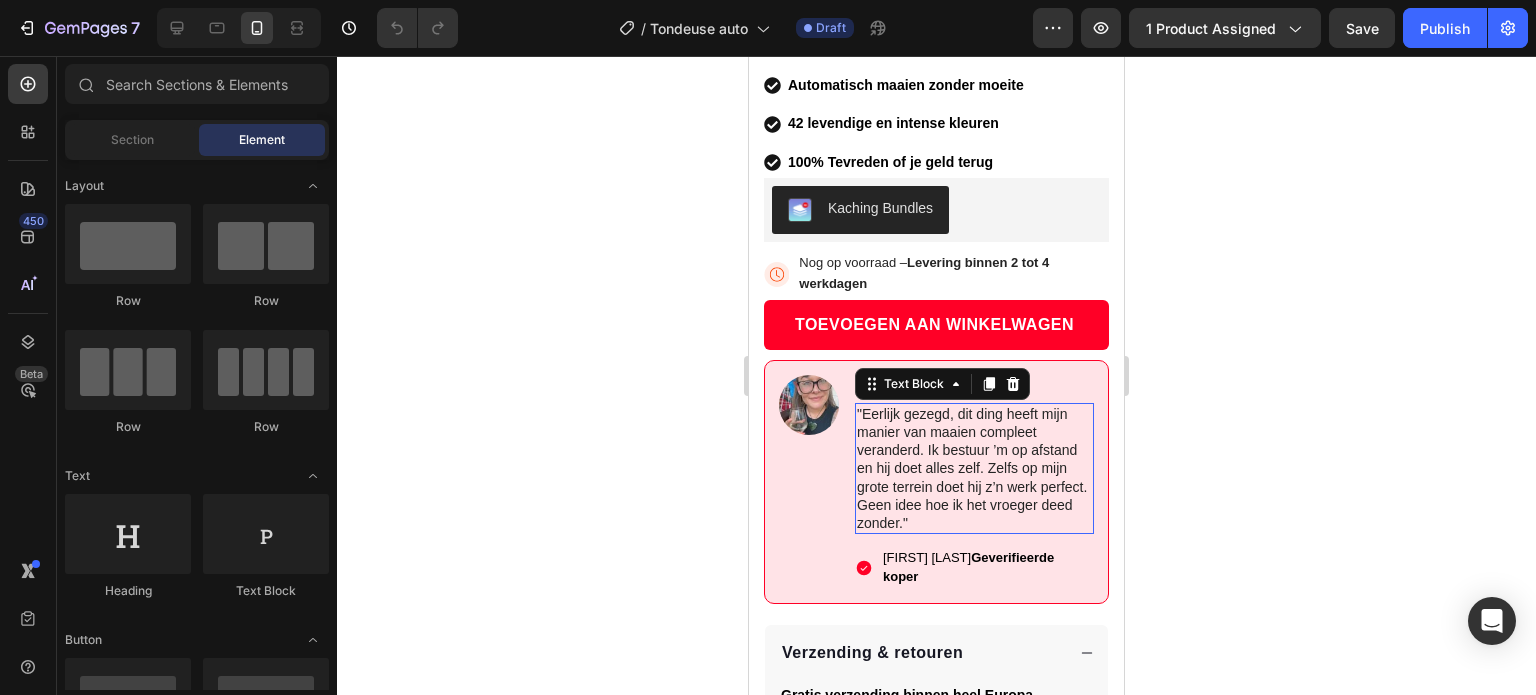 click on ""Eerlijk gezegd, dit ding heeft mijn manier van maaien compleet veranderd. Ik bestuur ’m op afstand en hij doet alles zelf. Zelfs op mijn grote terrein doet hij z’n werk perfect. Geen idee hoe ik het vroeger deed zonder."" at bounding box center (974, 468) 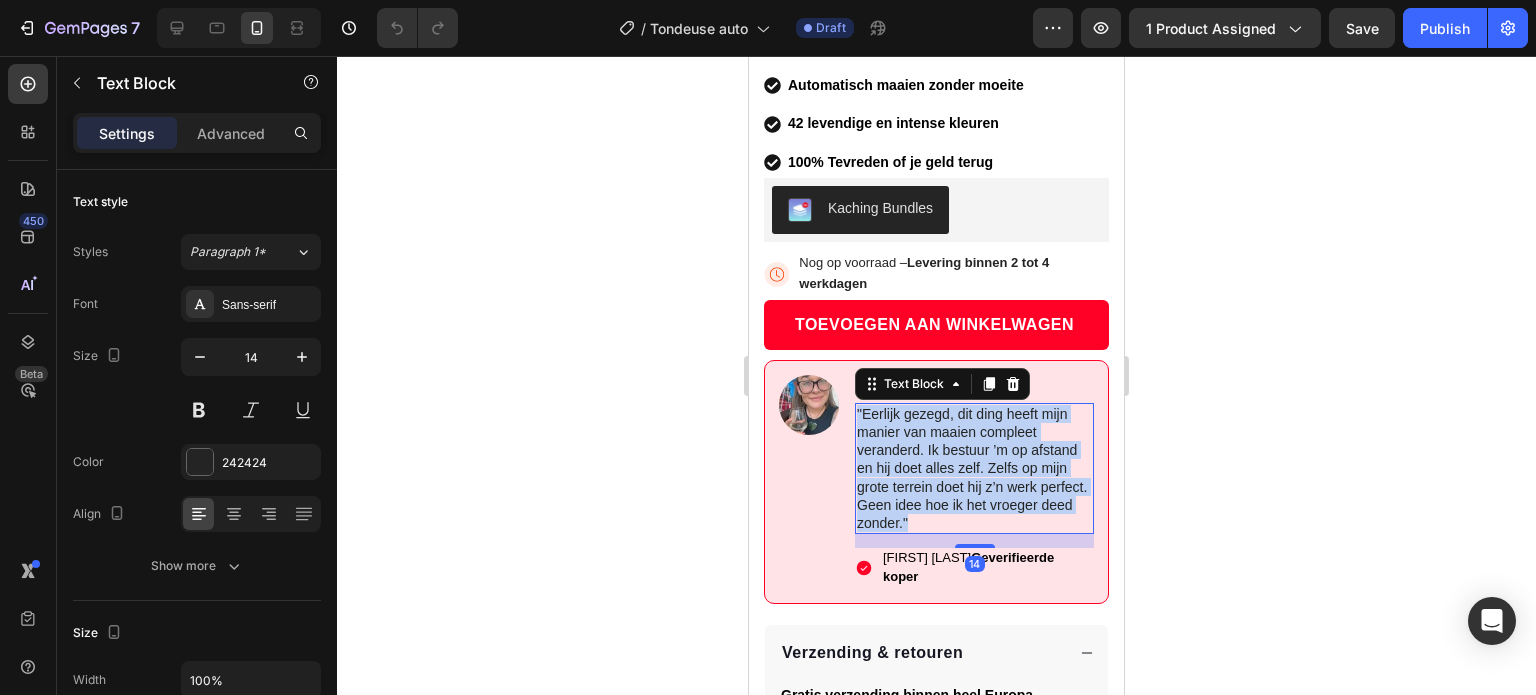 click on ""Eerlijk gezegd, dit ding heeft mijn manier van maaien compleet veranderd. Ik bestuur ’m op afstand en hij doet alles zelf. Zelfs op mijn grote terrein doet hij z’n werk perfect. Geen idee hoe ik het vroeger deed zonder."" at bounding box center [974, 468] 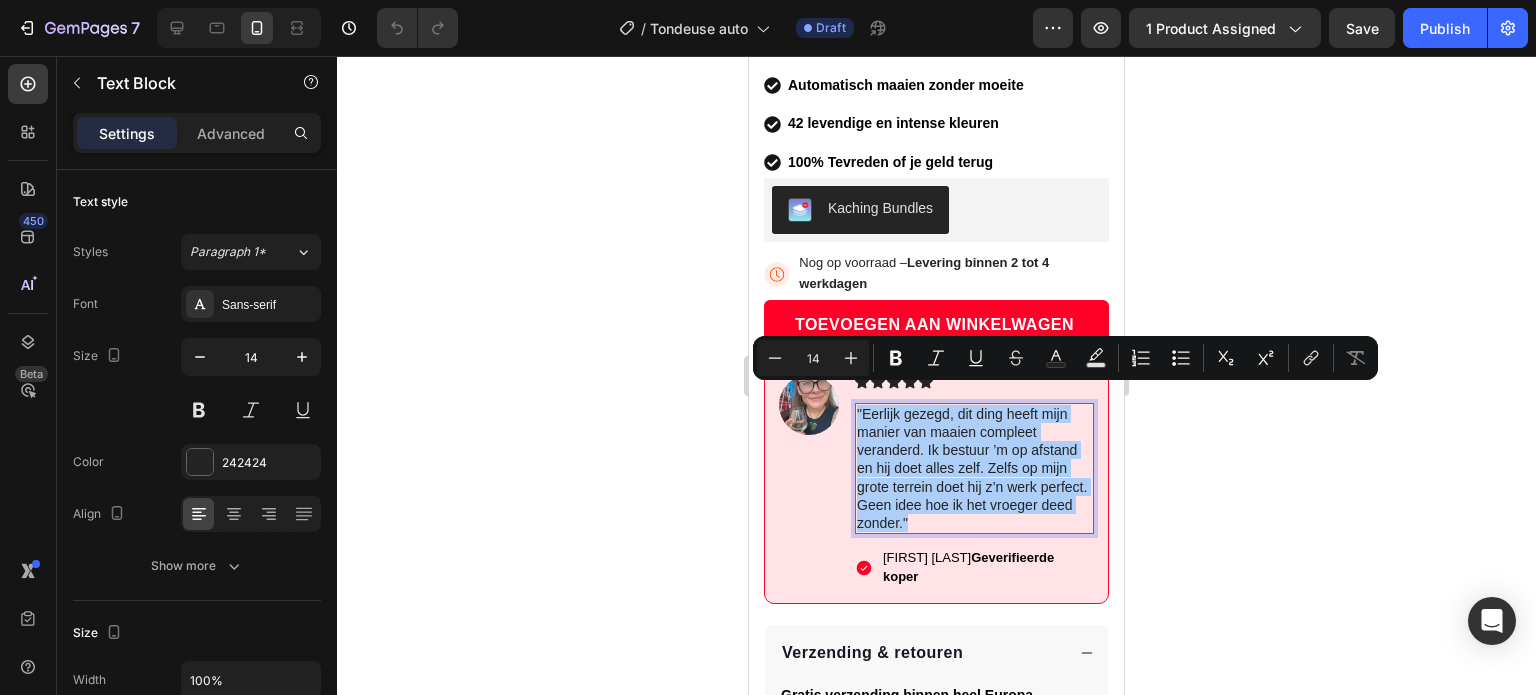 click 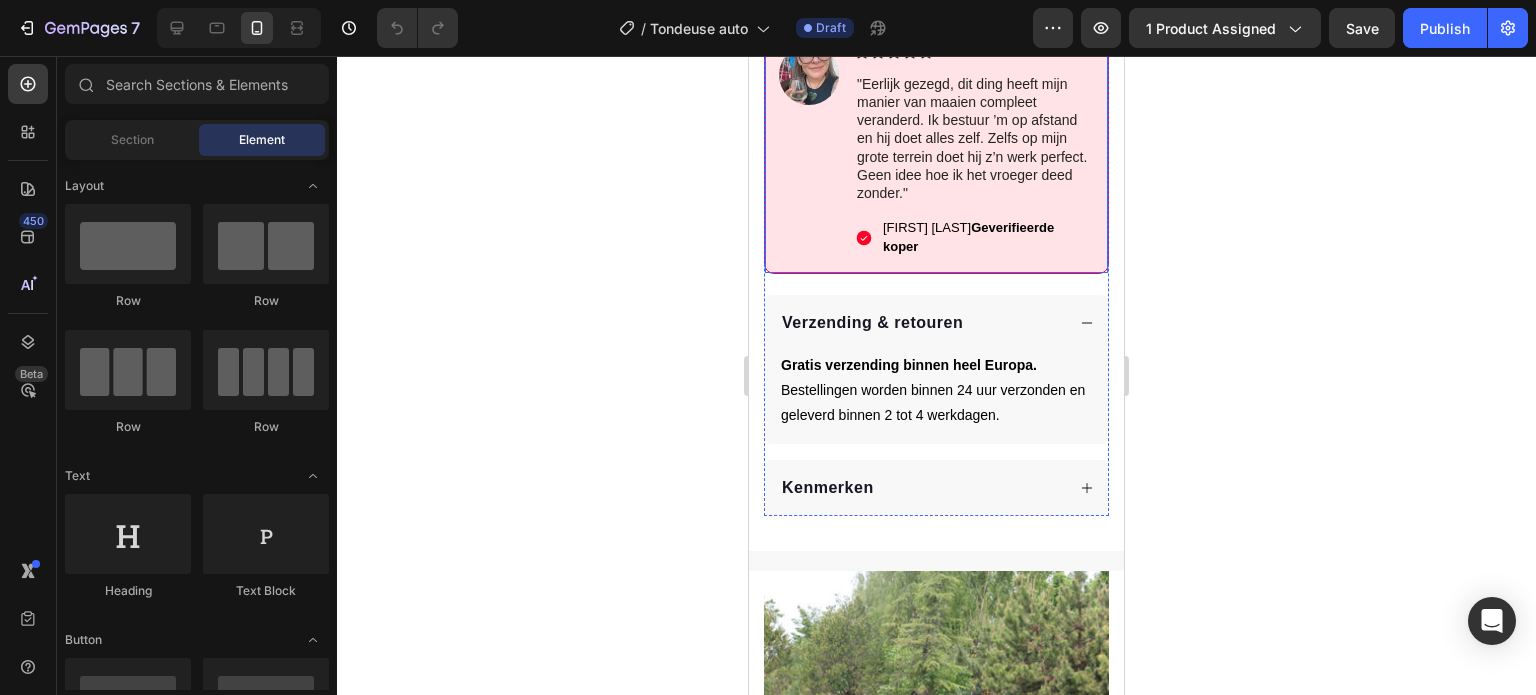 scroll, scrollTop: 1079, scrollLeft: 0, axis: vertical 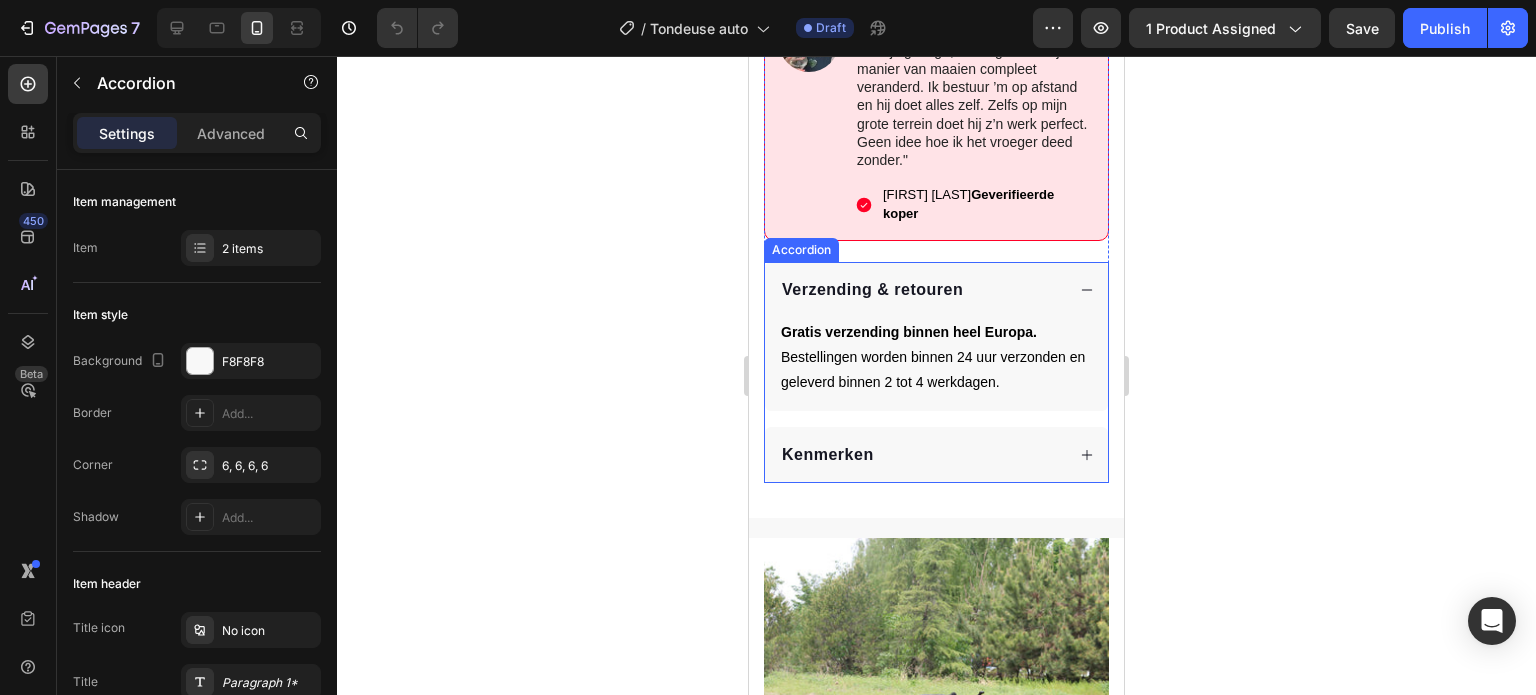 click on "Kenmerken" at bounding box center [936, 455] 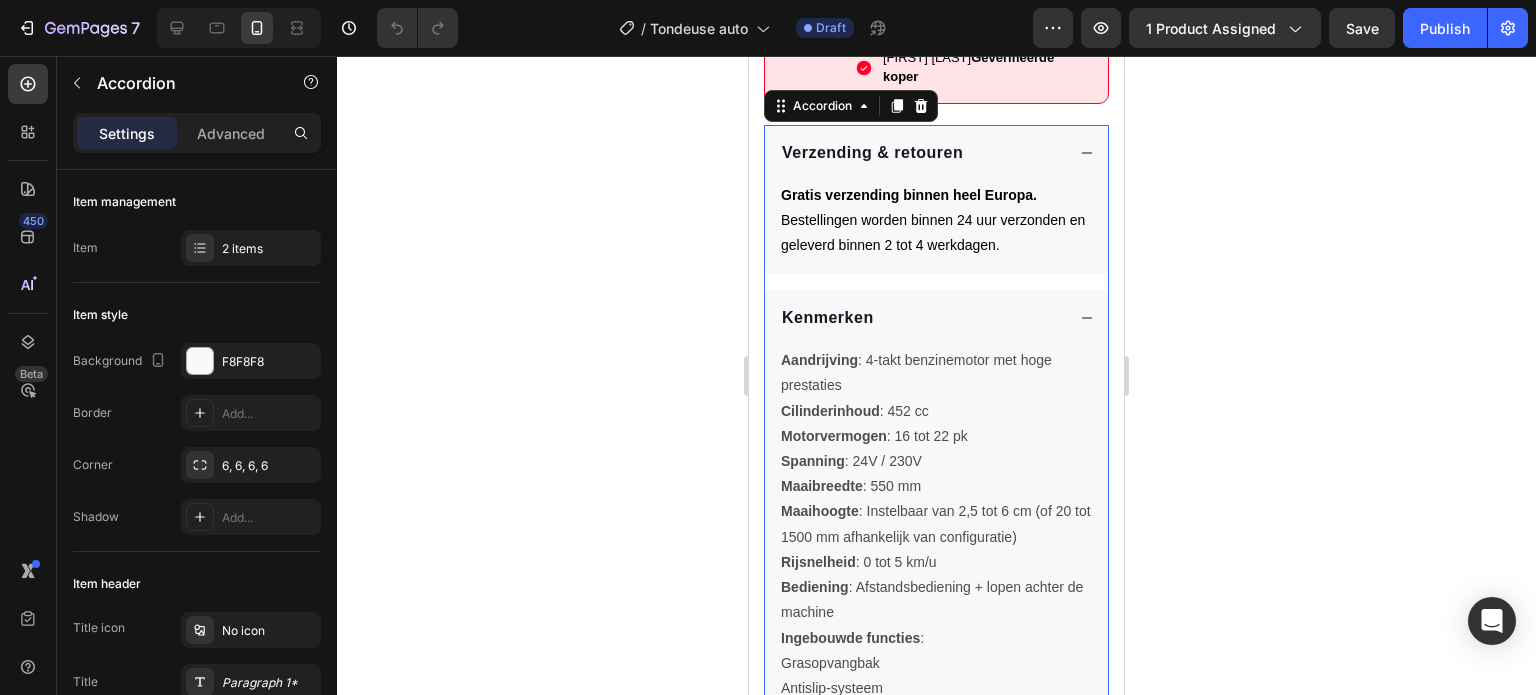 scroll, scrollTop: 1307, scrollLeft: 0, axis: vertical 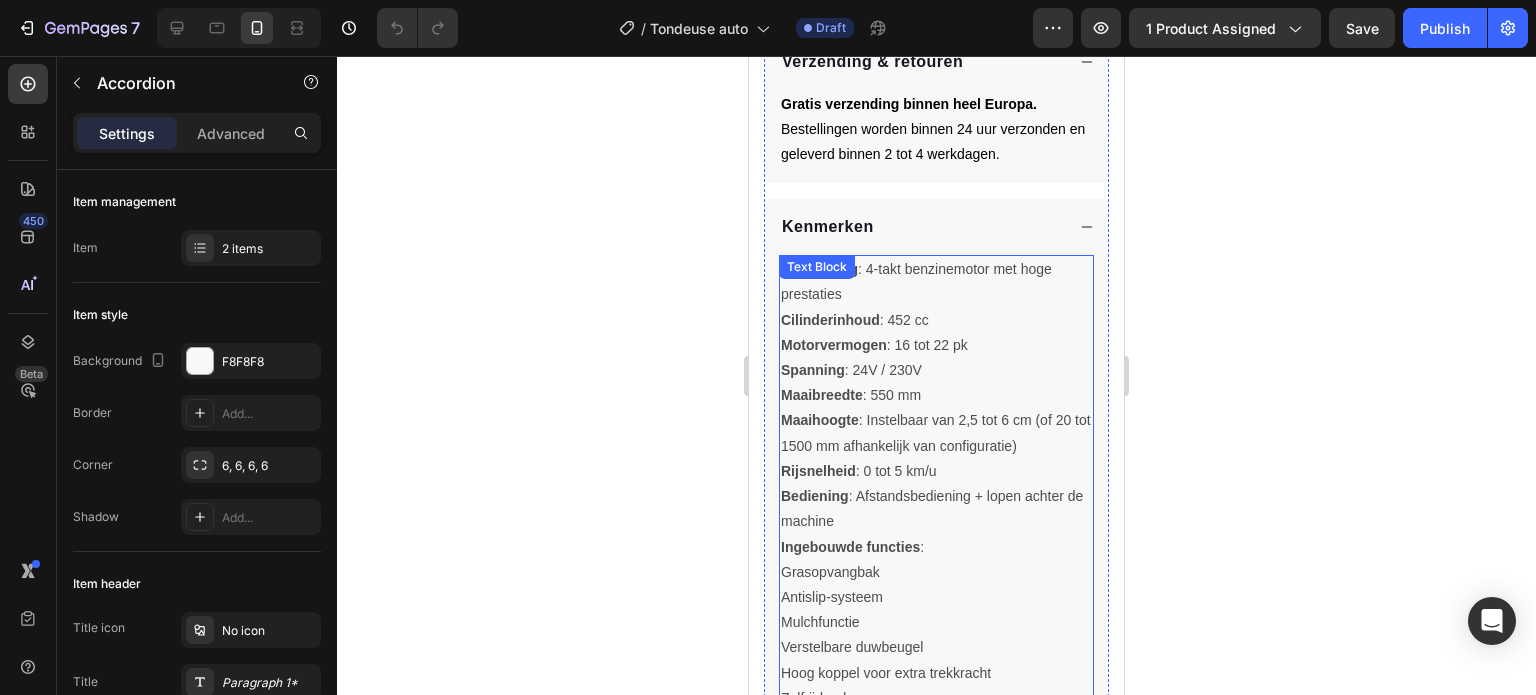 click on "Aandrijving : 4-takt benzinemotor met hoge prestaties Cilinderinhoud : 452 cc Motorvermogen : 16 tot 22 pk Spanning : 24V / 230V Maaibreedte : 550 mm Maaihoogte : Instelbaar van 2,5 tot 6 cm (of 20 tot 1500 mm afhankelijk van configuratie) Rijsnelheid : 0 tot 5 km/u Bediening : Afstandsbediening + lopen achter de machine" at bounding box center [936, 395] 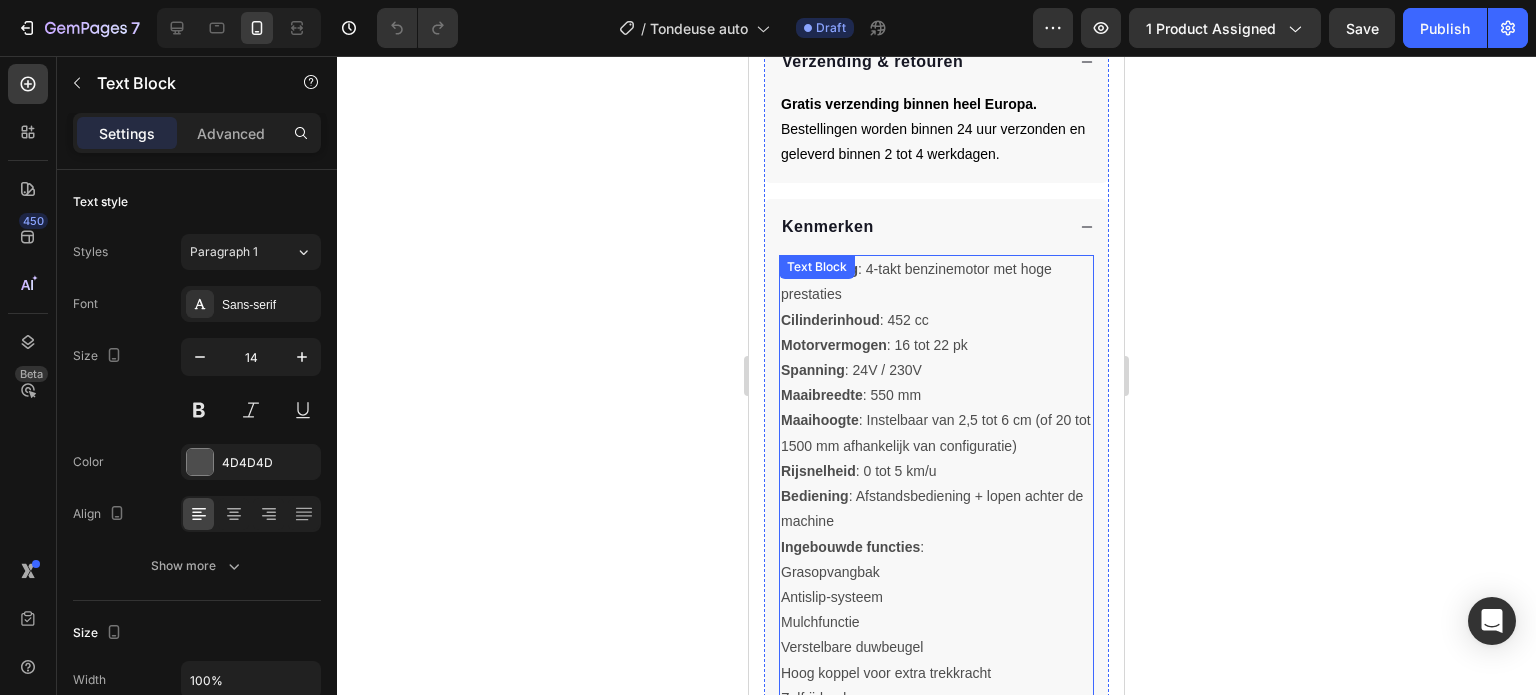 click on "Aandrijving : 4-takt benzinemotor met hoge prestaties Cilinderinhoud : 452 cc Motorvermogen : 16 tot 22 pk Spanning : 24V / 230V Maaibreedte : 550 mm Maaihoogte : Instelbaar van 2,5 tot 6 cm (of 20 tot 1500 mm afhankelijk van configuratie) Rijsnelheid : 0 tot 5 km/u Bediening : Afstandsbediening + lopen achter de machine" at bounding box center (936, 395) 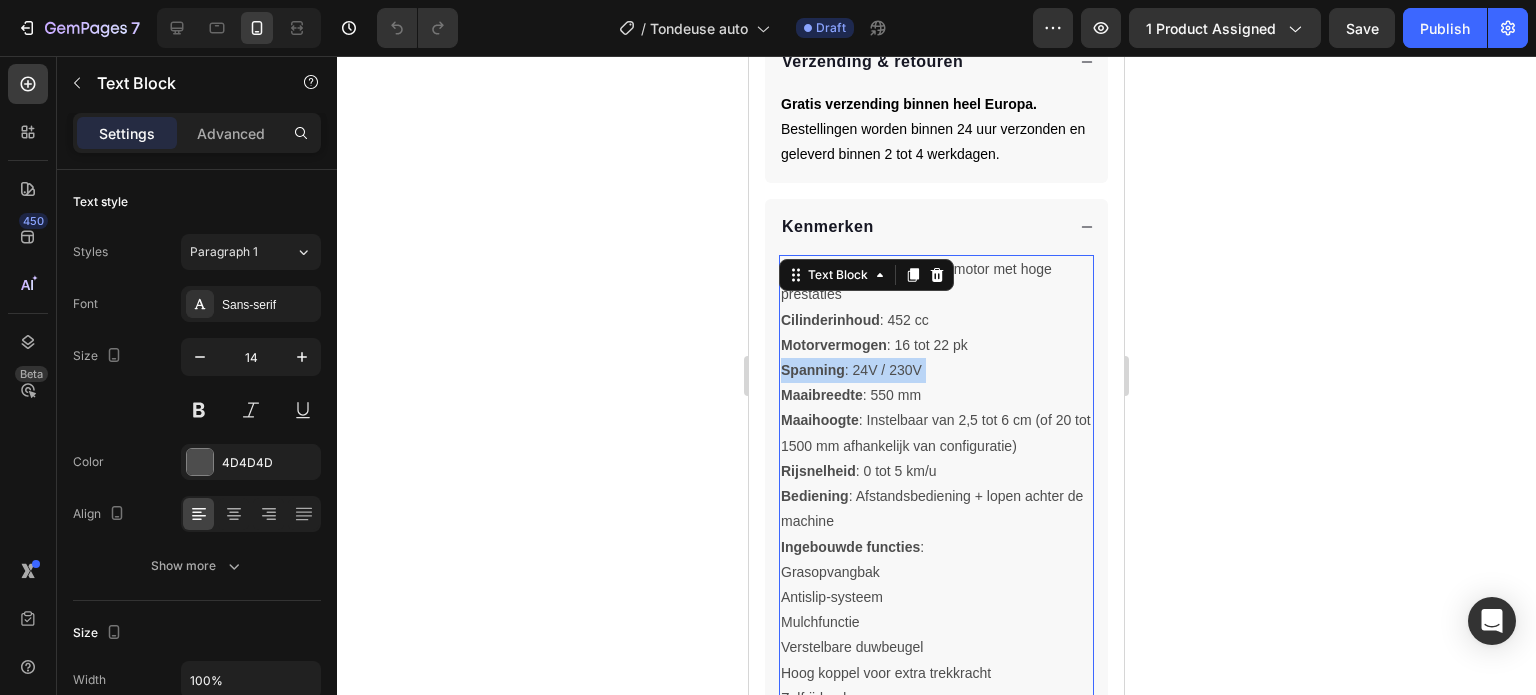 click on "Aandrijving : 4-takt benzinemotor met hoge prestaties Cilinderinhoud : 452 cc Motorvermogen : 16 tot 22 pk Spanning : 24V / 230V Maaibreedte : 550 mm Maaihoogte : Instelbaar van 2,5 tot 6 cm (of 20 tot 1500 mm afhankelijk van configuratie) Rijsnelheid : 0 tot 5 km/u Bediening : Afstandsbediening + lopen achter de machine" at bounding box center (936, 395) 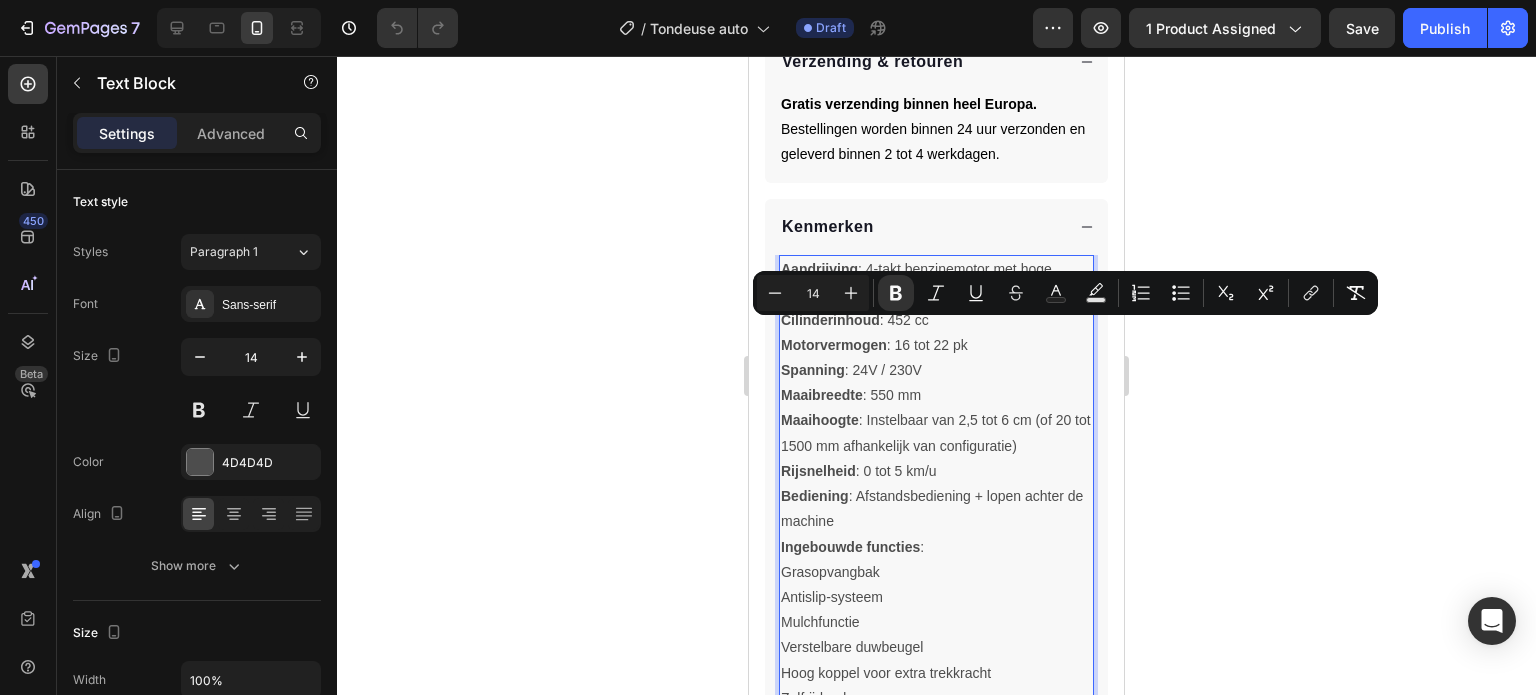 click on "Ingebouwde functies :" at bounding box center [936, 547] 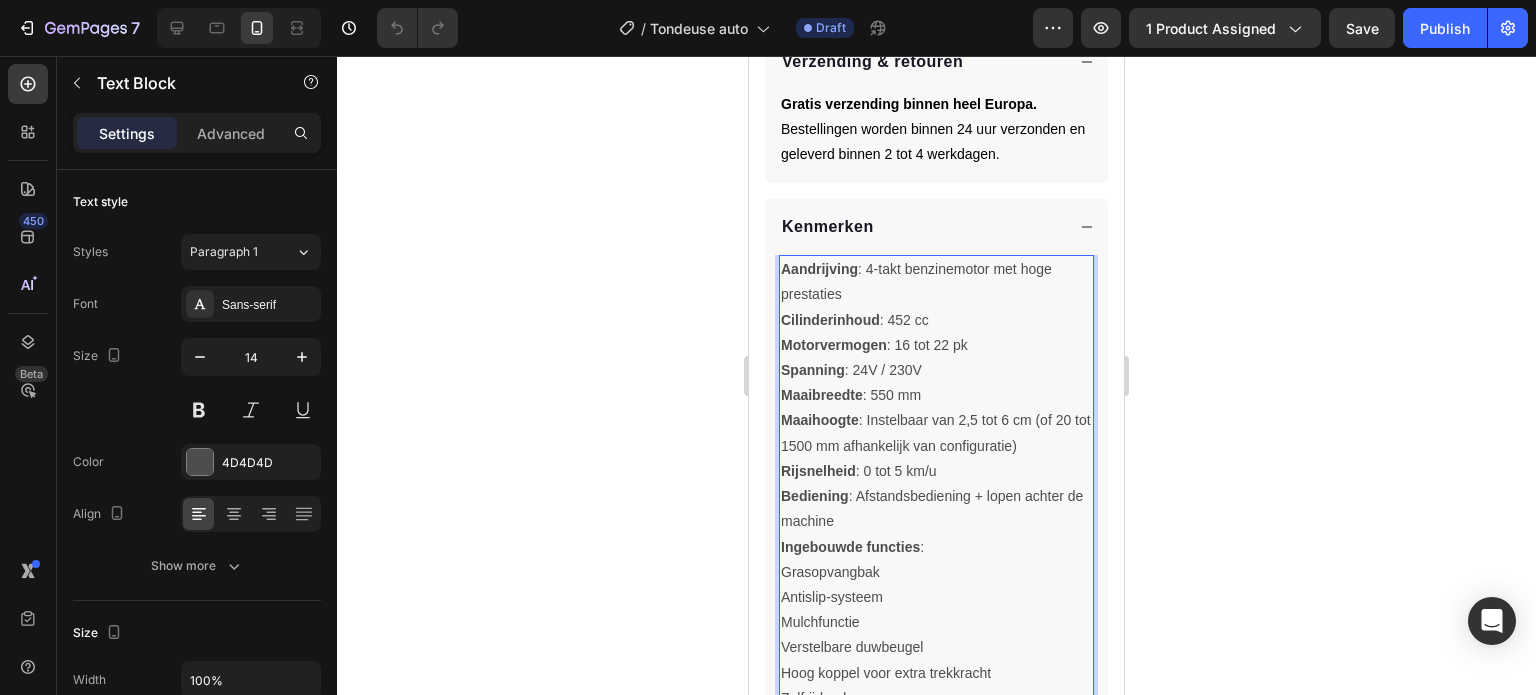 drag, startPoint x: 864, startPoint y: 656, endPoint x: 785, endPoint y: 224, distance: 439.16397 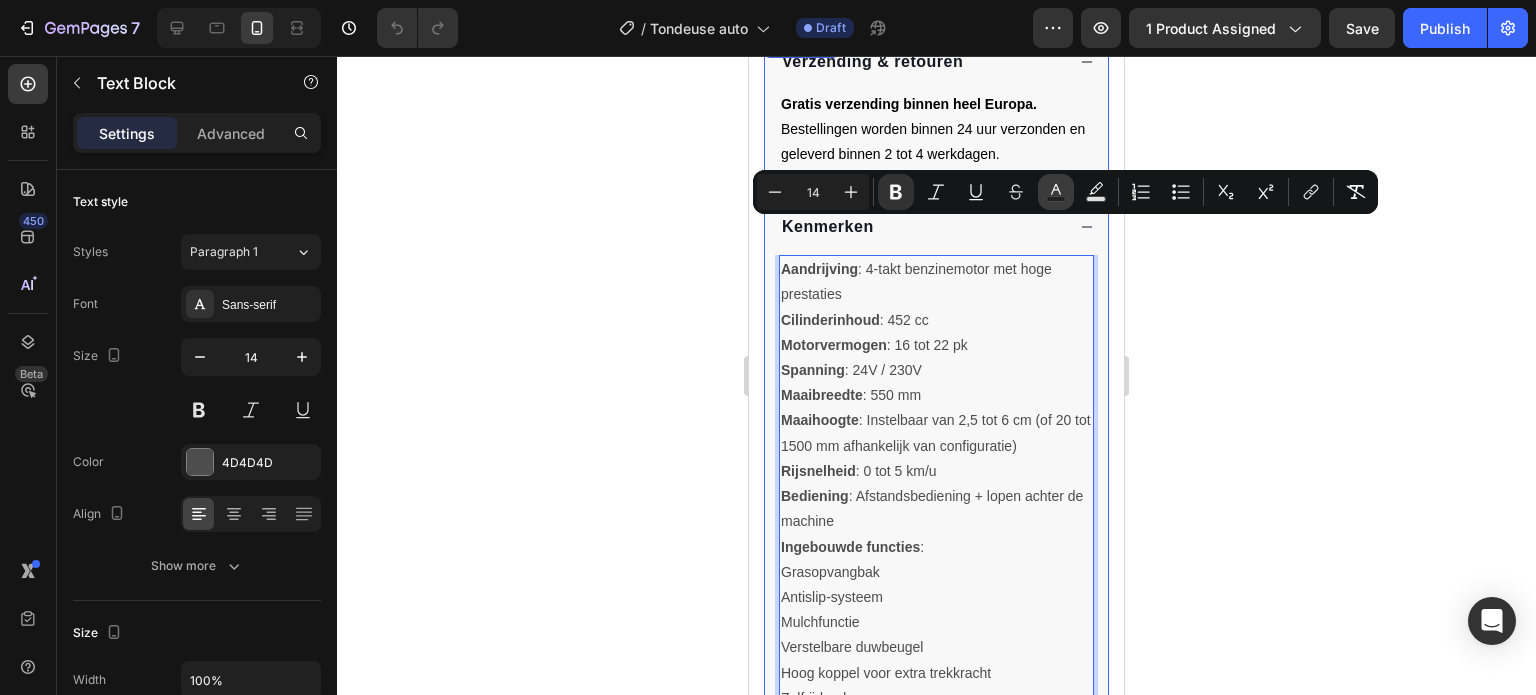 click 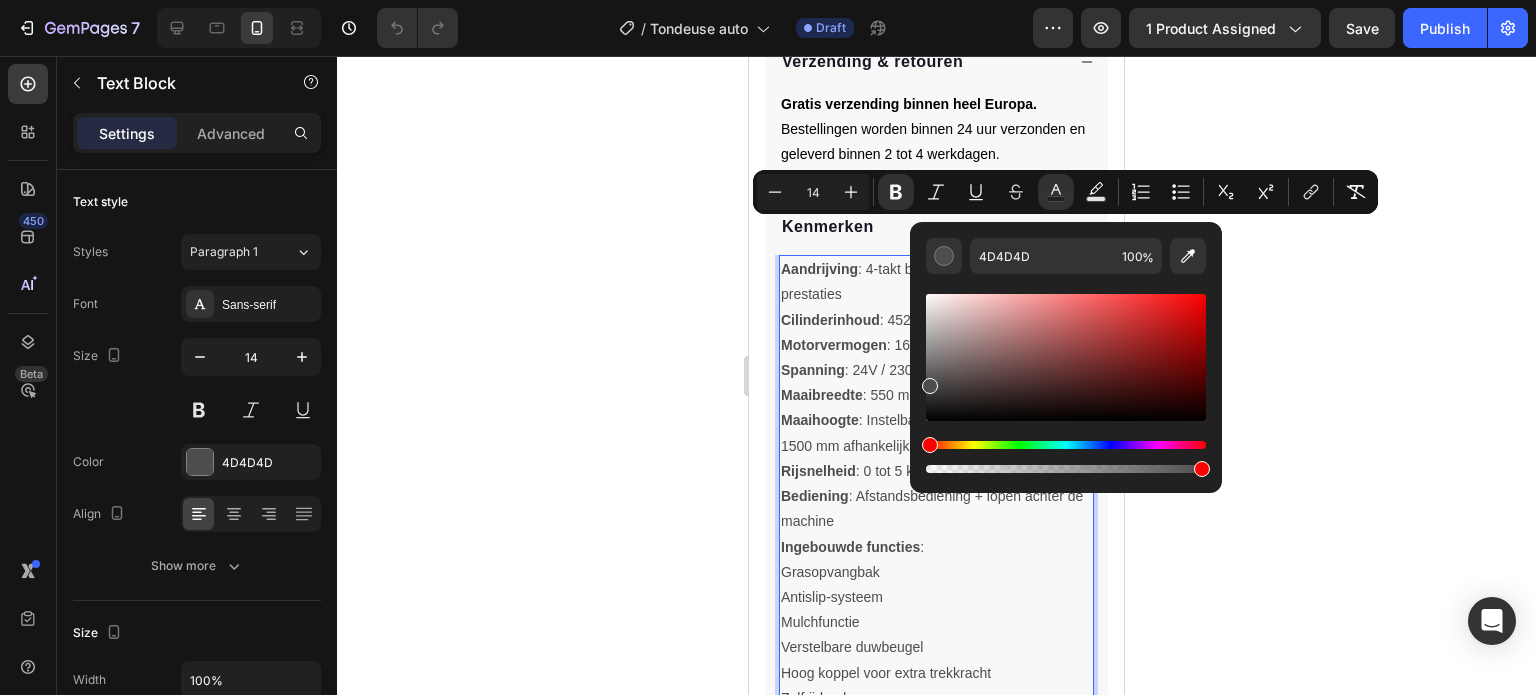drag, startPoint x: 1664, startPoint y: 470, endPoint x: 801, endPoint y: 521, distance: 864.5056 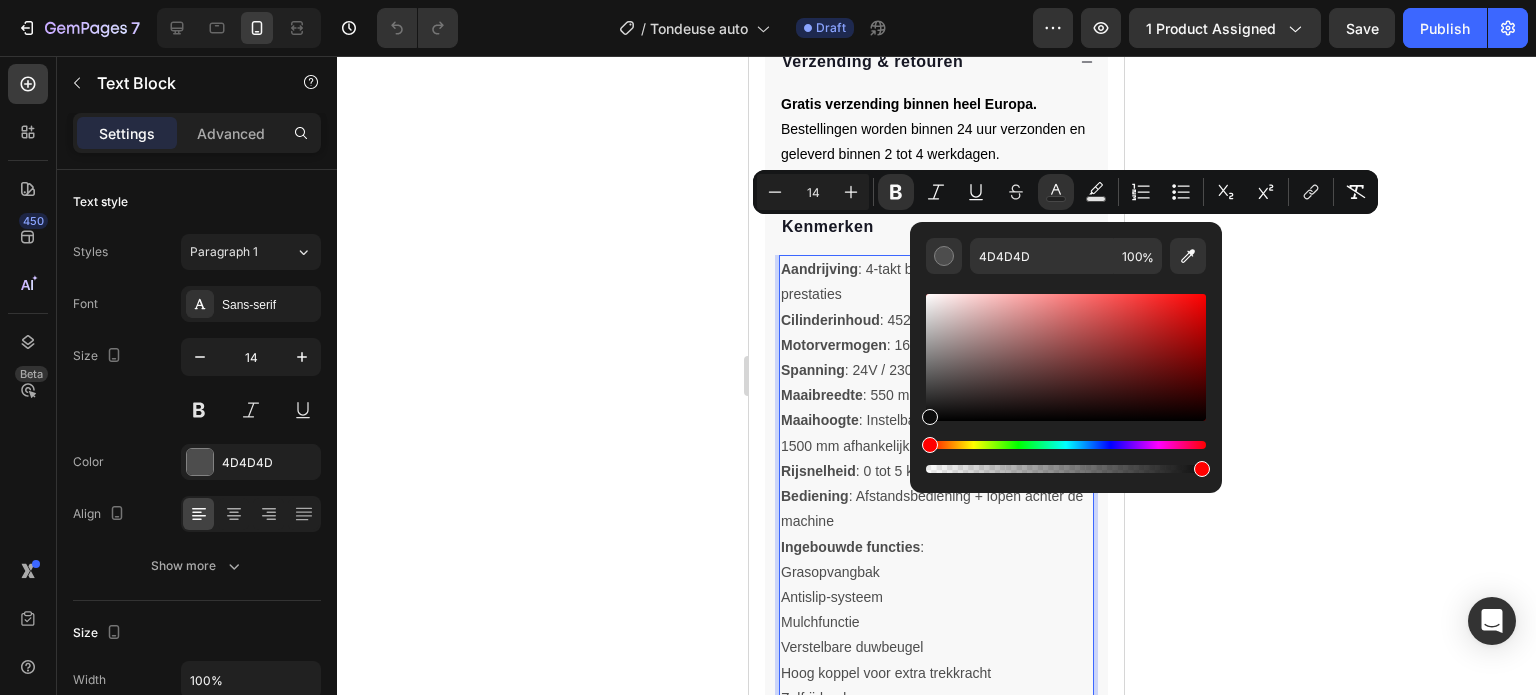 type on "0C0C0C" 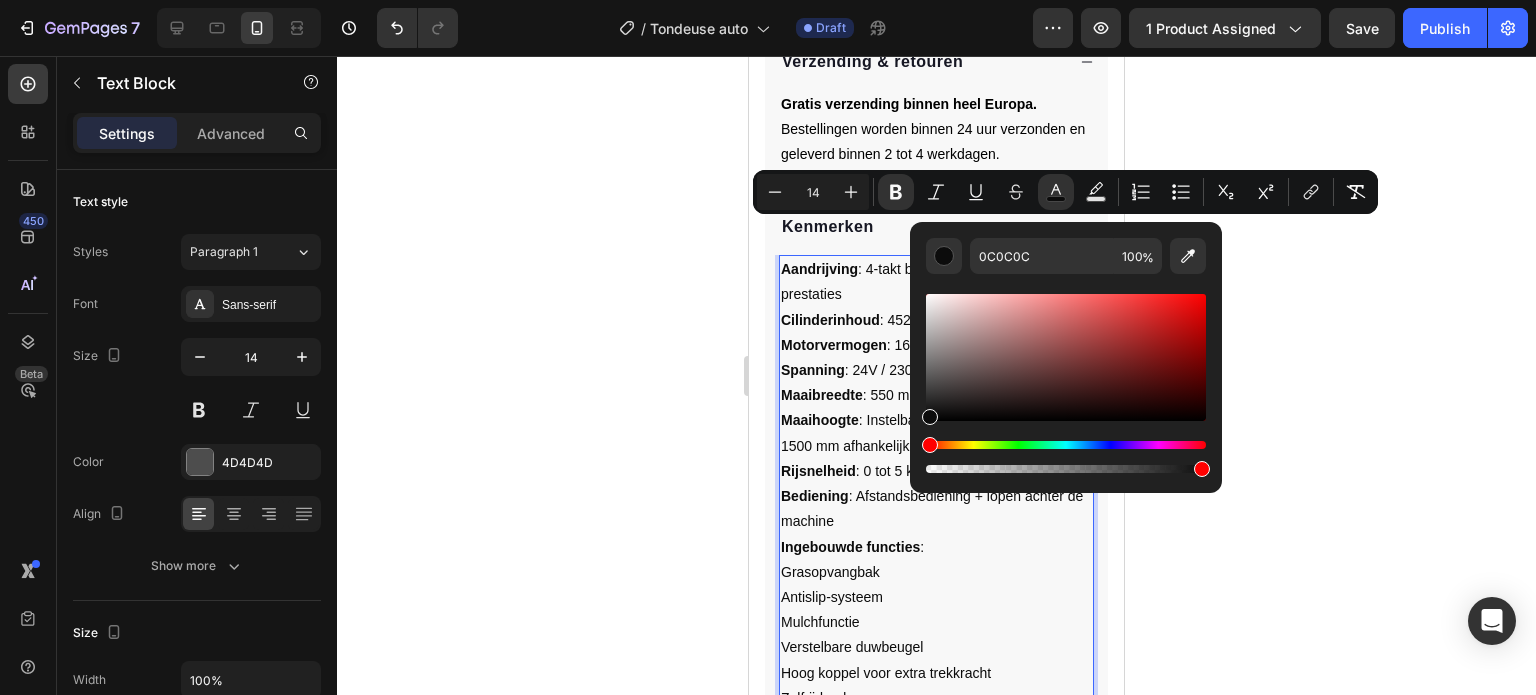 click on "Aandrijving : 4-takt benzinemotor met hoge prestaties Cilinderinhoud : 452 cc Motorvermogen : 16 tot 22 pk Spanning : 24V / 230V Maaibreedte : 550 mm Maaihoogte : Instelbaar van 2,5 tot 6 cm (of 20 tot 1500 mm afhankelijk van configuratie) Rijsnelheid : 0 tot 5 km/u Bediening : Afstandsbediening + lopen achter de machine" at bounding box center (936, 395) 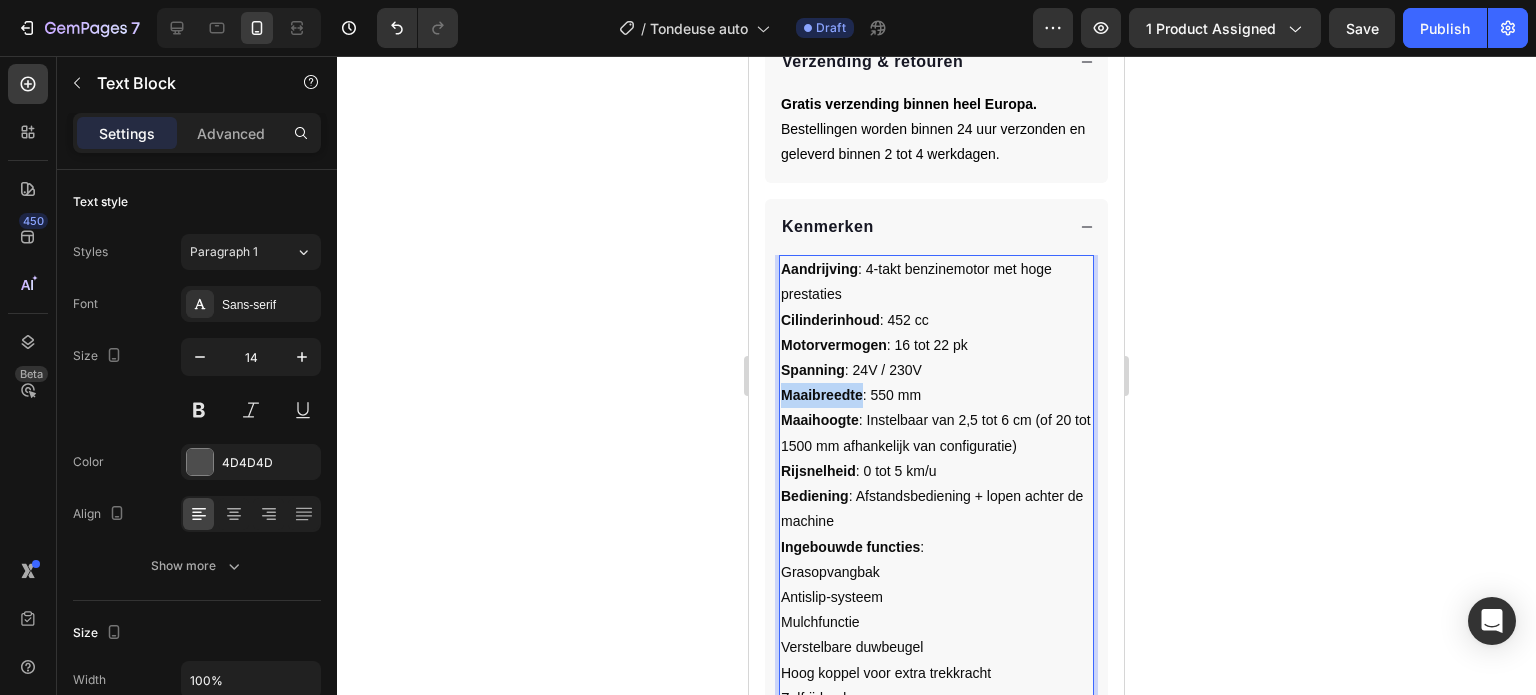 click on "Aandrijving : 4-takt benzinemotor met hoge prestaties Cilinderinhoud : 452 cc Motorvermogen : 16 tot 22 pk Spanning : 24V / 230V Maaibreedte : 550 mm Maaihoogte : Instelbaar van 2,5 tot 6 cm (of 20 tot 1500 mm afhankelijk van configuratie) Rijsnelheid : 0 tot 5 km/u Bediening : Afstandsbediening + lopen achter de machine" at bounding box center [936, 395] 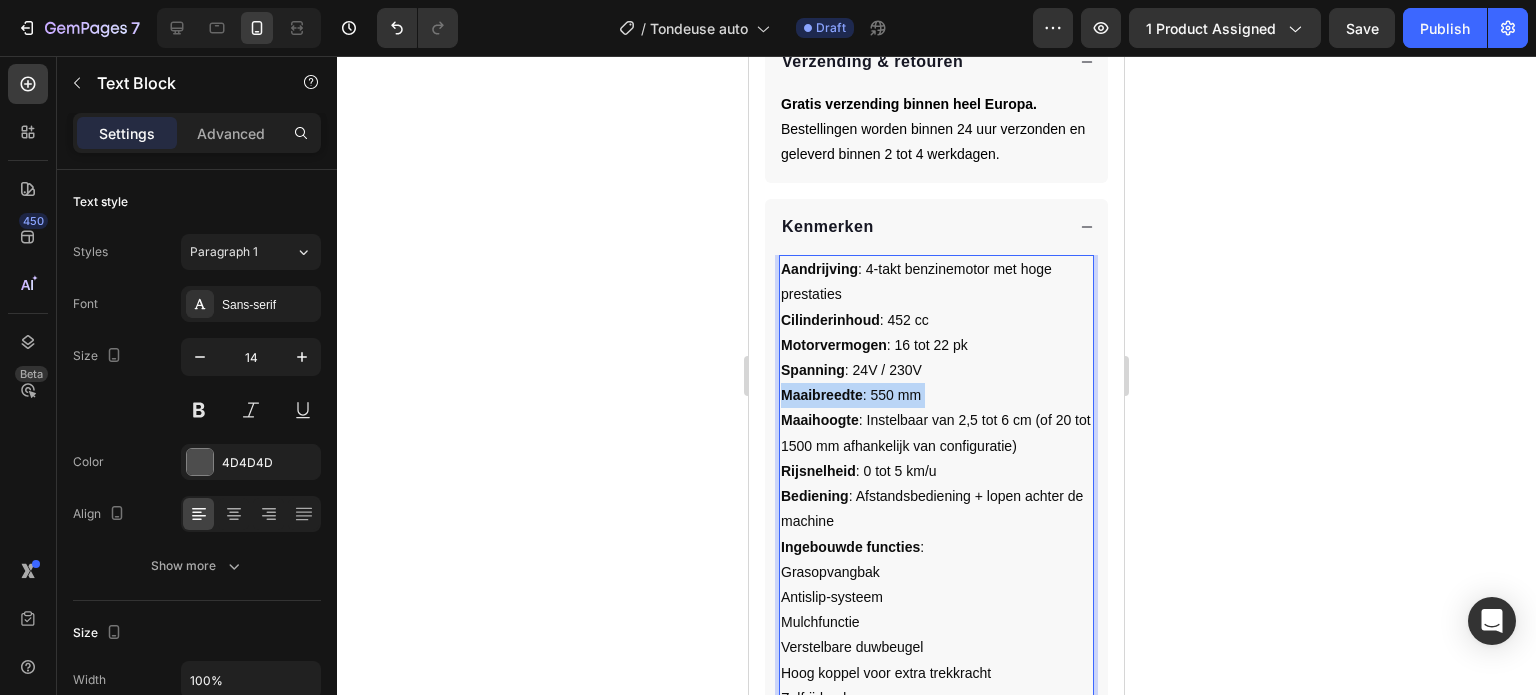 click on "Aandrijving : 4-takt benzinemotor met hoge prestaties Cilinderinhoud : 452 cc Motorvermogen : 16 tot 22 pk Spanning : 24V / 230V Maaibreedte : 550 mm Maaihoogte : Instelbaar van 2,5 tot 6 cm (of 20 tot 1500 mm afhankelijk van configuratie) Rijsnelheid : 0 tot 5 km/u Bediening : Afstandsbediening + lopen achter de machine" at bounding box center (936, 395) 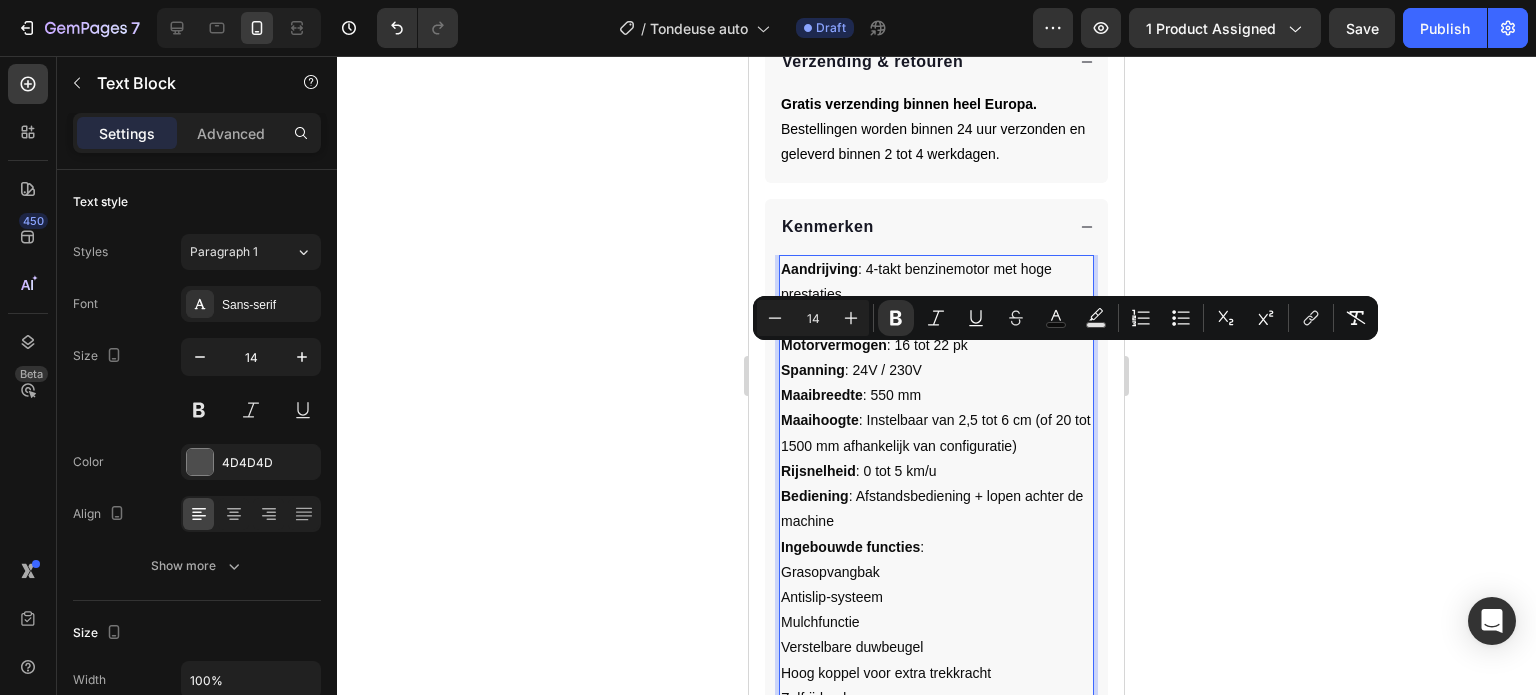 click on "Aandrijving : 4-takt benzinemotor met hoge prestaties Cilinderinhoud : 452 cc Motorvermogen : 16 tot 22 pk Spanning : 24V / 230V Maaibreedte : 550 mm Maaihoogte : Instelbaar van 2,5 tot 6 cm (of 20 tot 1500 mm afhankelijk van configuratie) Rijsnelheid : 0 tot 5 km/u Bediening : Afstandsbediening + lopen achter de machine" at bounding box center [936, 395] 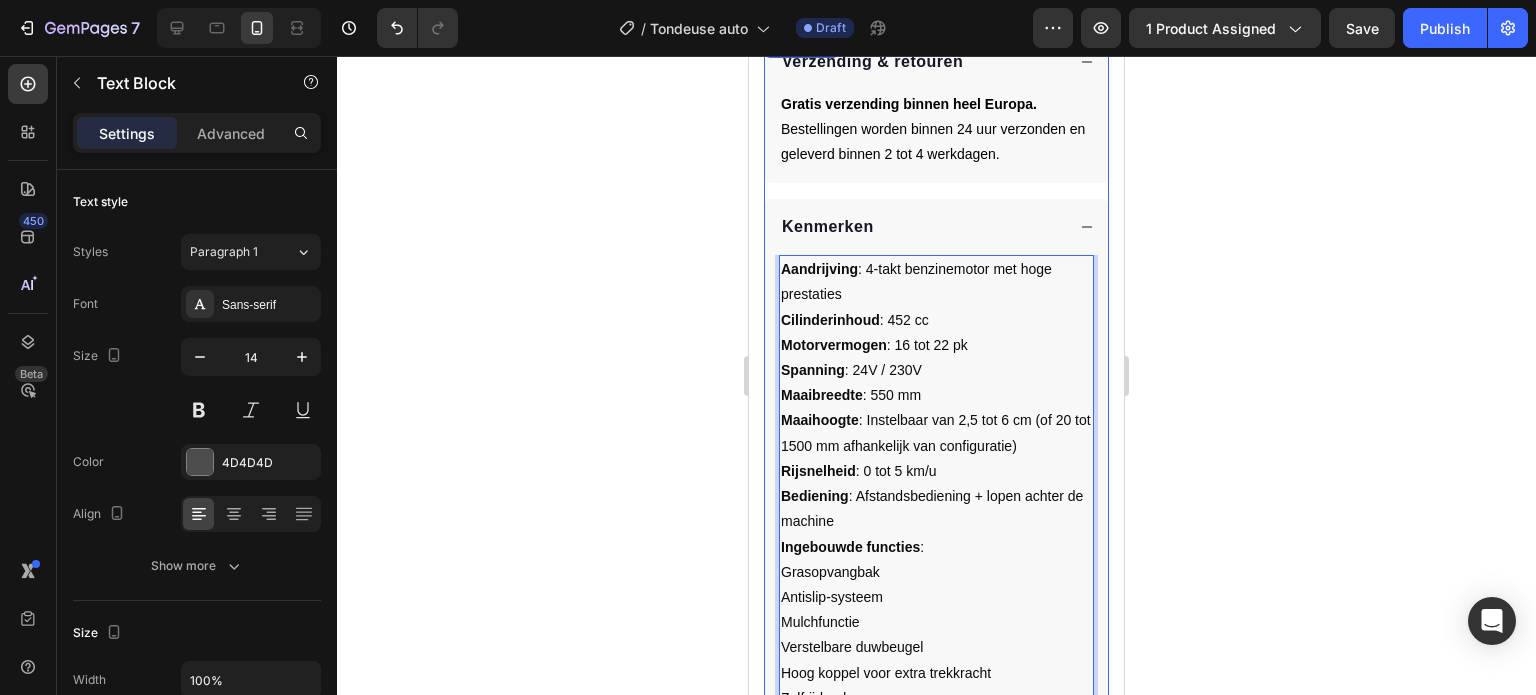 drag, startPoint x: 883, startPoint y: 657, endPoint x: 783, endPoint y: 223, distance: 445.37177 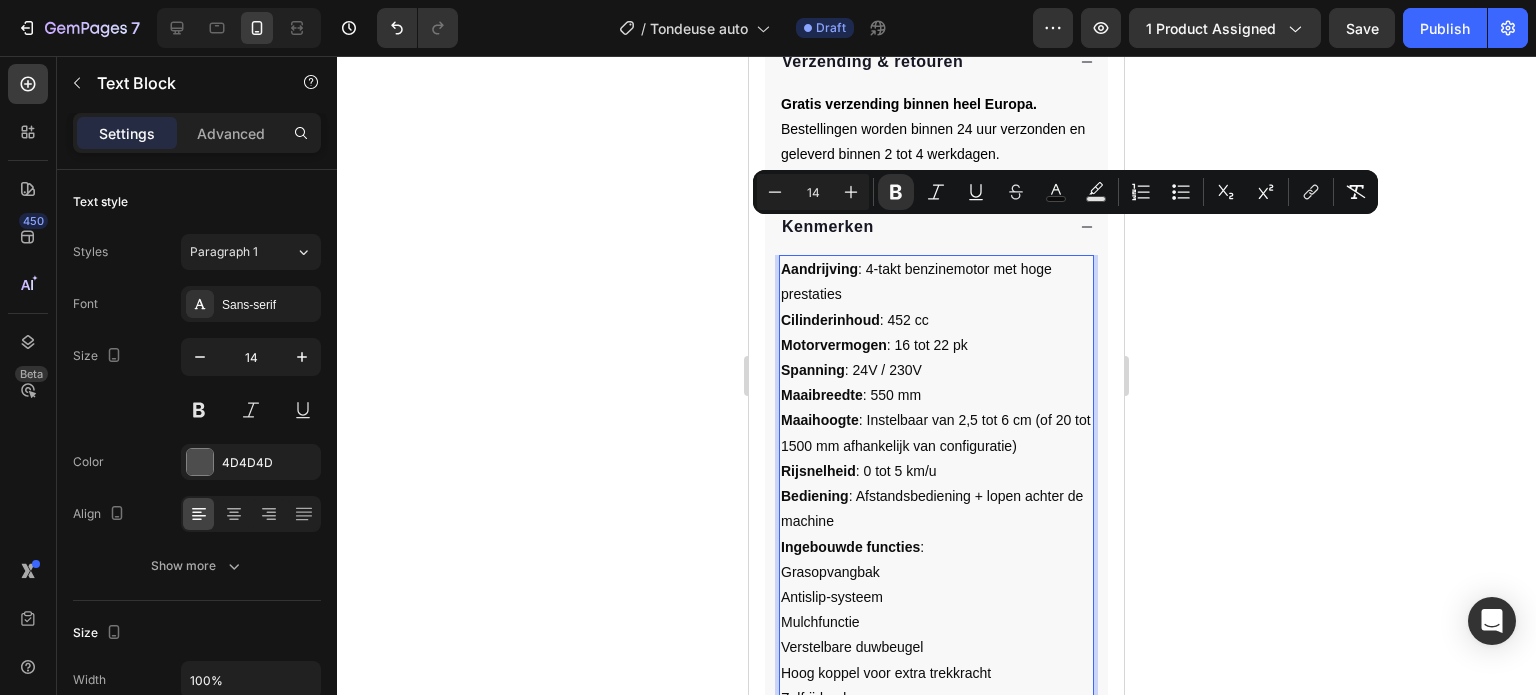 copy on "Aandrijving : 4-takt benzinemotor met hoge prestaties Cilinderinhoud : 452 cc Motorvermogen : 16 tot 22 pk Spanning : 24V / 230V Maaibreedte : 550 mm Maaihoogte : Instelbaar van 2,5 tot 6 cm (of 20 tot 1500 mm afhankelijk van configuratie) Rijsnelheid : 0 tot 5 km/u Bediening : Afstandsbediening + lopen achter de machine Ingebouwde functies : Grasopvangbak Antislip-systeem Mulchfunctie Verstelbare duwbeugel Hoog koppel voor extra trekkracht Zelfrijdend" 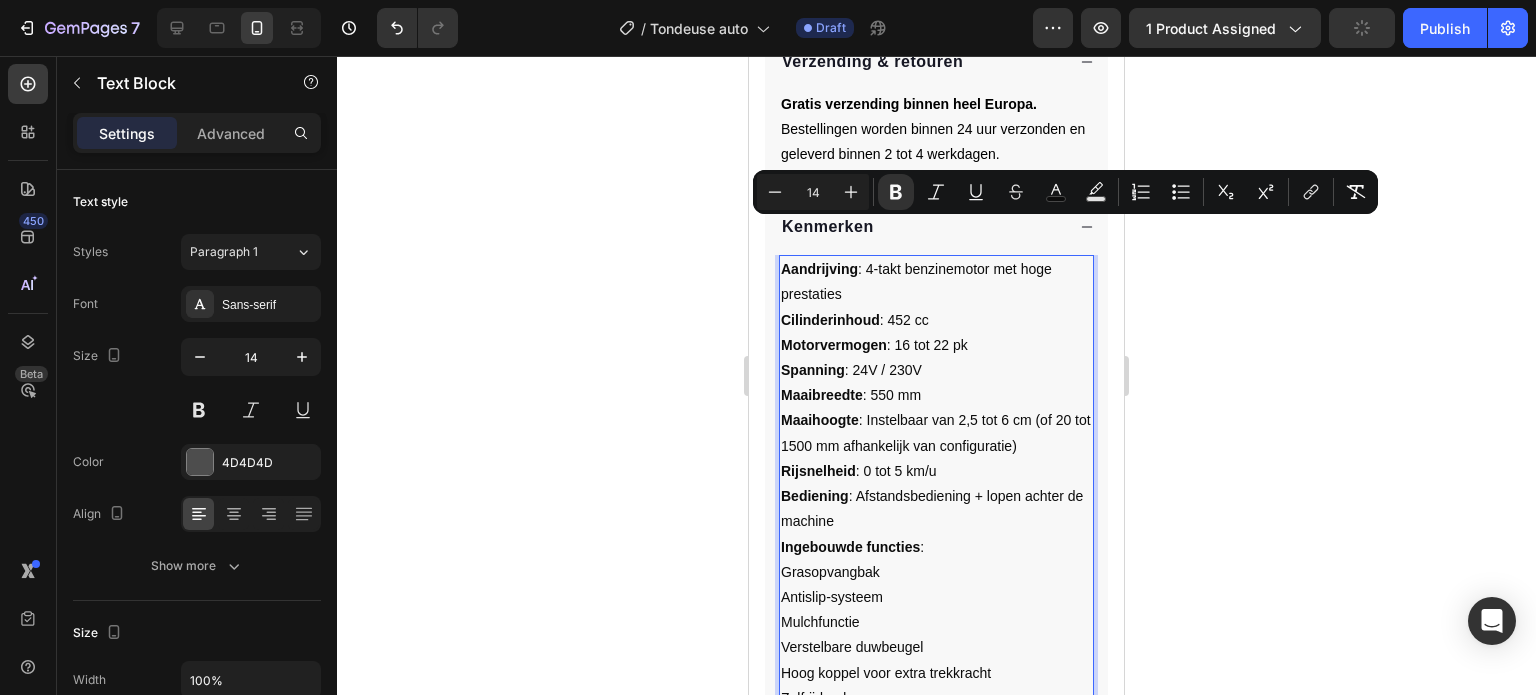 click 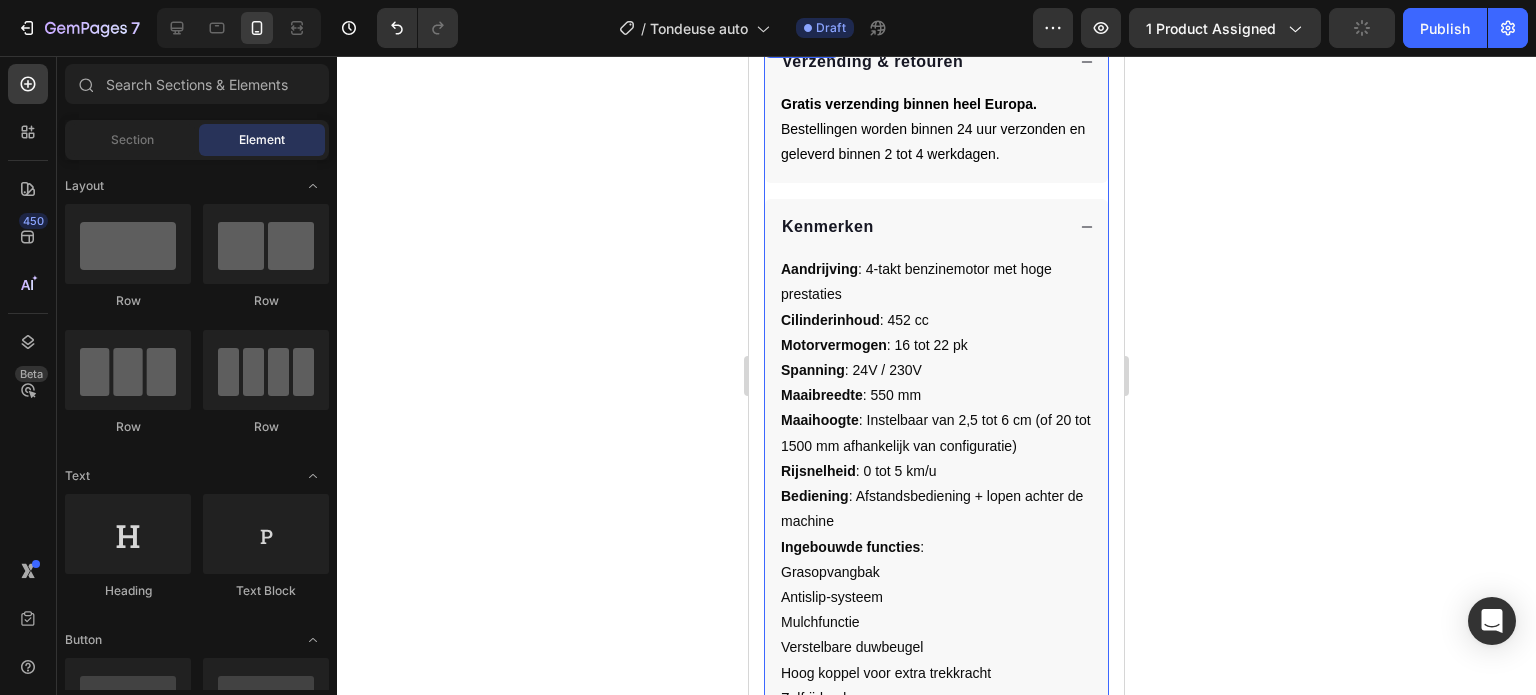 click on "Kenmerken" at bounding box center (921, 227) 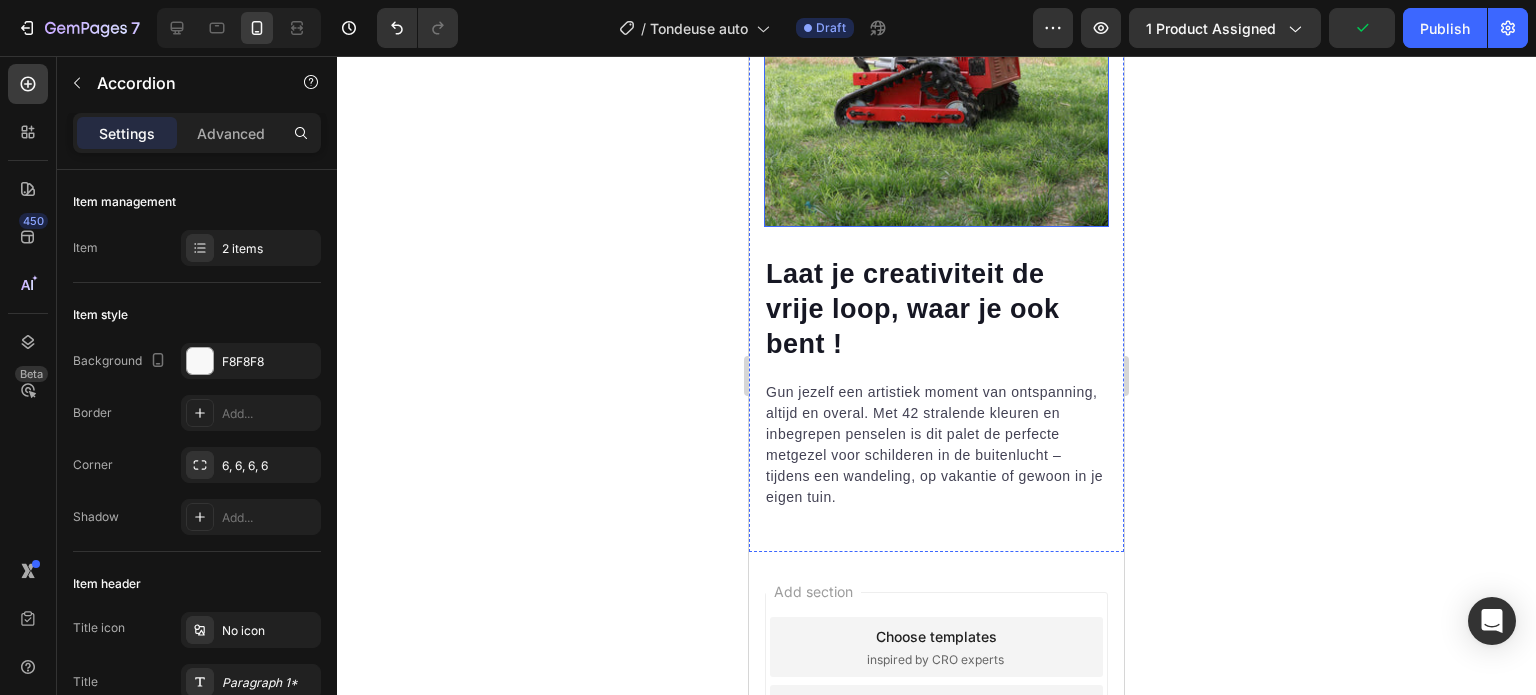 scroll, scrollTop: 1760, scrollLeft: 0, axis: vertical 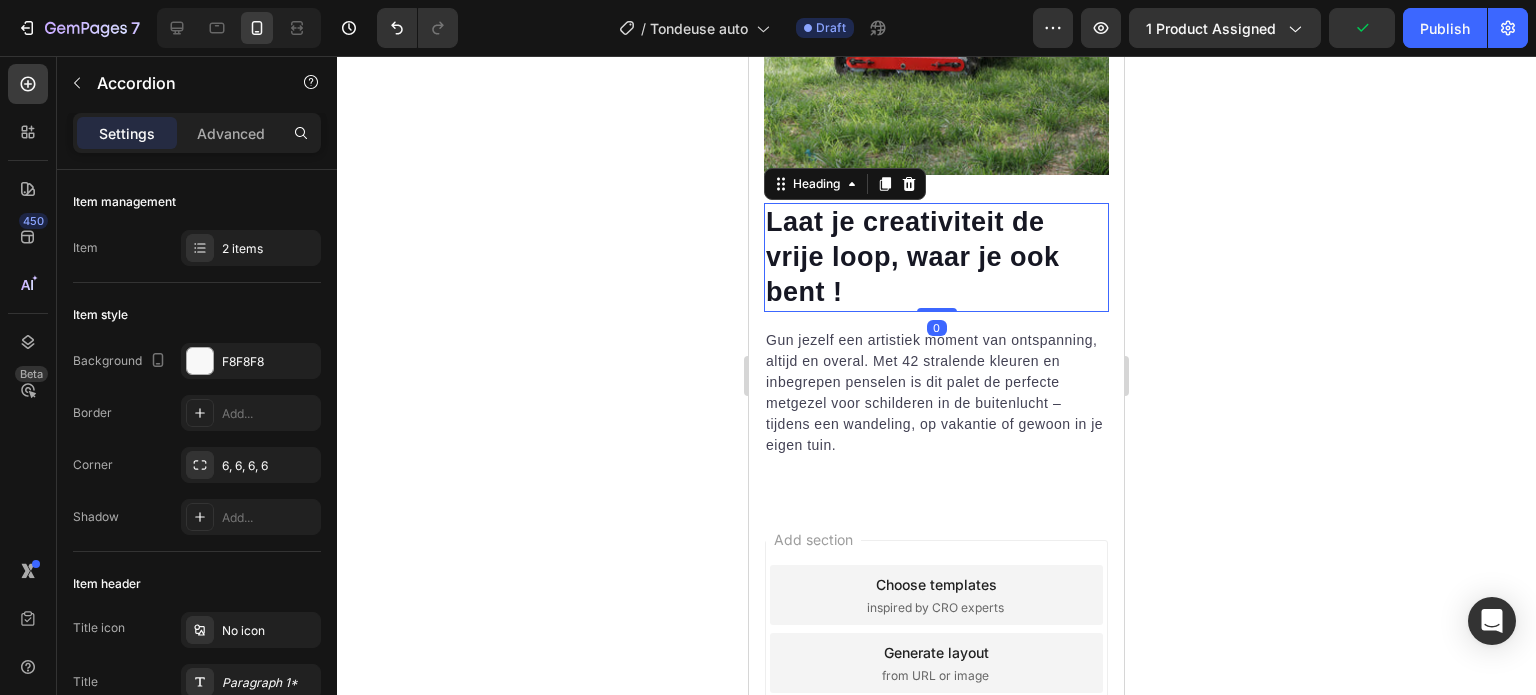 click on "Laat je creativiteit de vrije loop, waar je ook bent !" at bounding box center [913, 257] 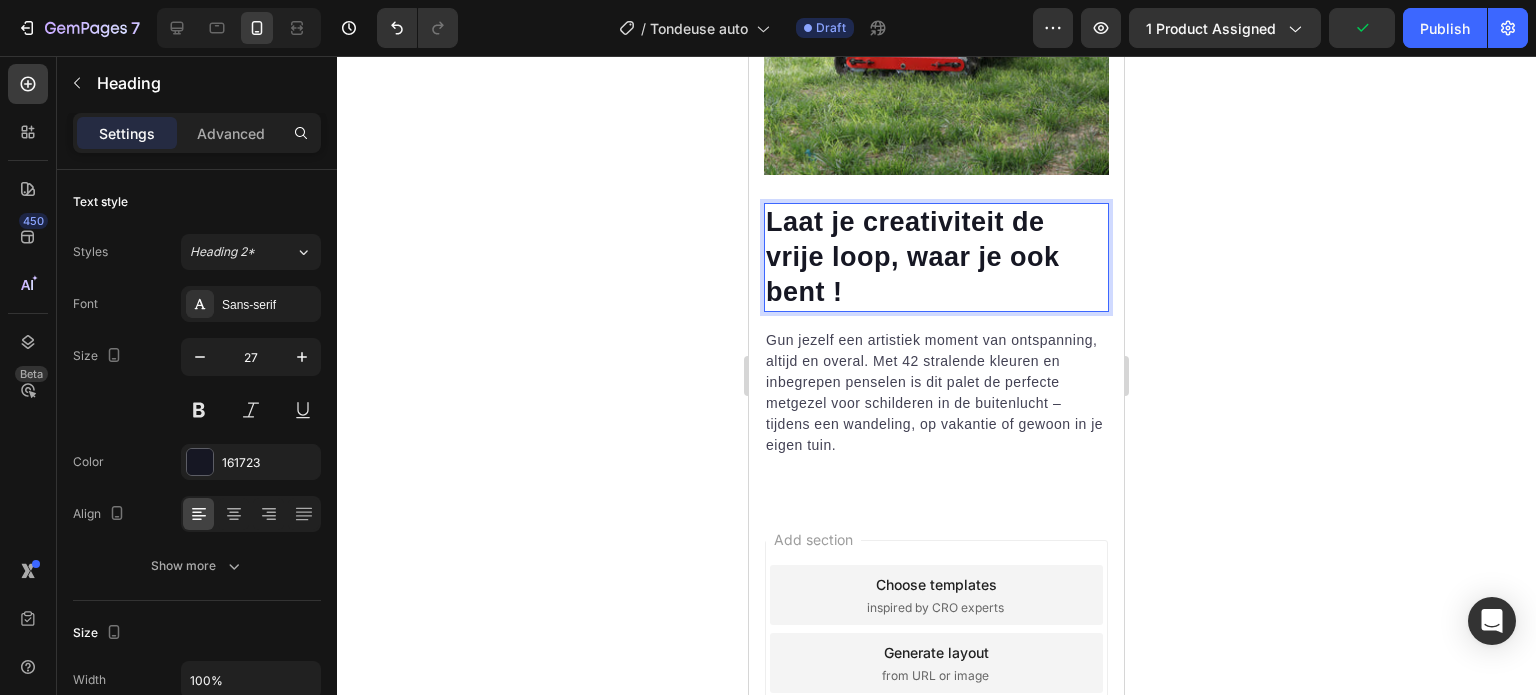 click on "Laat je creativiteit de vrije loop, waar je ook bent !" at bounding box center (913, 257) 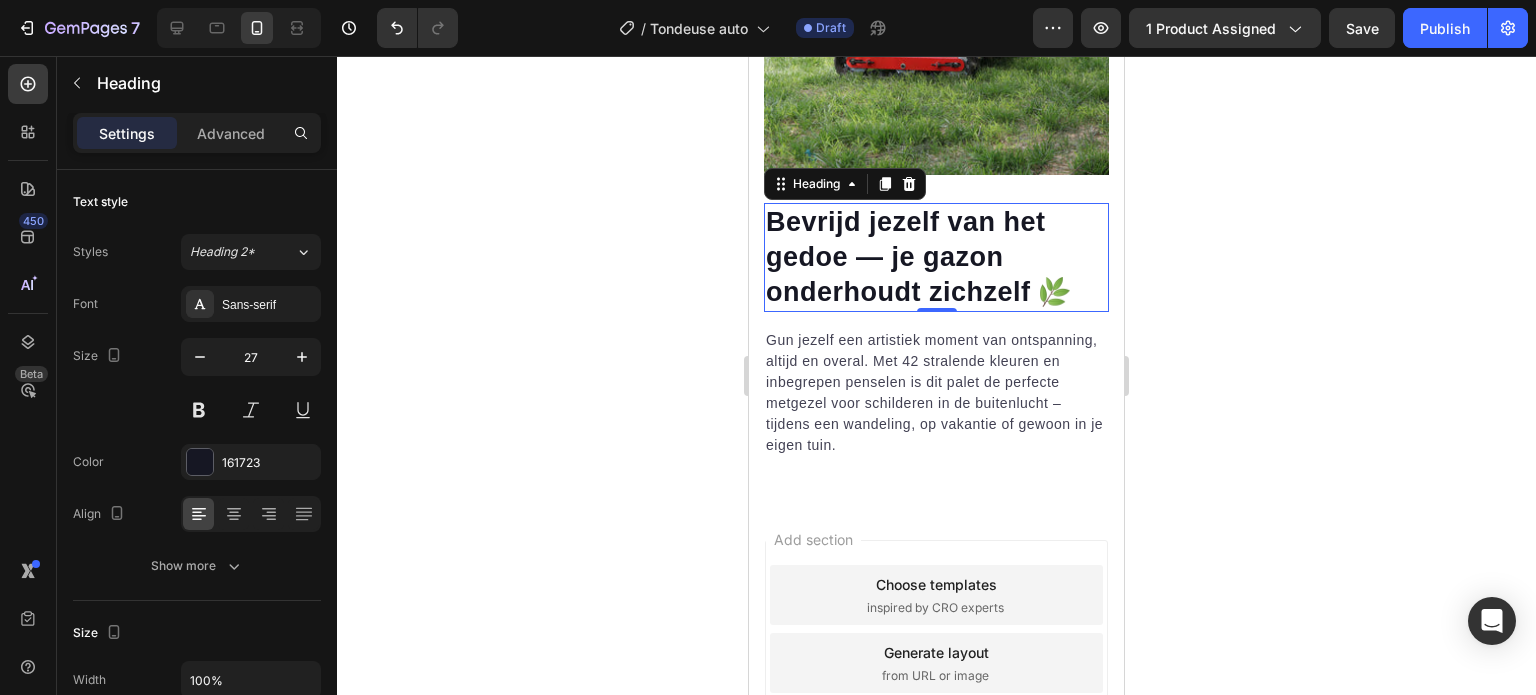 click 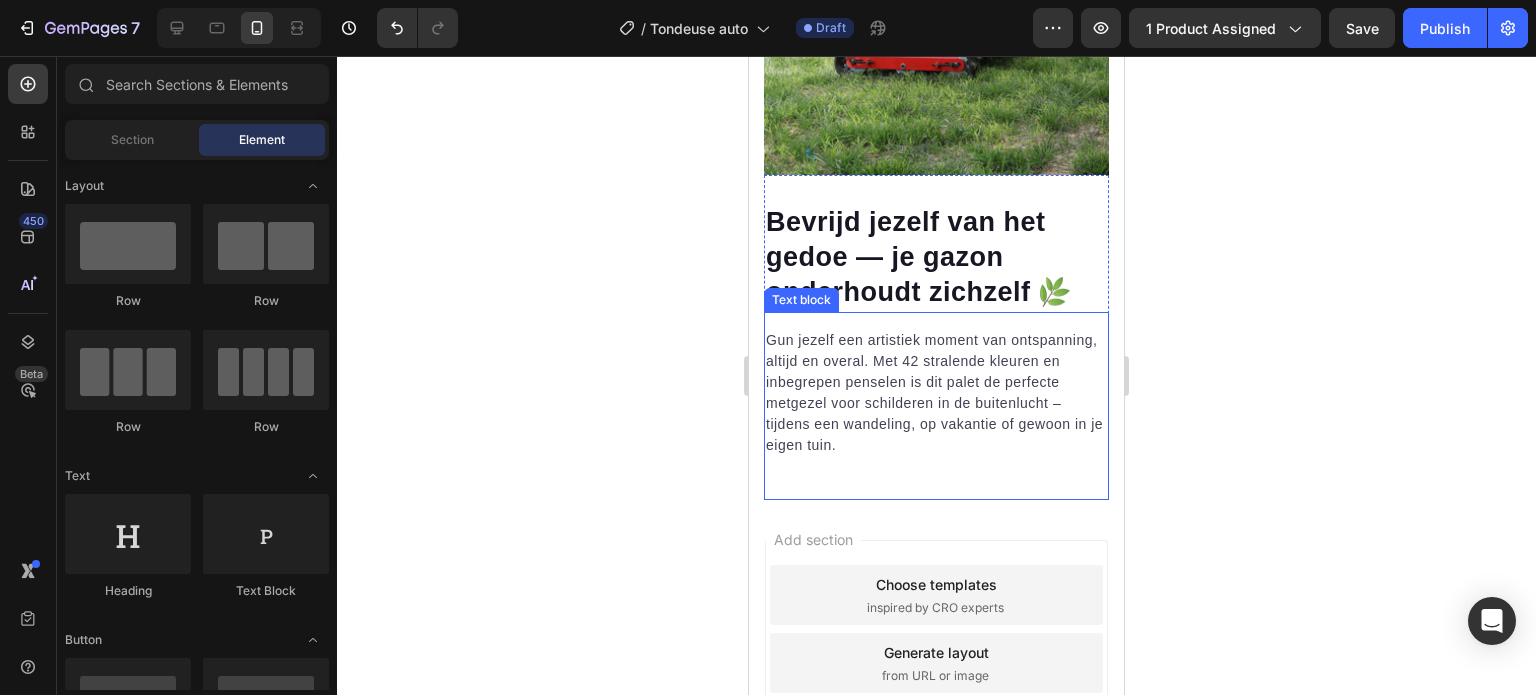 click on "Gun jezelf een artistiek moment van ontspanning, altijd en overal. Met 42 stralende kleuren en inbegrepen penselen is dit palet de perfecte metgezel voor schilderen in de buitenlucht – tijdens een wandeling, op vakantie of gewoon in je eigen tuin." at bounding box center [936, 393] 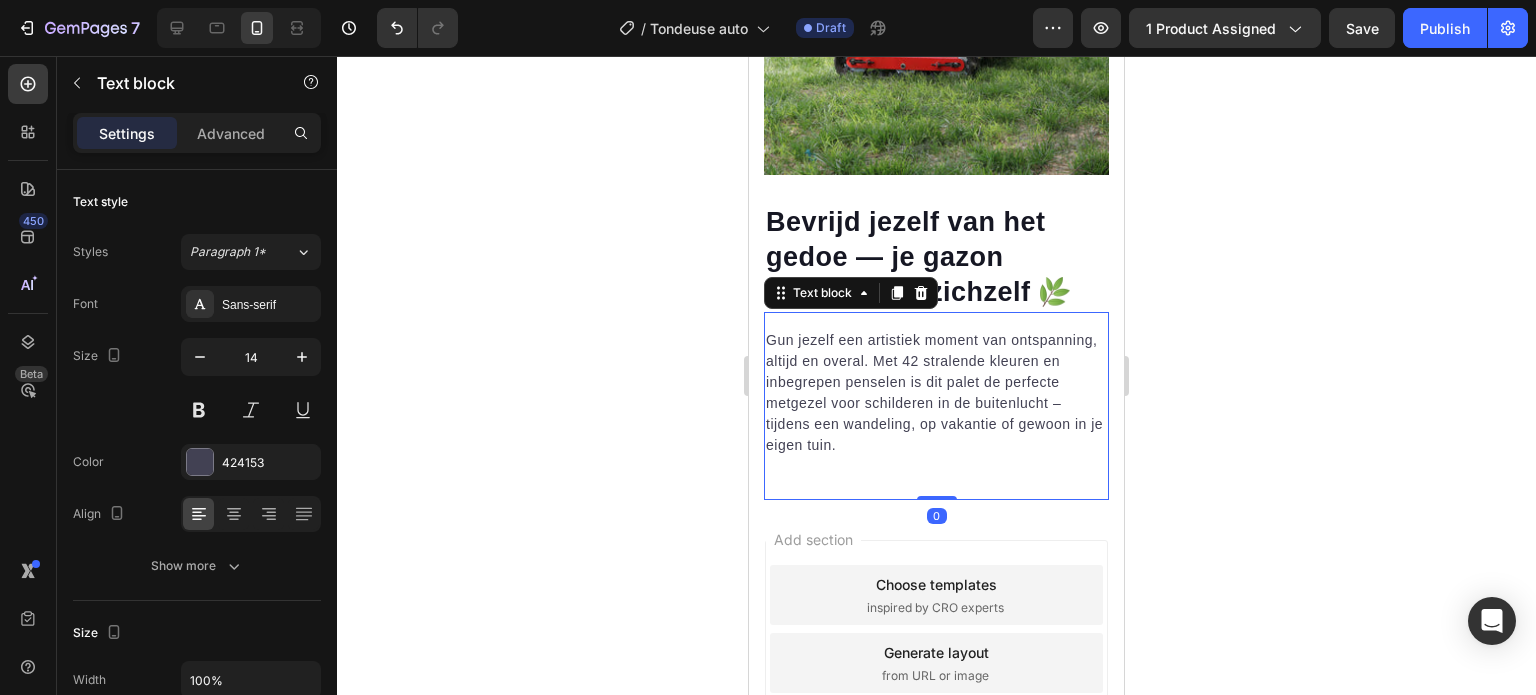 click on "Gun jezelf een artistiek moment van ontspanning, altijd en overal. Met 42 stralende kleuren en inbegrepen penselen is dit palet de perfecte metgezel voor schilderen in de buitenlucht – tijdens een wandeling, op vakantie of gewoon in je eigen tuin." at bounding box center (936, 393) 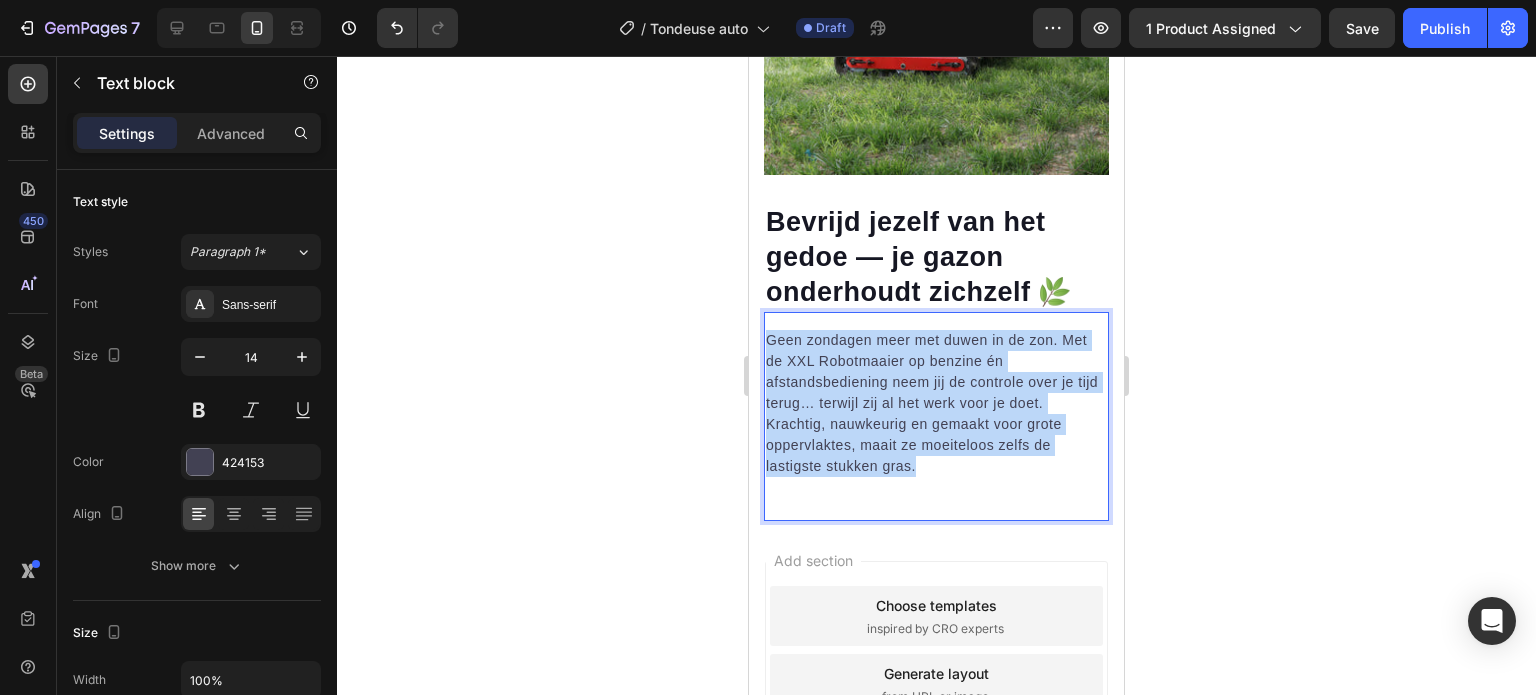 click on "⁠⁠⁠⁠⁠⁠⁠ Bevrijd jezelf van het gedoe — je gazon onderhoudt zichzelf 🌿 Heading Geen zondagen meer met duwen in de zon. Met de XXL Robotmaaier op benzine én afstandsbediening neem jij de controle over je tijd terug… terwijl zij al het werk voor je doet. Krachtig, nauwkeurig en gemaakt voor grote oppervlaktes, maait ze moeiteloos zelfs de lastigste stukken gras. Text block   0 Row Image Image Row" at bounding box center [936, 175] 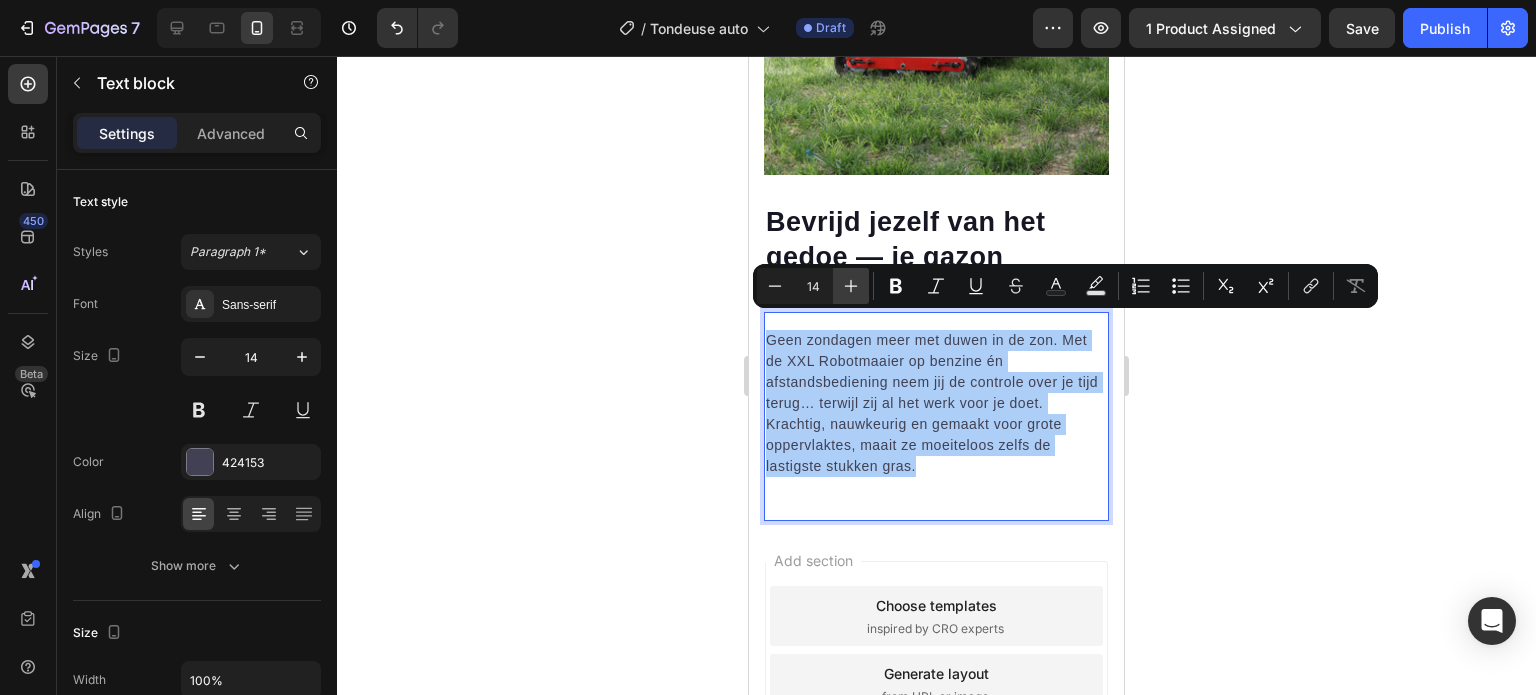 click 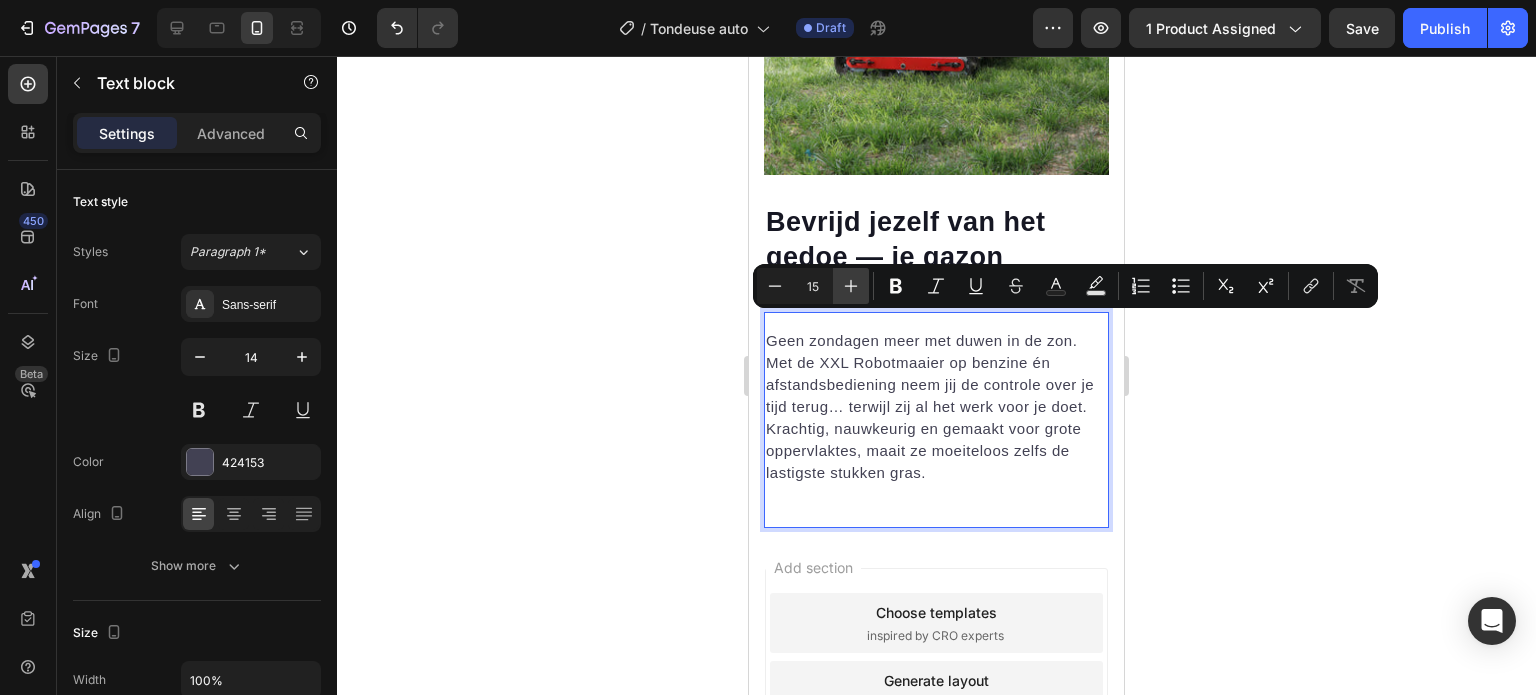 click 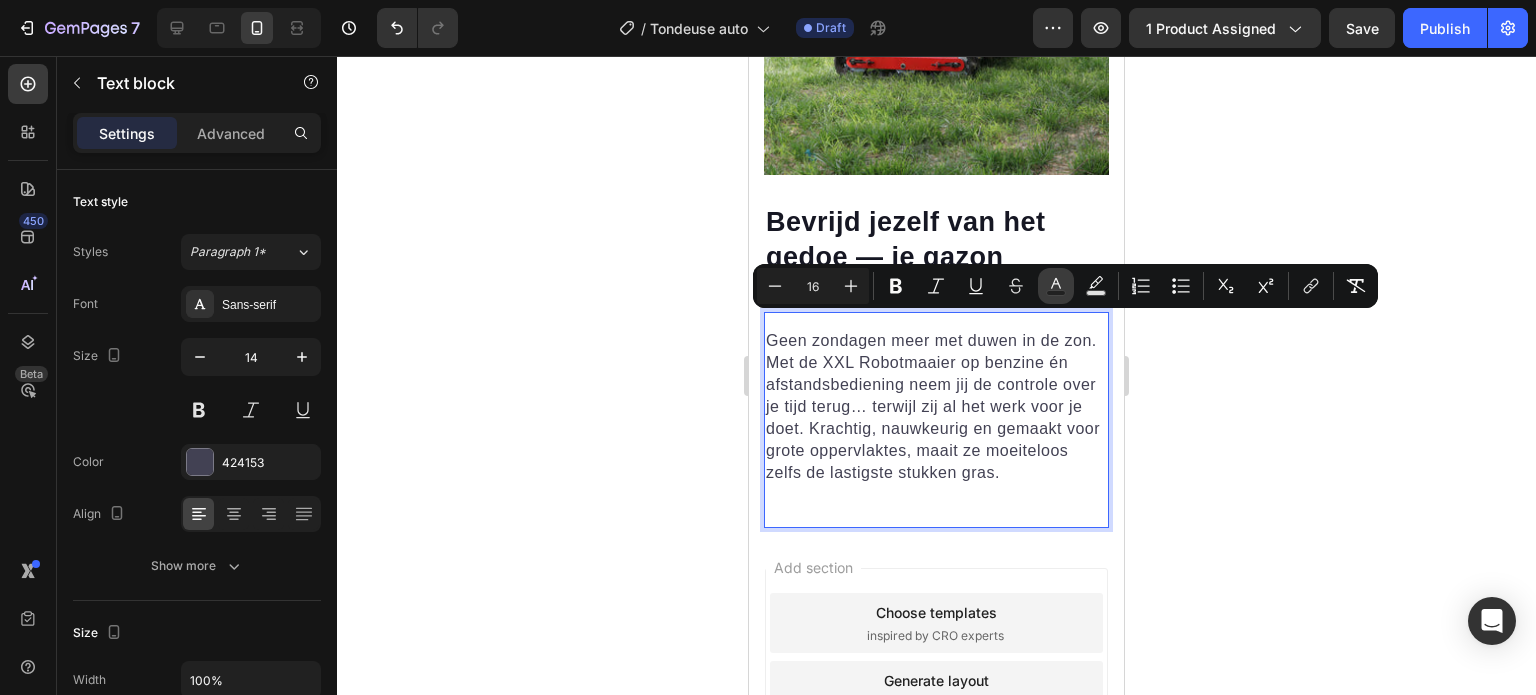 click on "Text Color" at bounding box center [1056, 286] 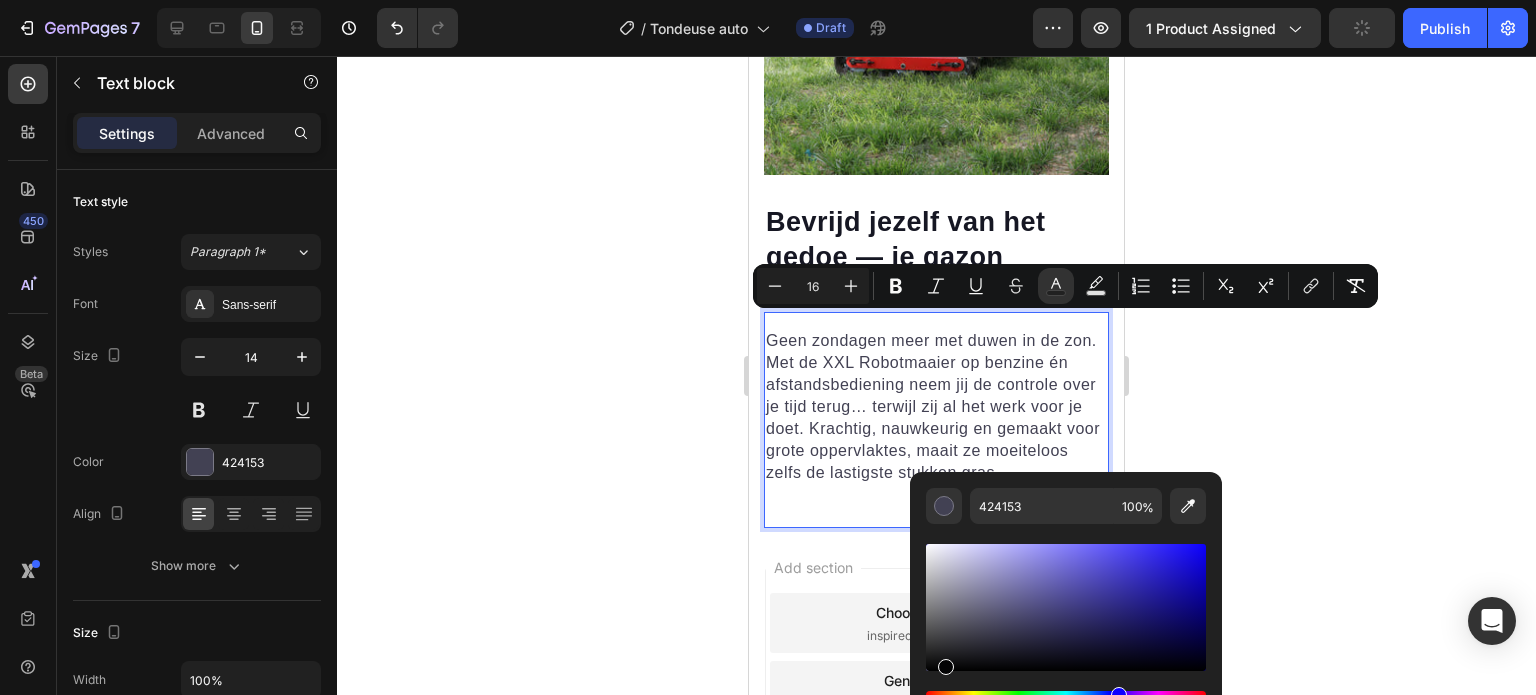 drag, startPoint x: 958, startPoint y: 653, endPoint x: 824, endPoint y: 742, distance: 160.8633 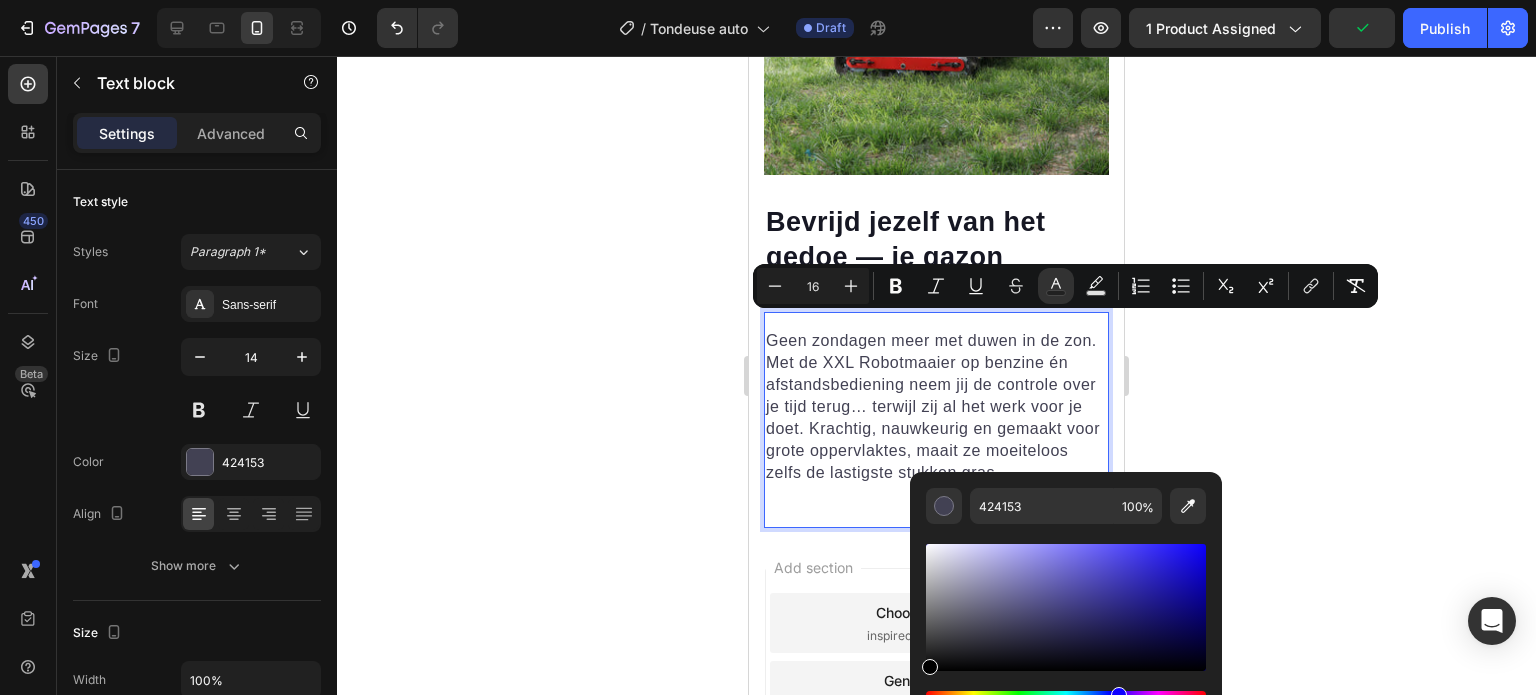 type on "000000" 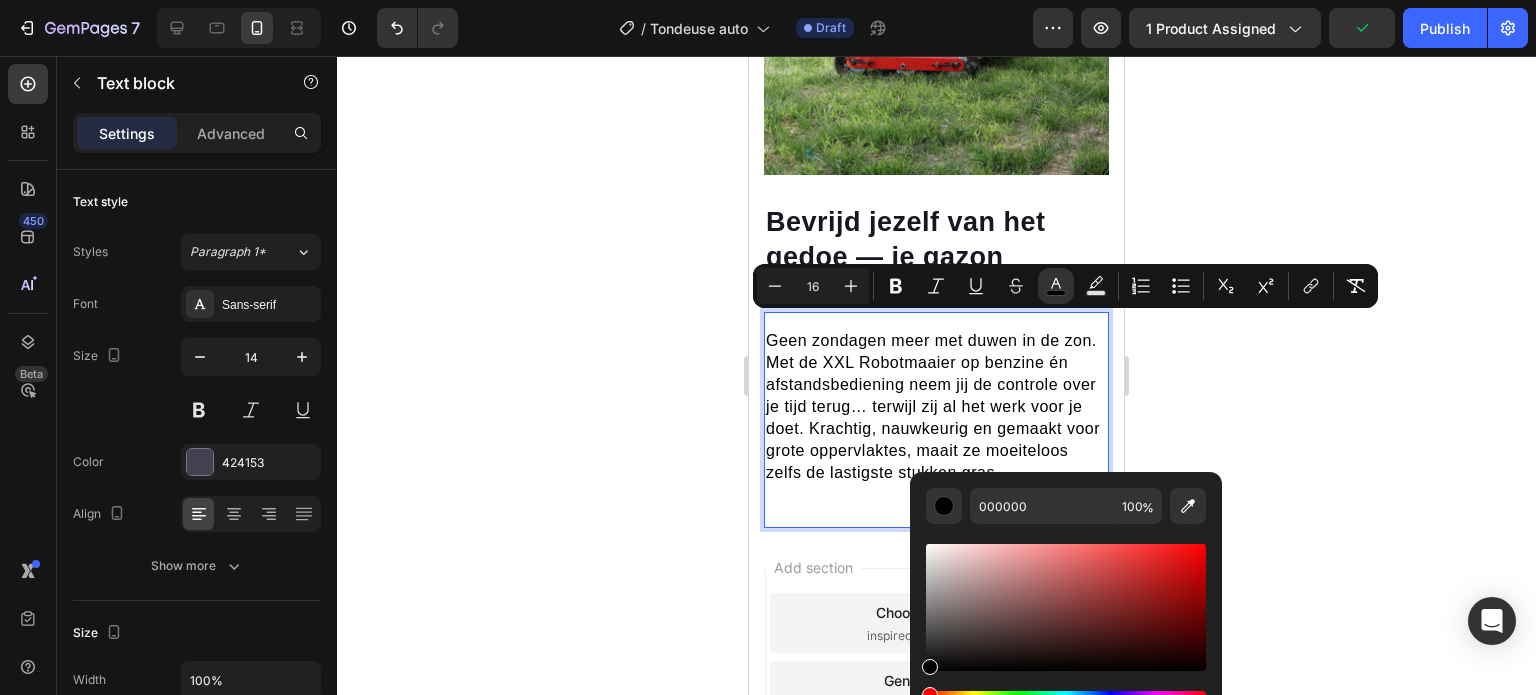 click 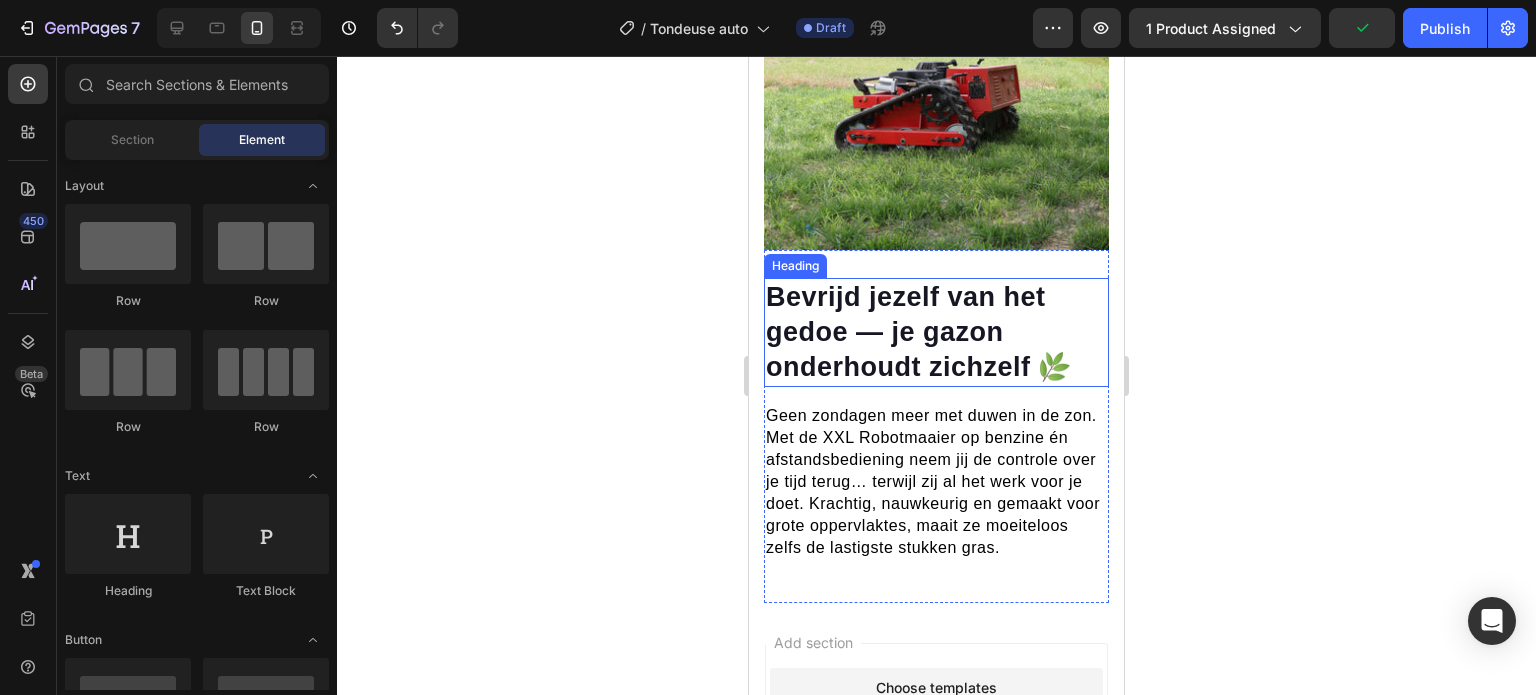 scroll, scrollTop: 1691, scrollLeft: 0, axis: vertical 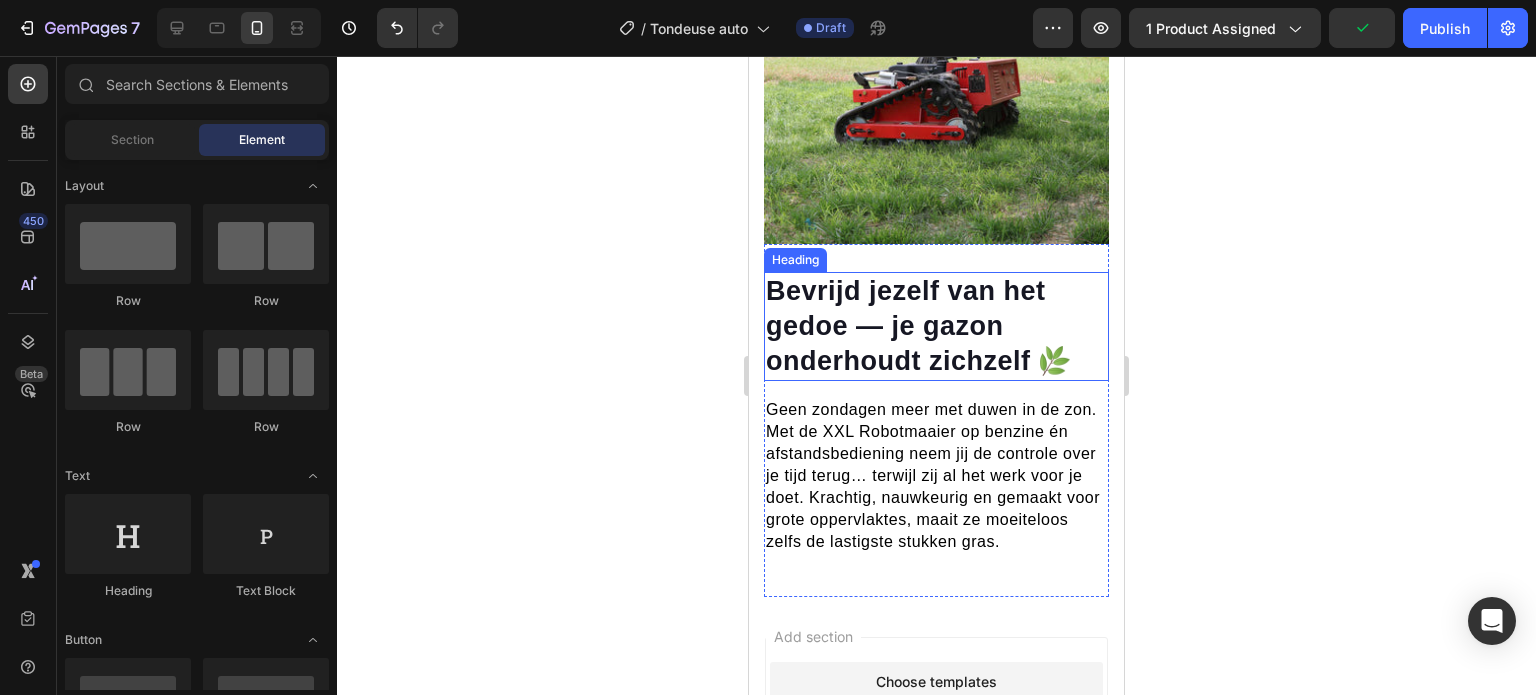 click at bounding box center [936, 71] 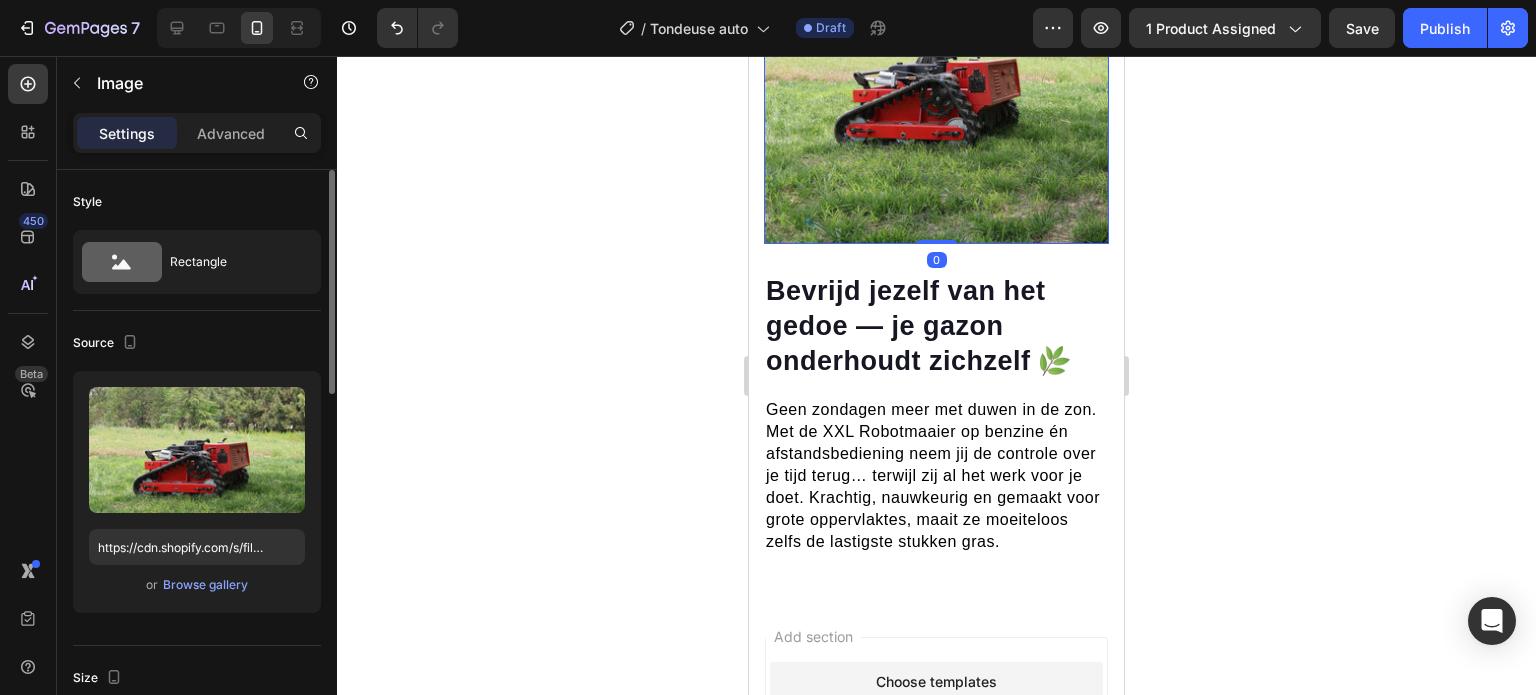 click on "https://cdn.shopify.com/s/files/1/0951/5571/6433/files/gempages_576732224502629202-ec9e0c63-9416-43a2-84ca-f2042bc1c3cc.jpg" at bounding box center [197, 547] 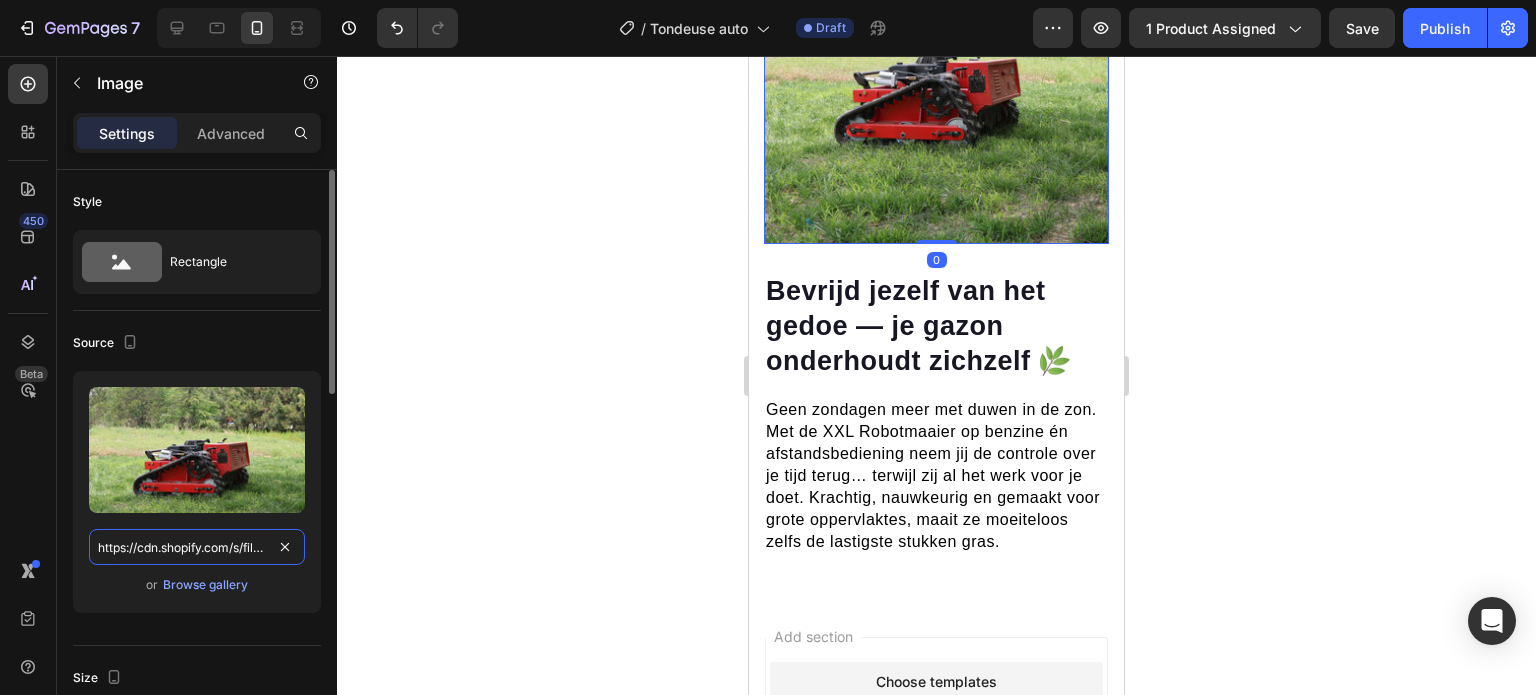 click on "https://cdn.shopify.com/s/files/1/0951/5571/6433/files/gempages_576732224502629202-ec9e0c63-9416-43a2-84ca-f2042bc1c3cc.jpg" at bounding box center (197, 547) 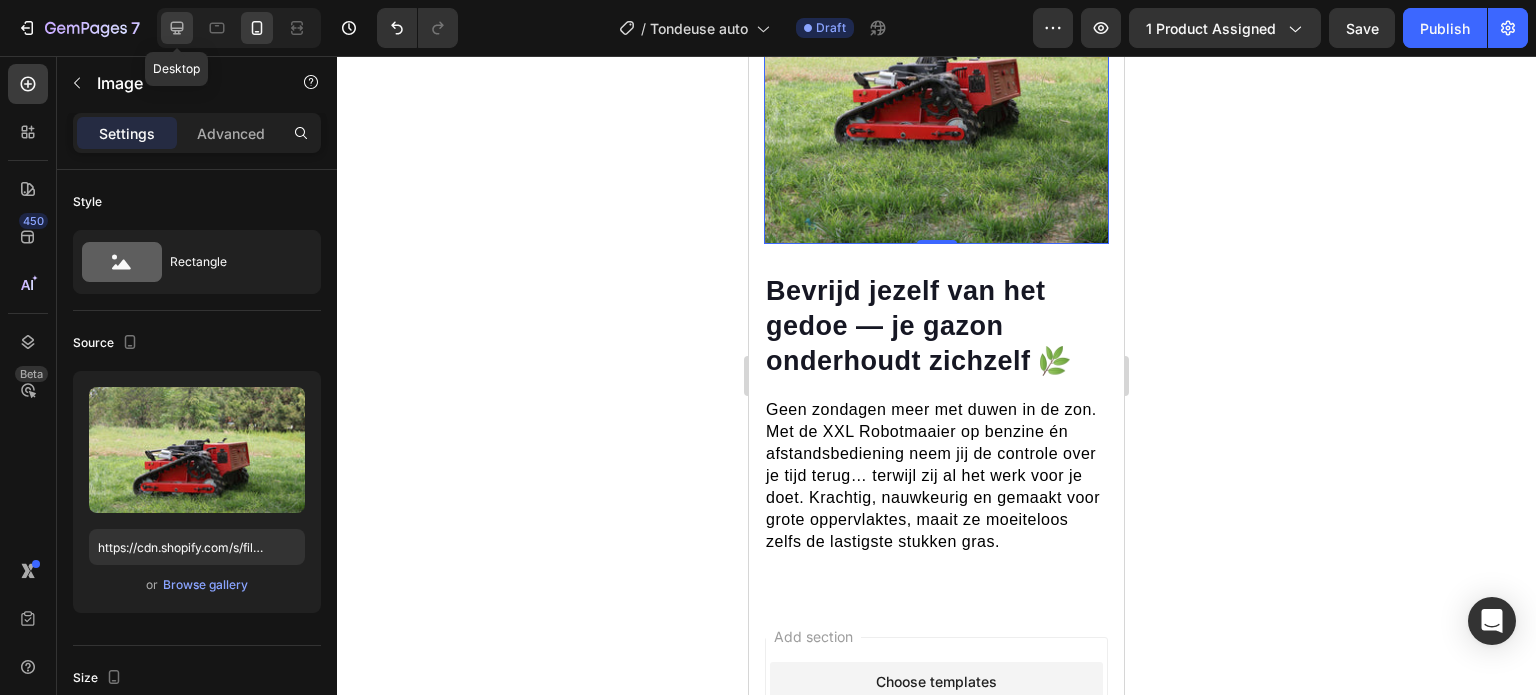 click 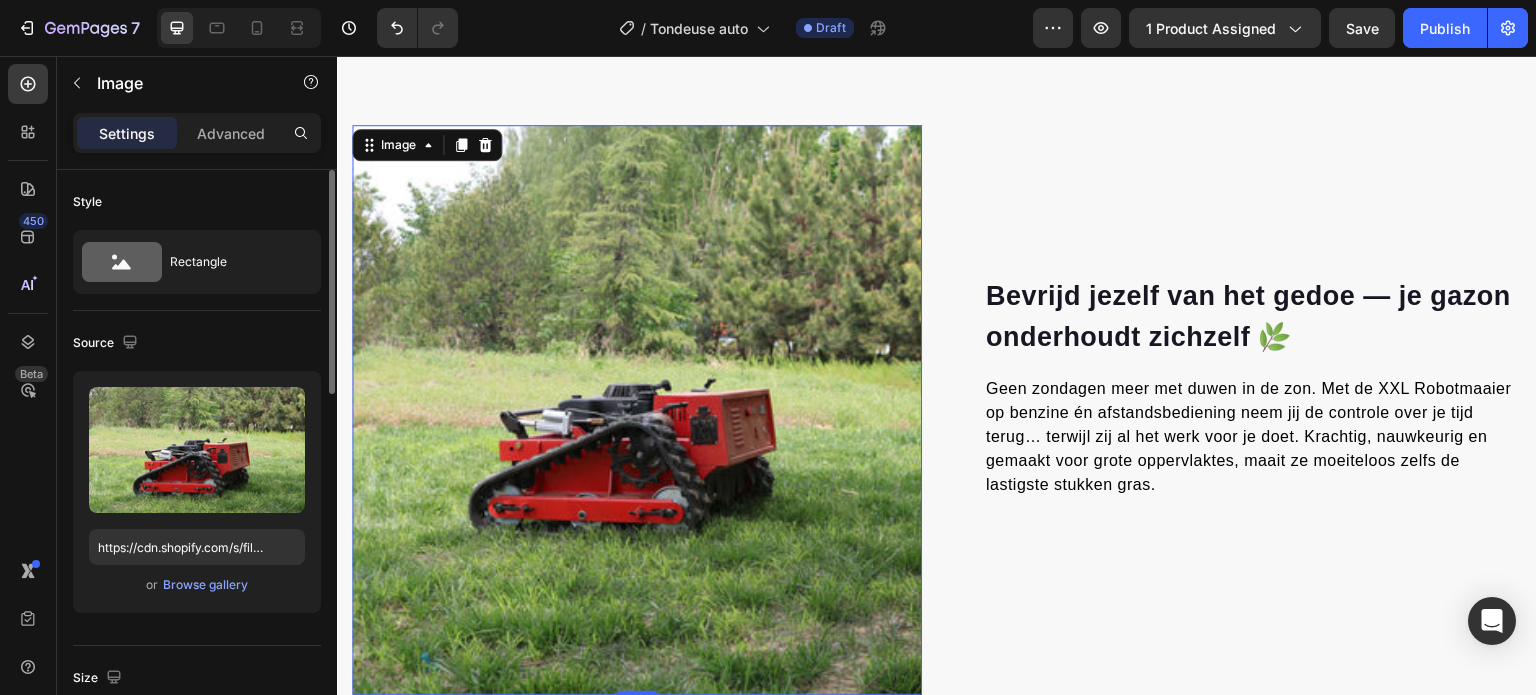 scroll, scrollTop: 1524, scrollLeft: 0, axis: vertical 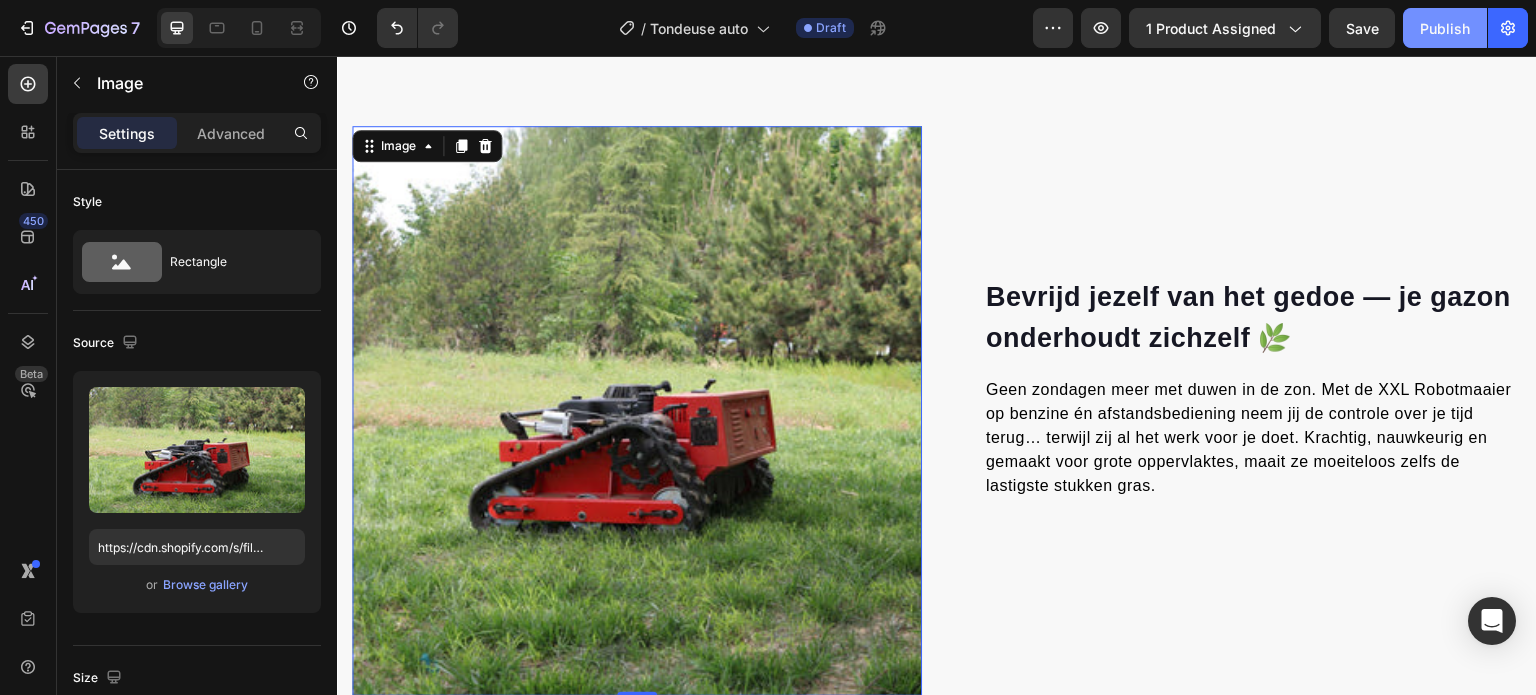 click on "Publish" at bounding box center (1445, 28) 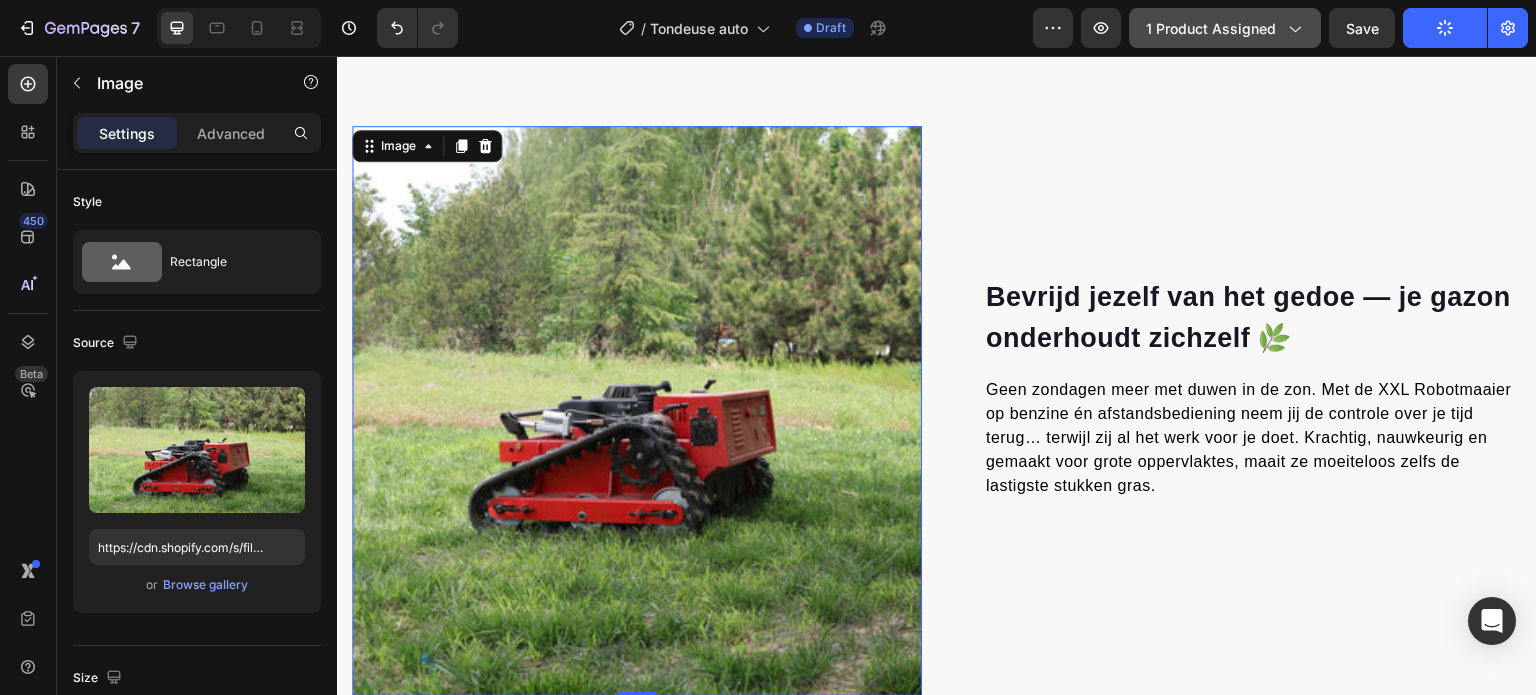 click on "1 product assigned" at bounding box center [1225, 28] 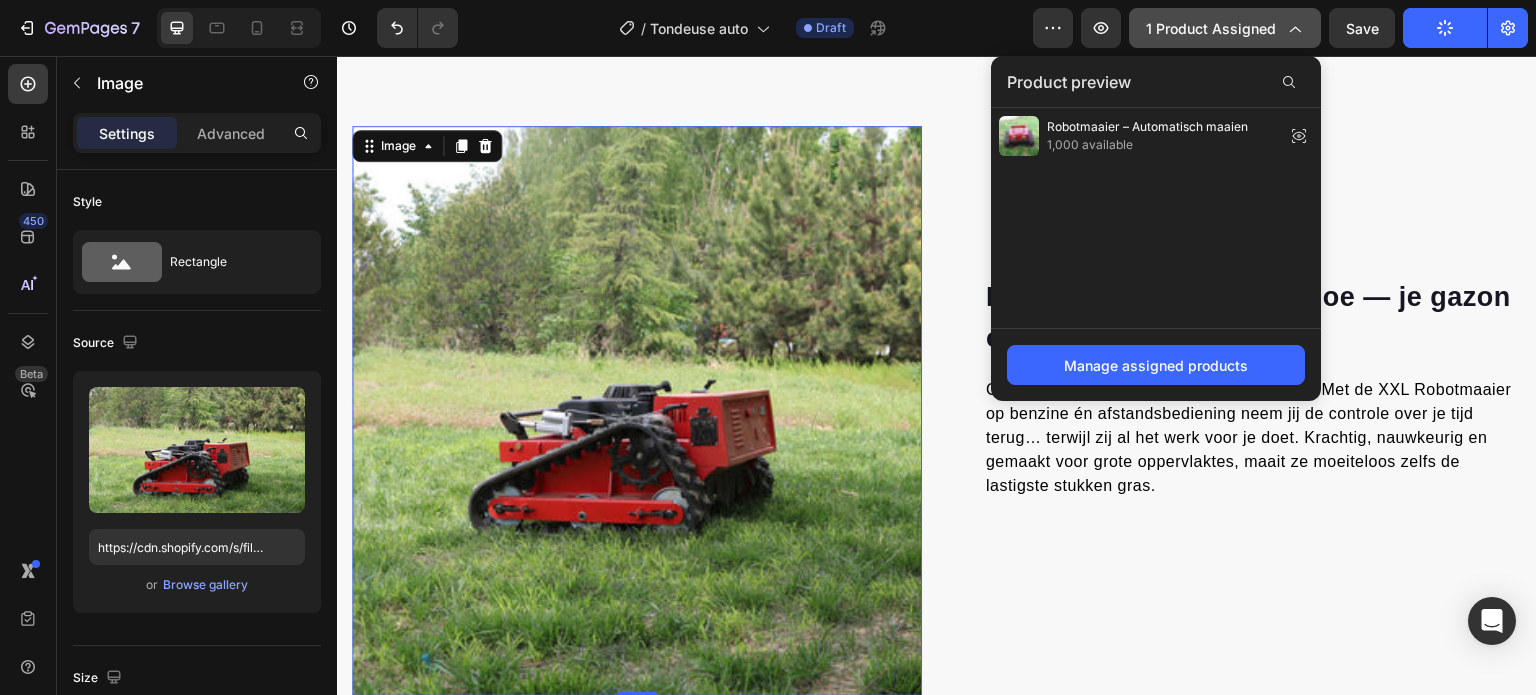 click on "1 product assigned" at bounding box center (1225, 28) 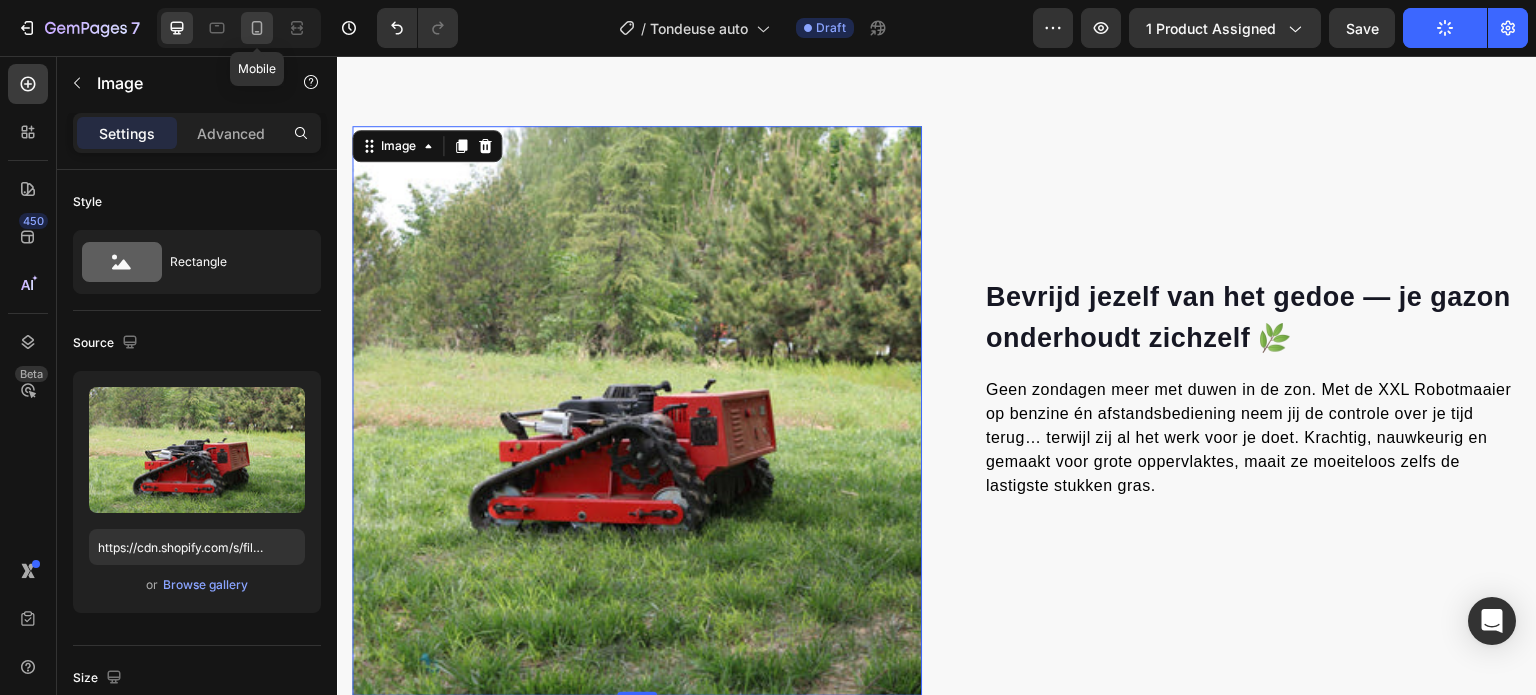 click 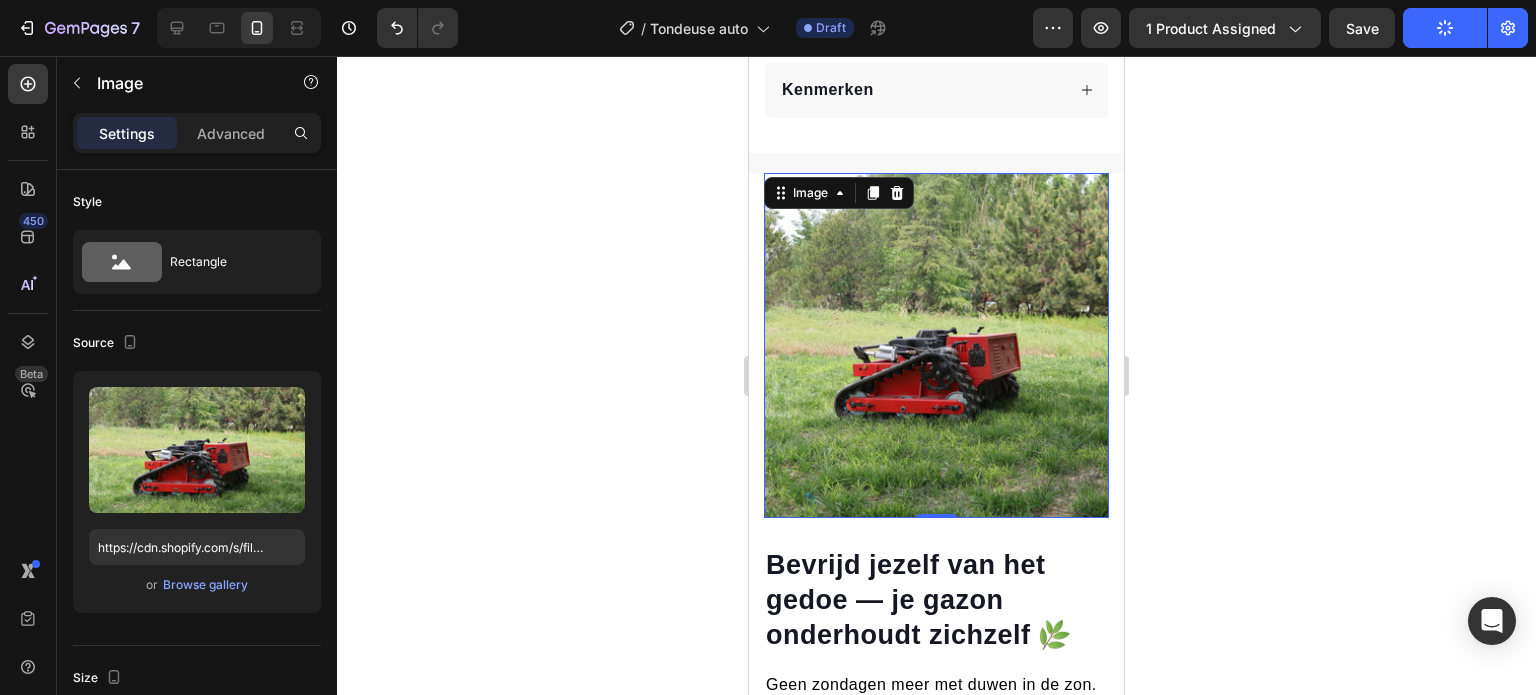 scroll, scrollTop: 1452, scrollLeft: 0, axis: vertical 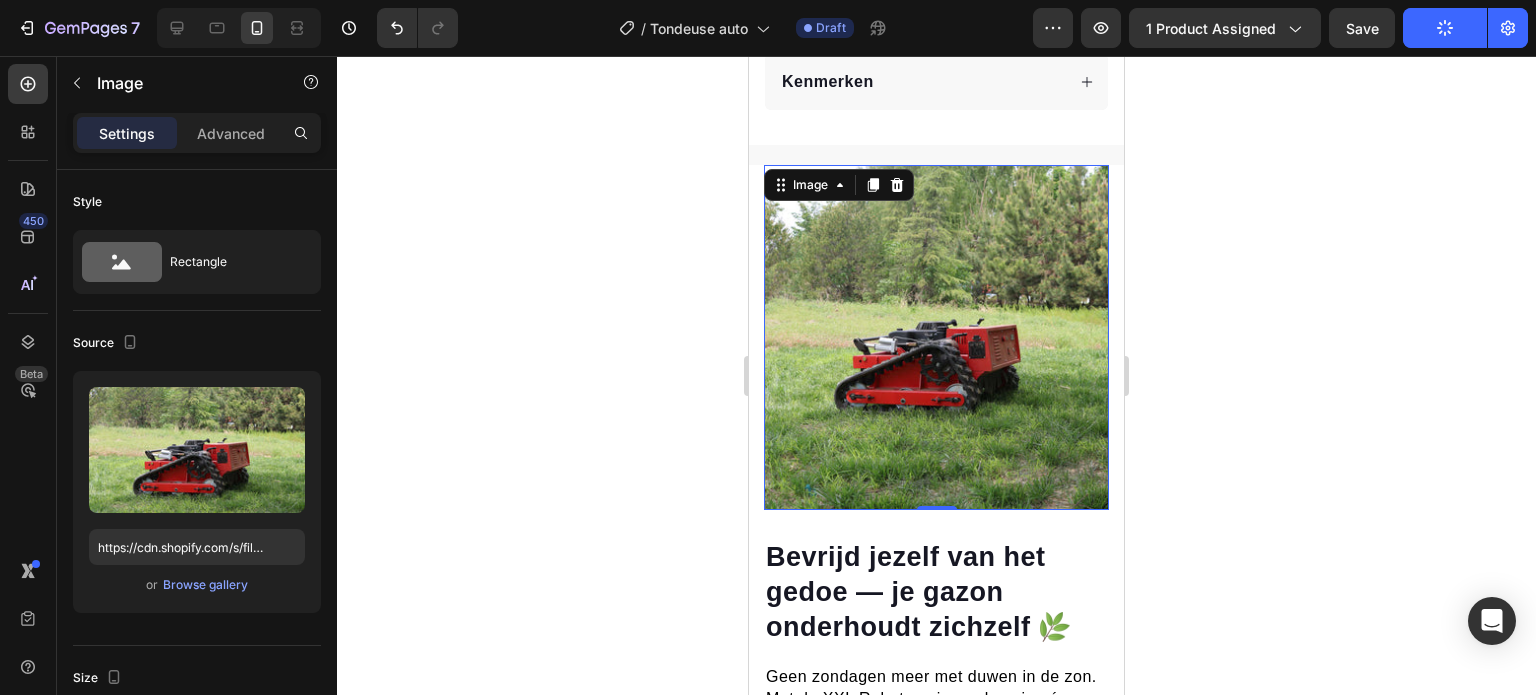 click 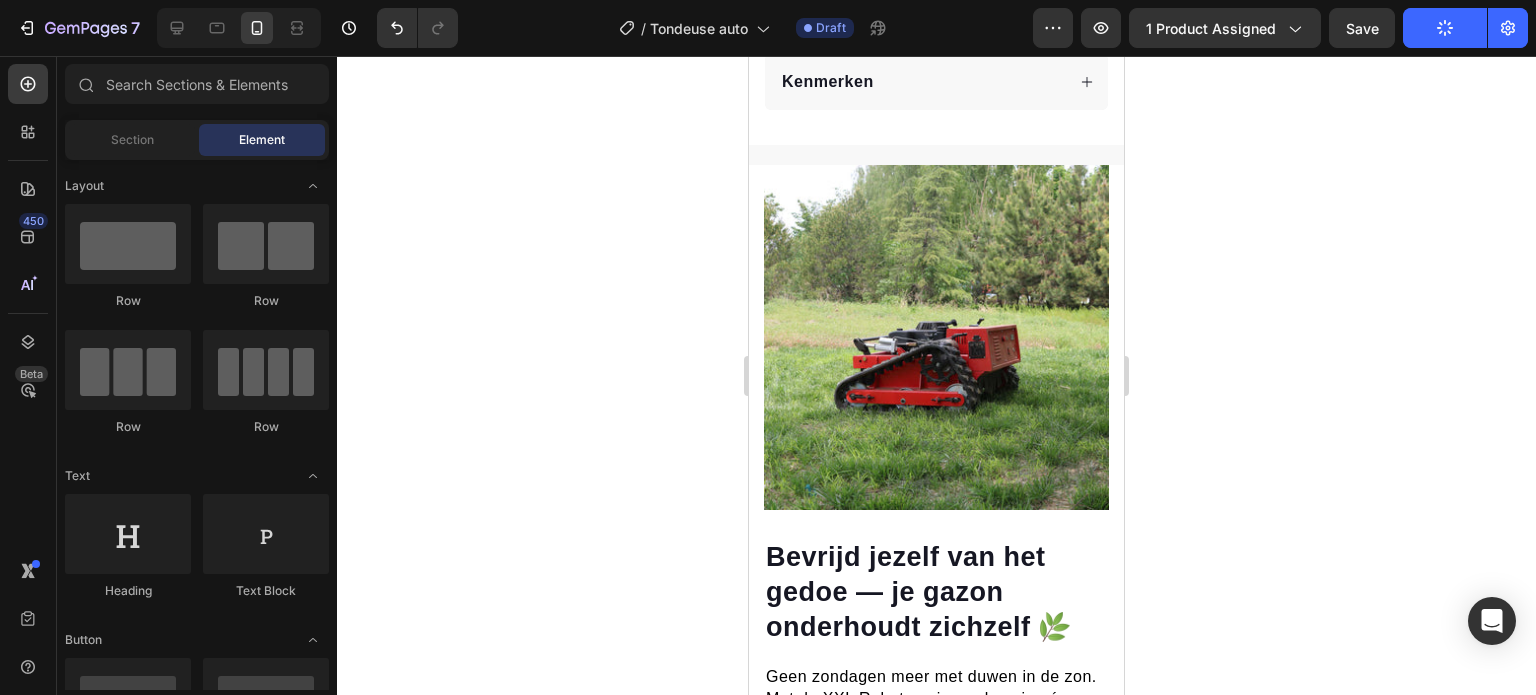 click 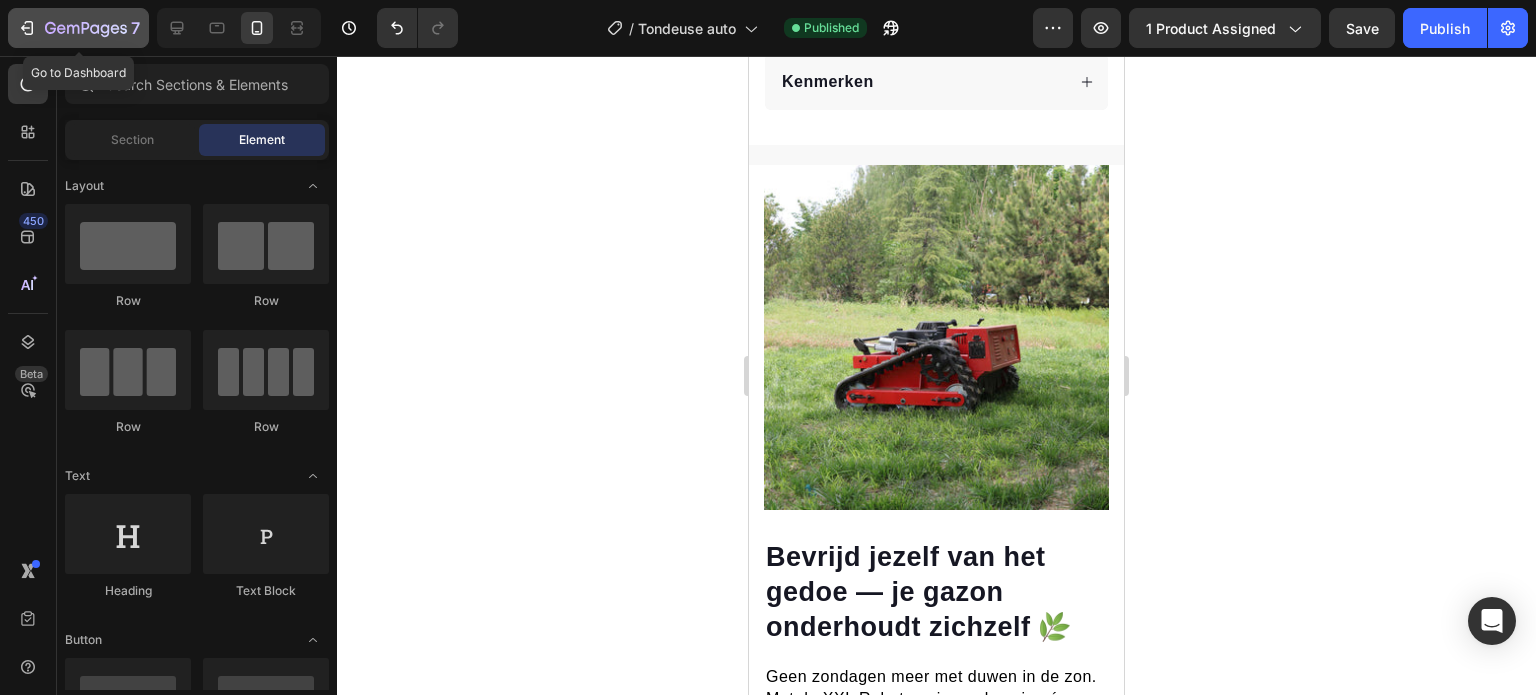 click on "7" 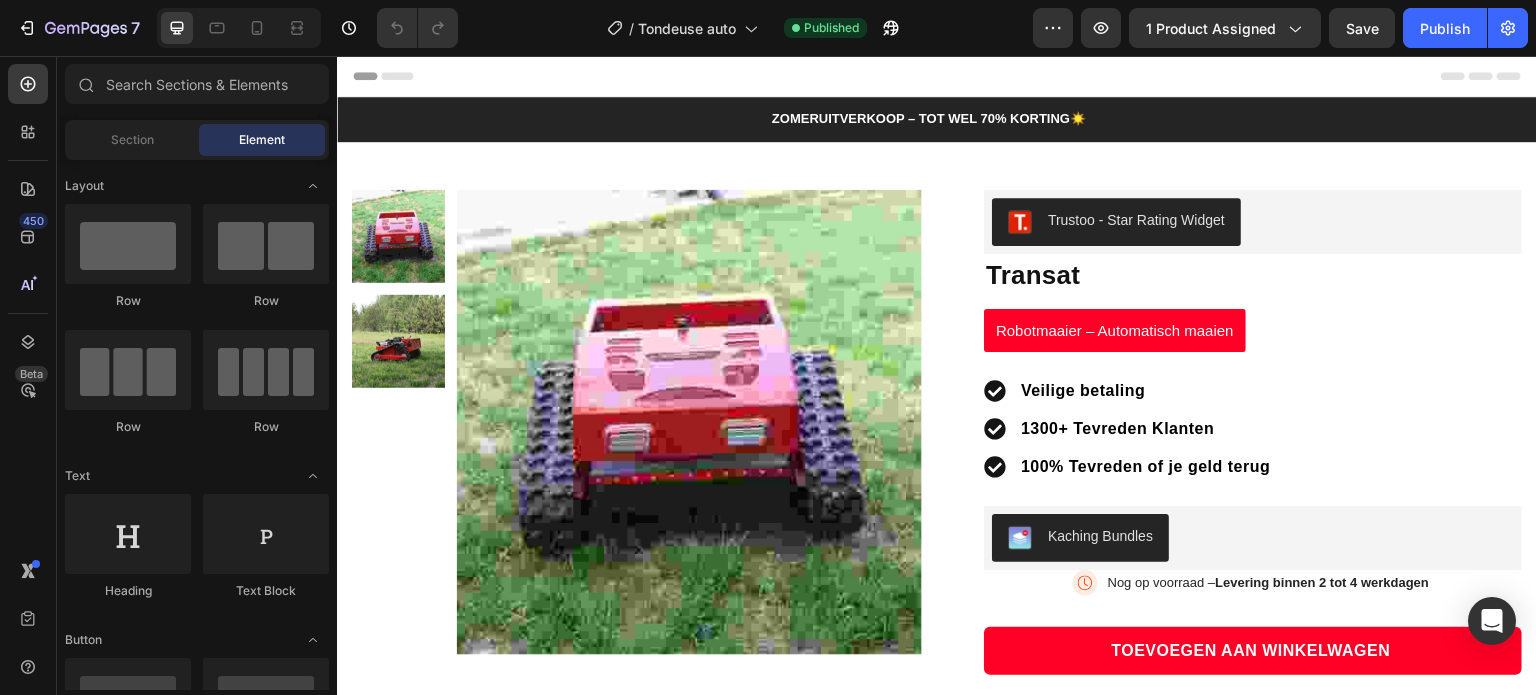 scroll, scrollTop: 0, scrollLeft: 0, axis: both 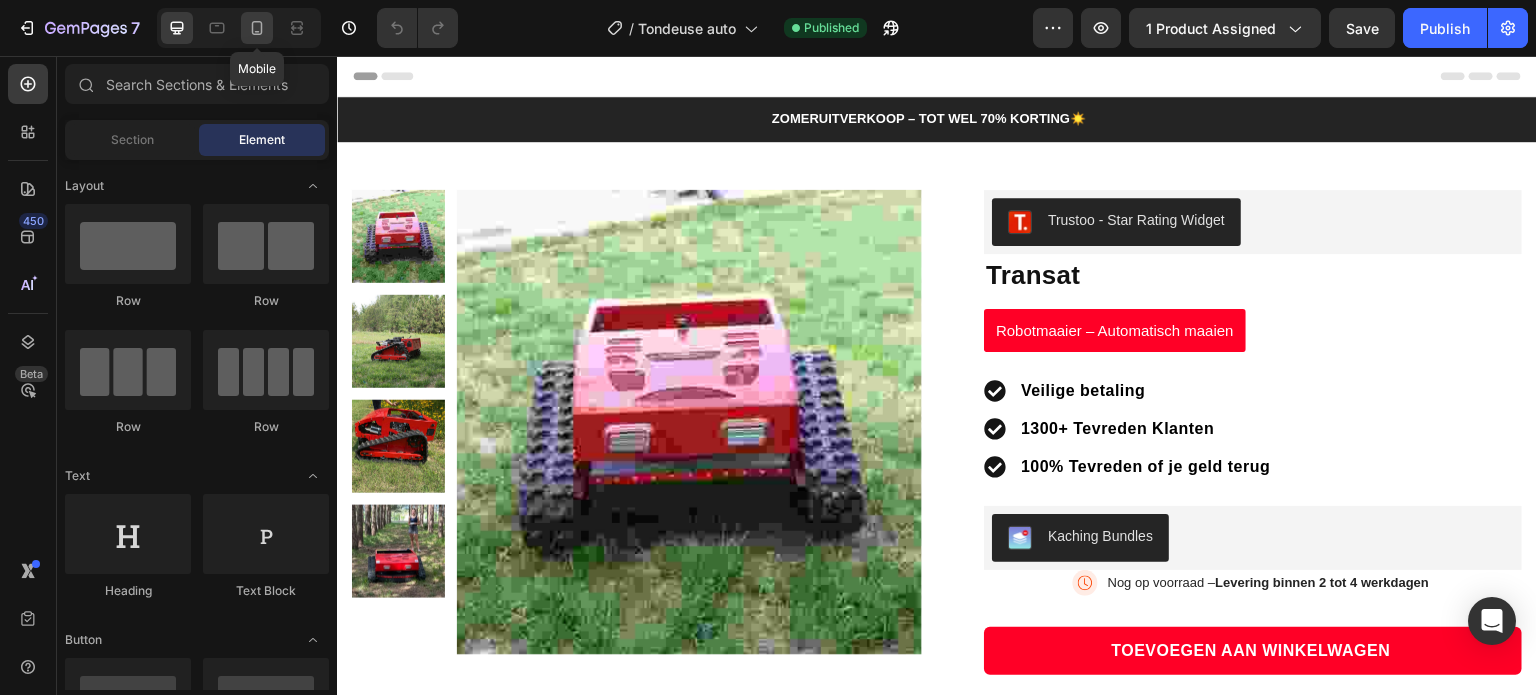click 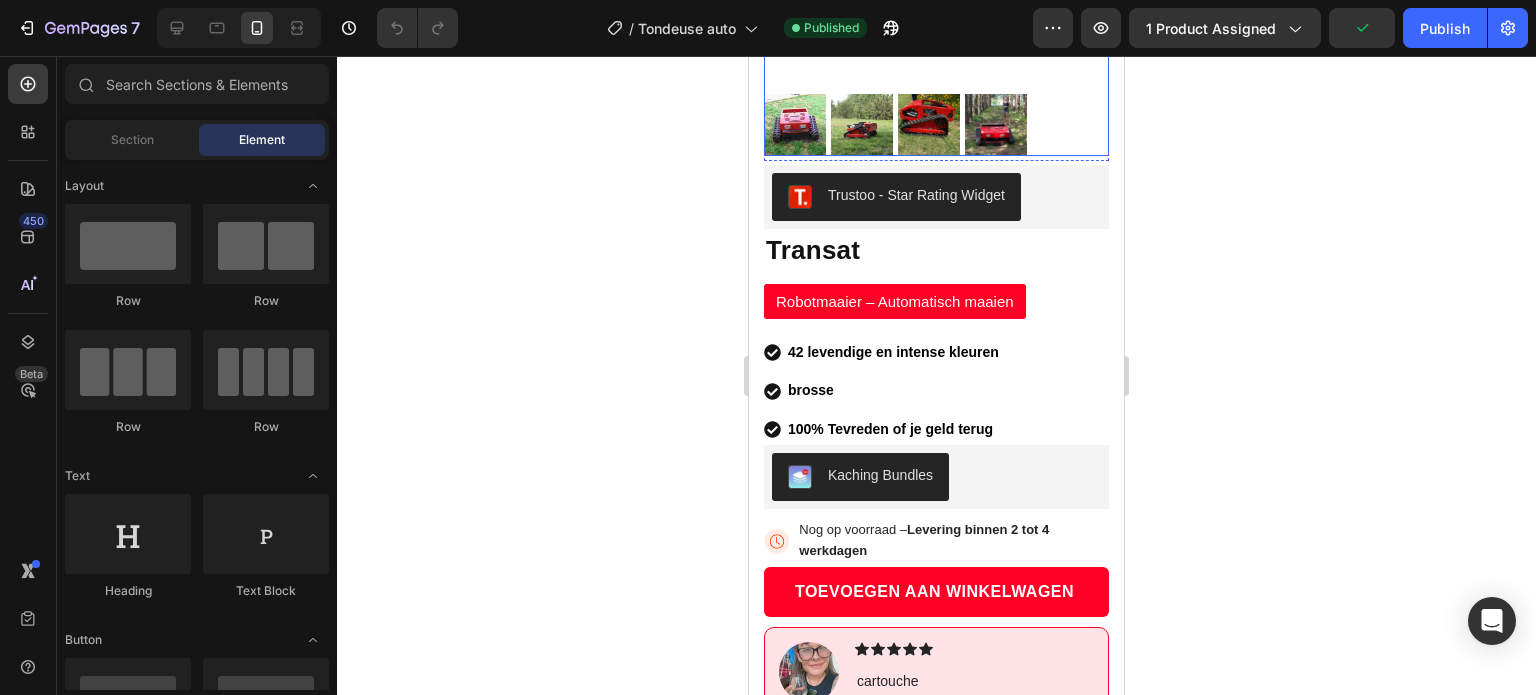 scroll, scrollTop: 436, scrollLeft: 0, axis: vertical 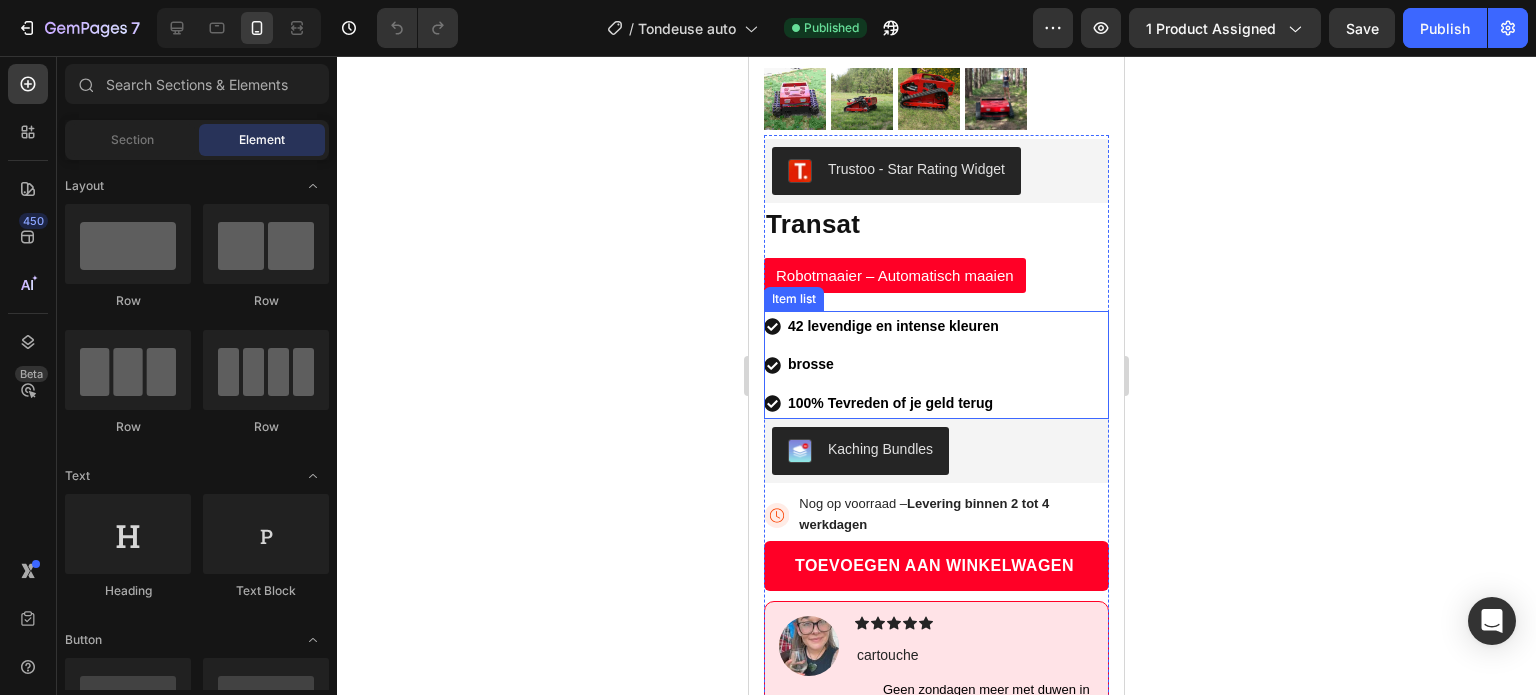click on "42 levendige en intense kleuren" at bounding box center [811, 364] 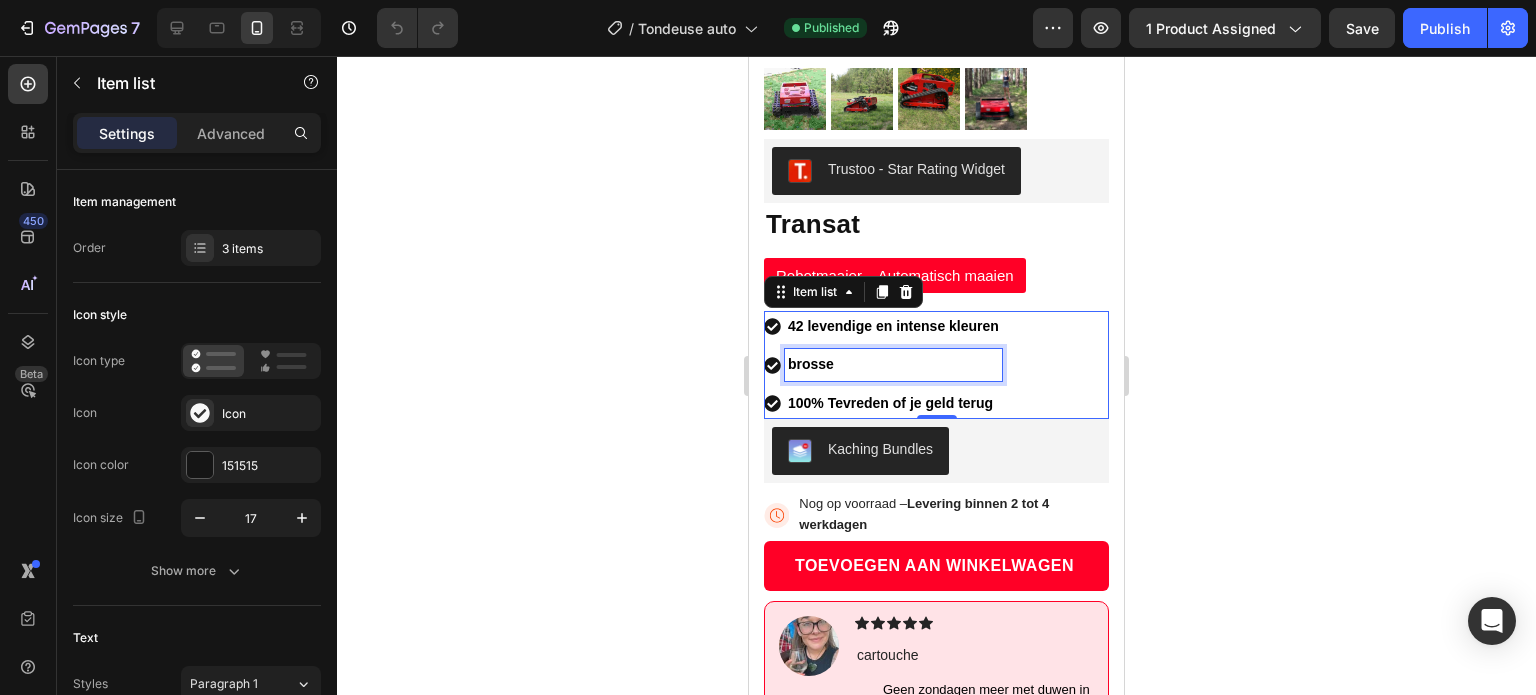 click on "42 levendige en intense kleuren" at bounding box center (811, 364) 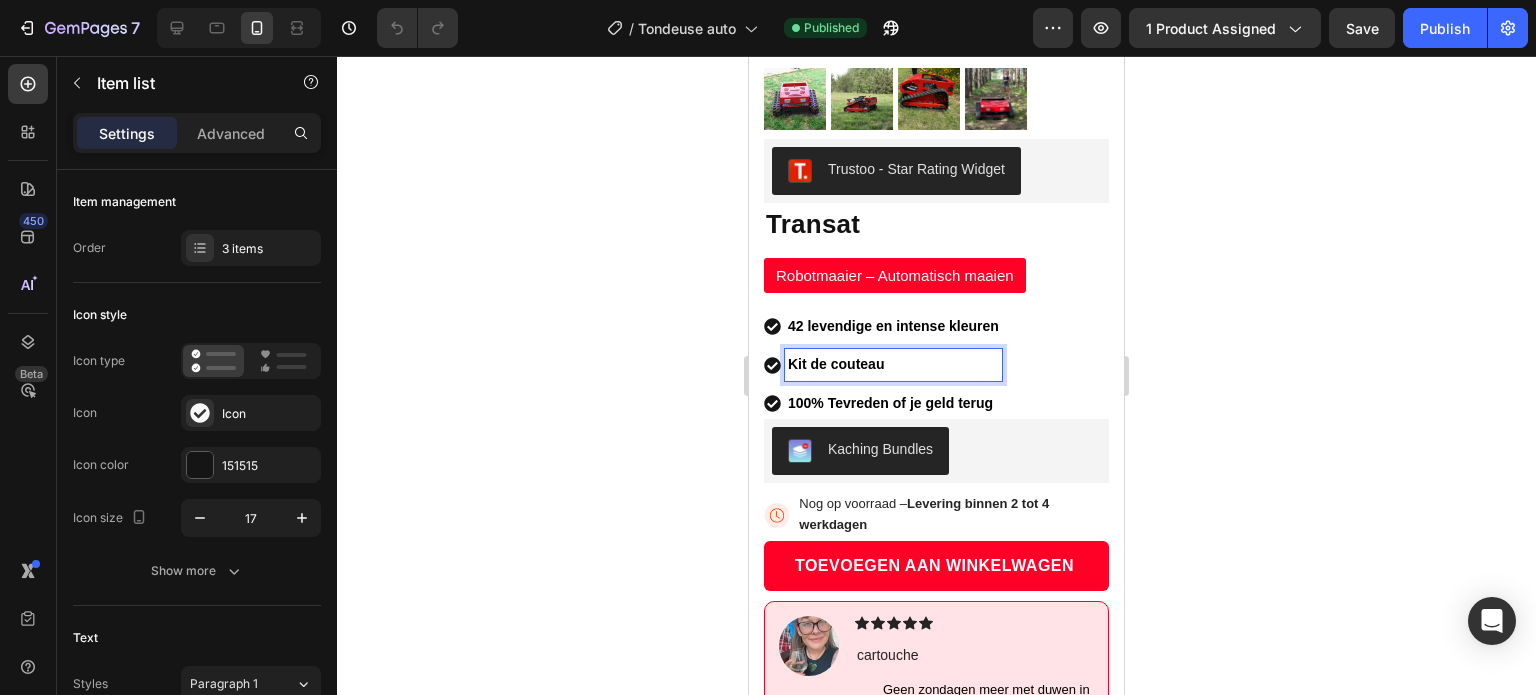 click 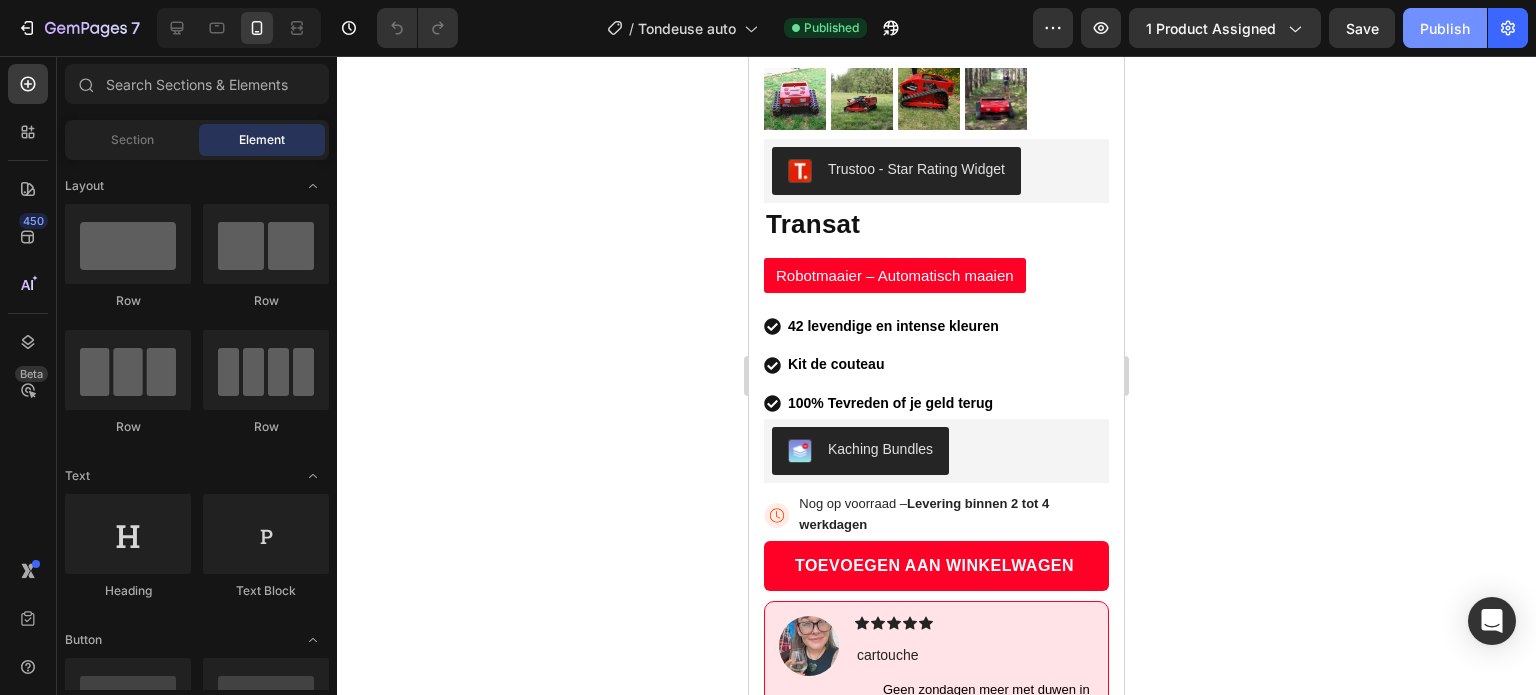 click on "Publish" at bounding box center [1445, 28] 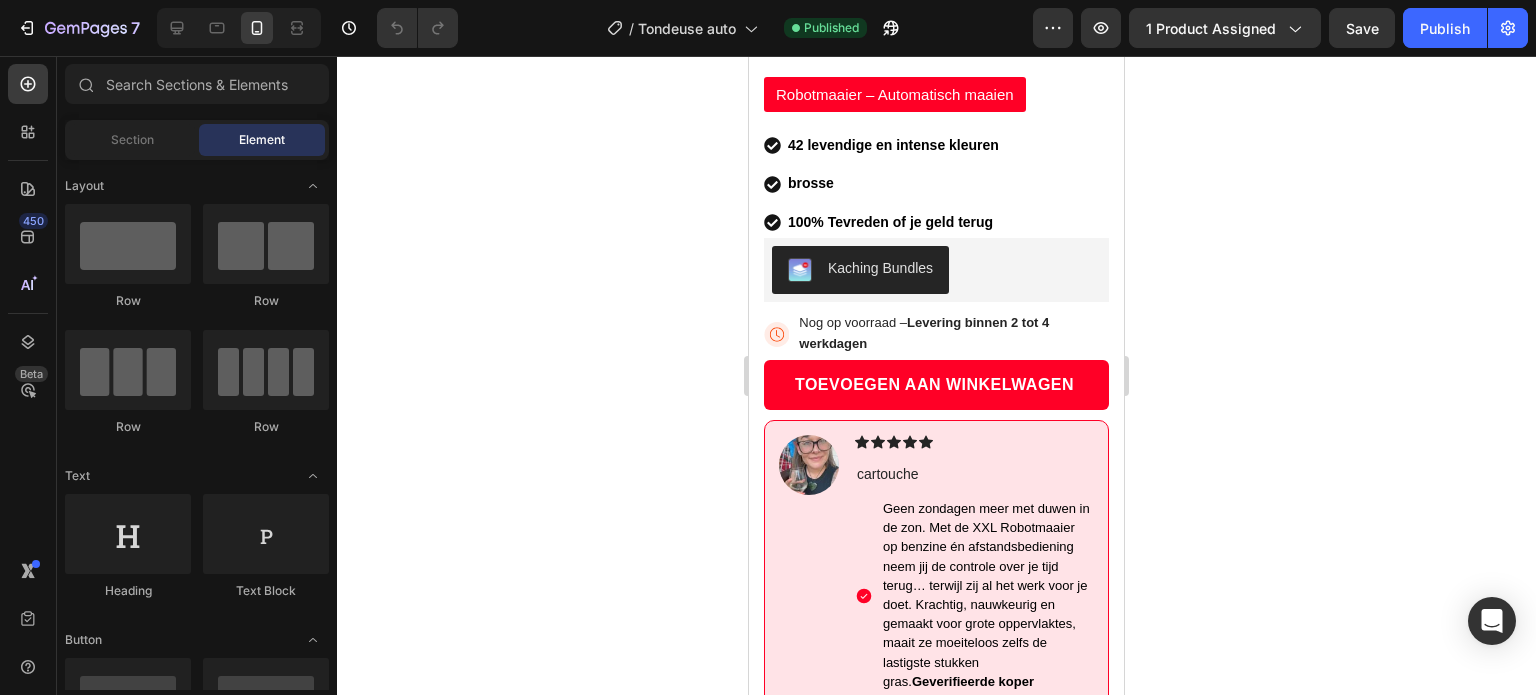 scroll, scrollTop: 603, scrollLeft: 0, axis: vertical 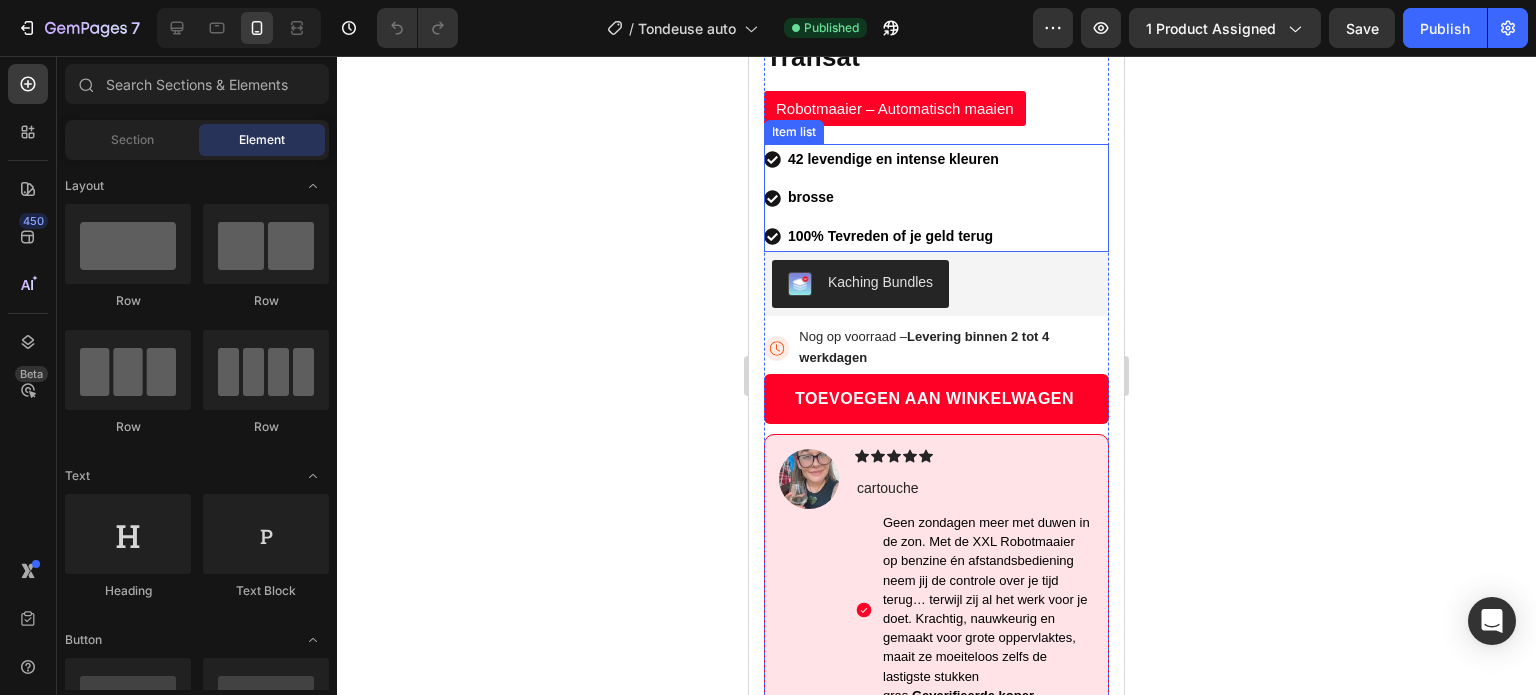 click on "42 levendige en intense kleuren" at bounding box center (811, 197) 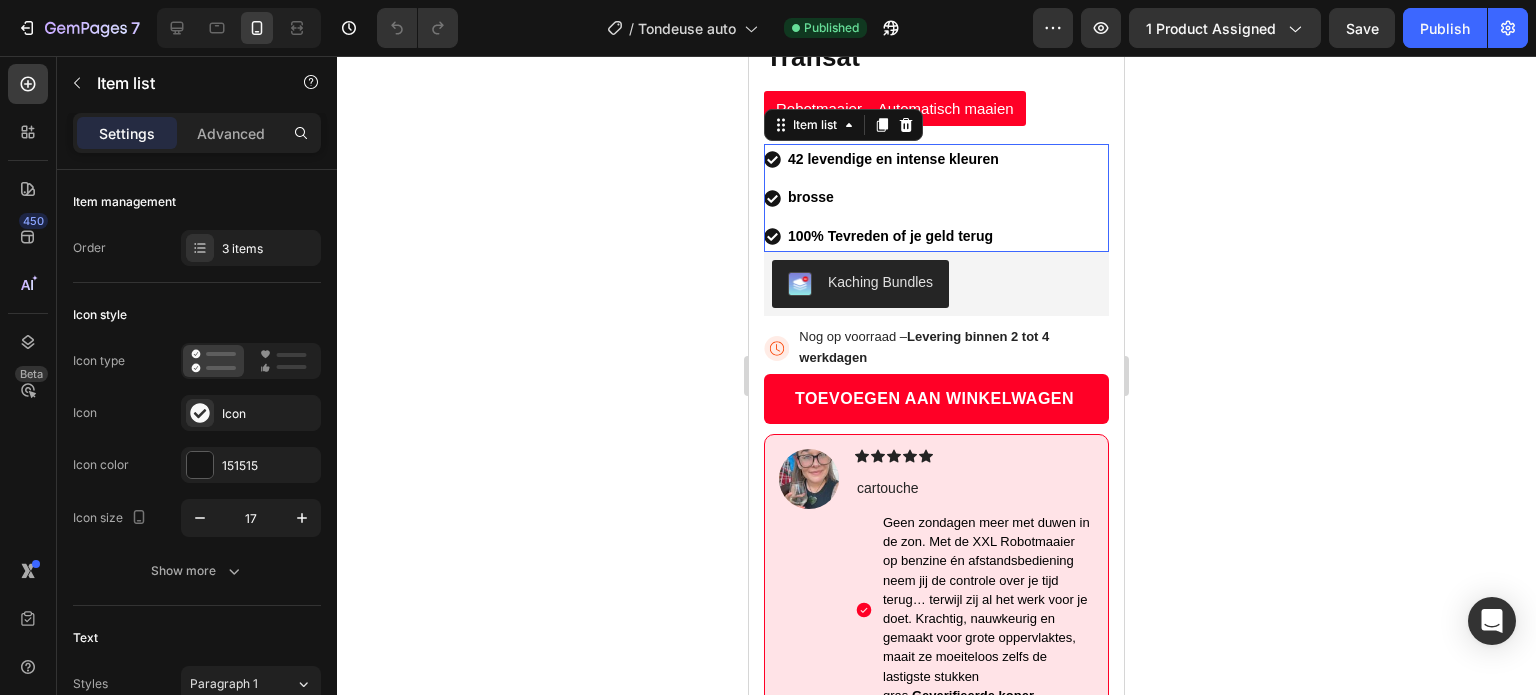 click on "42 levendige en intense kleuren" at bounding box center (811, 197) 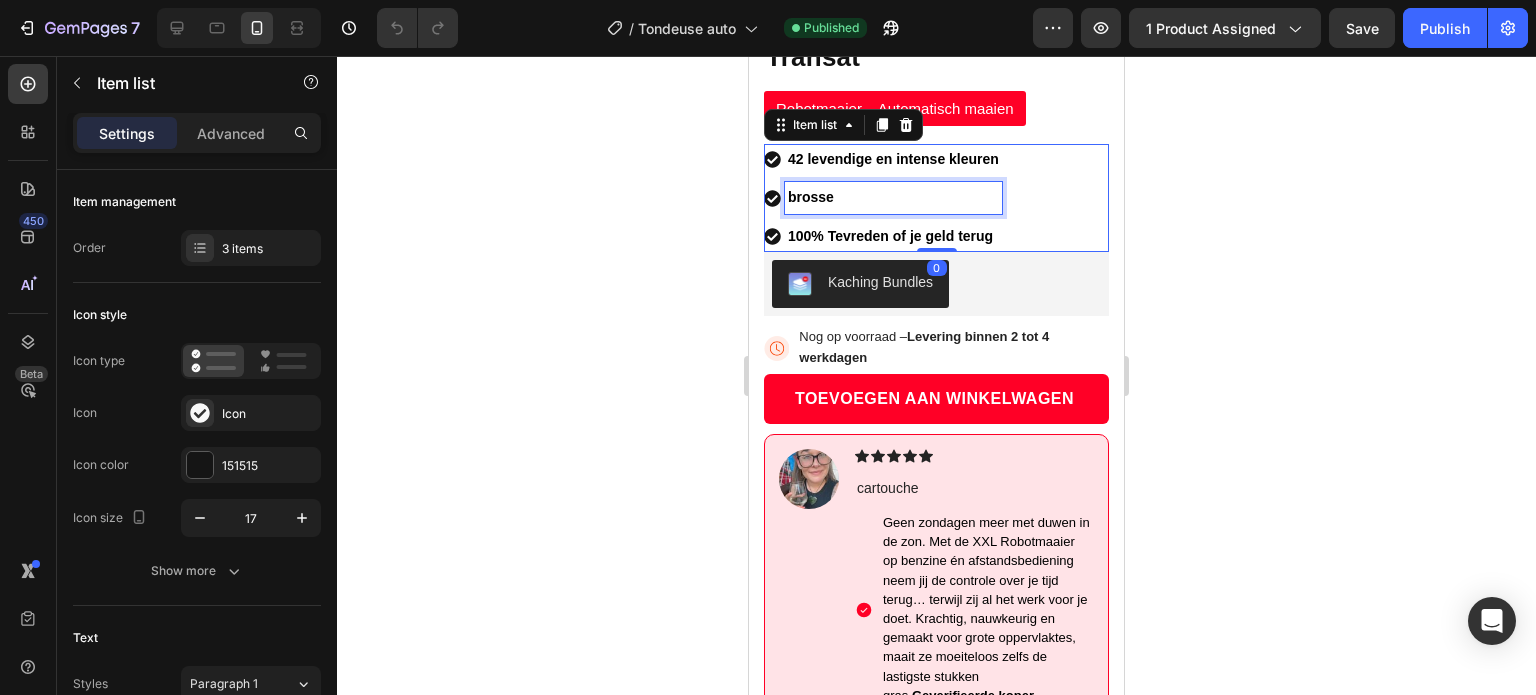 click on "42 levendige en intense kleuren" at bounding box center [811, 197] 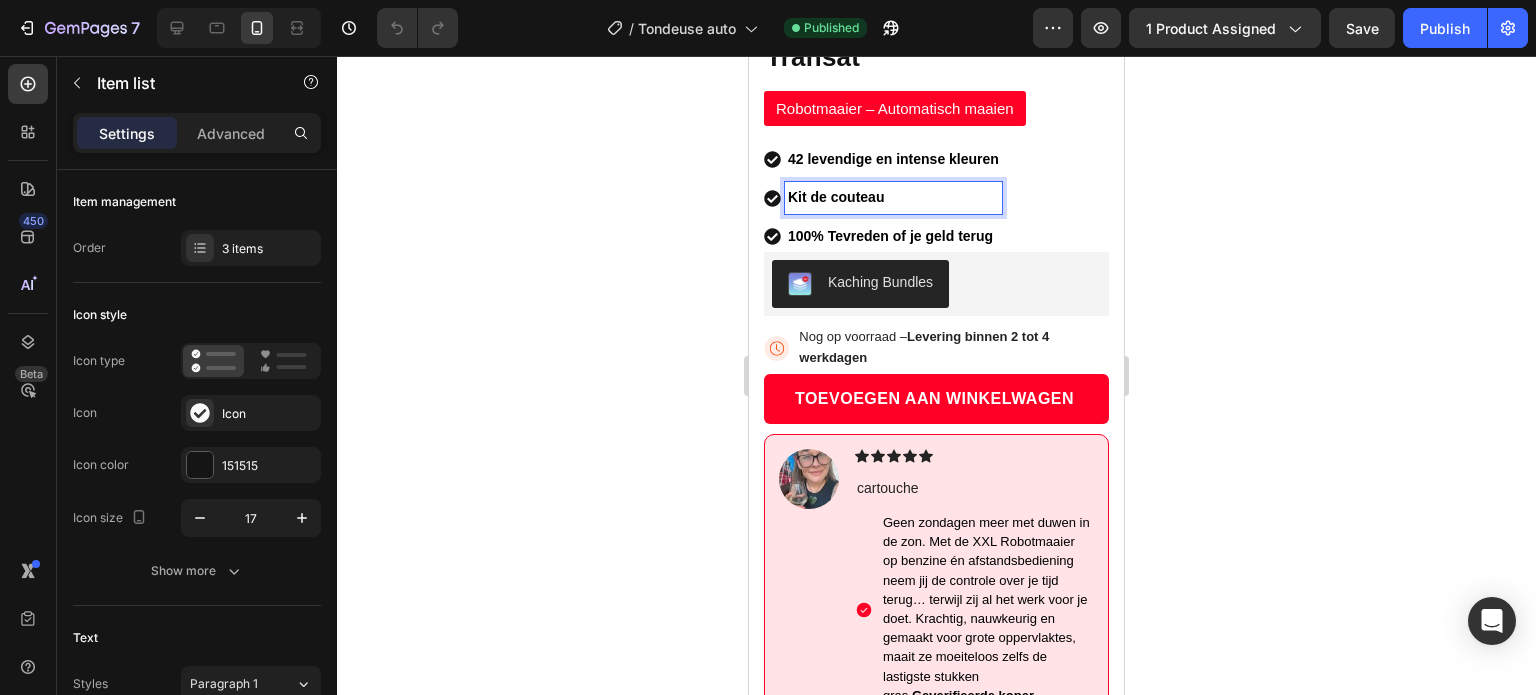 click 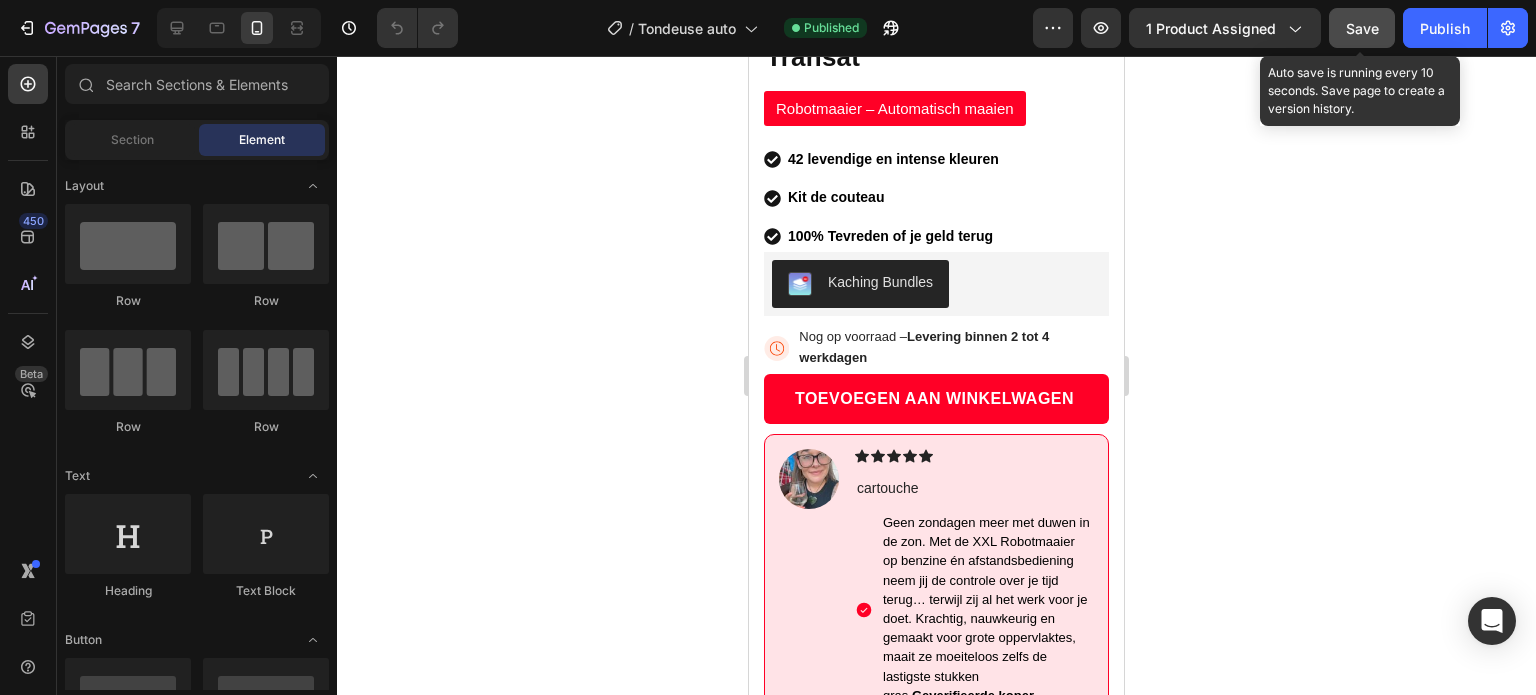 click on "Save" 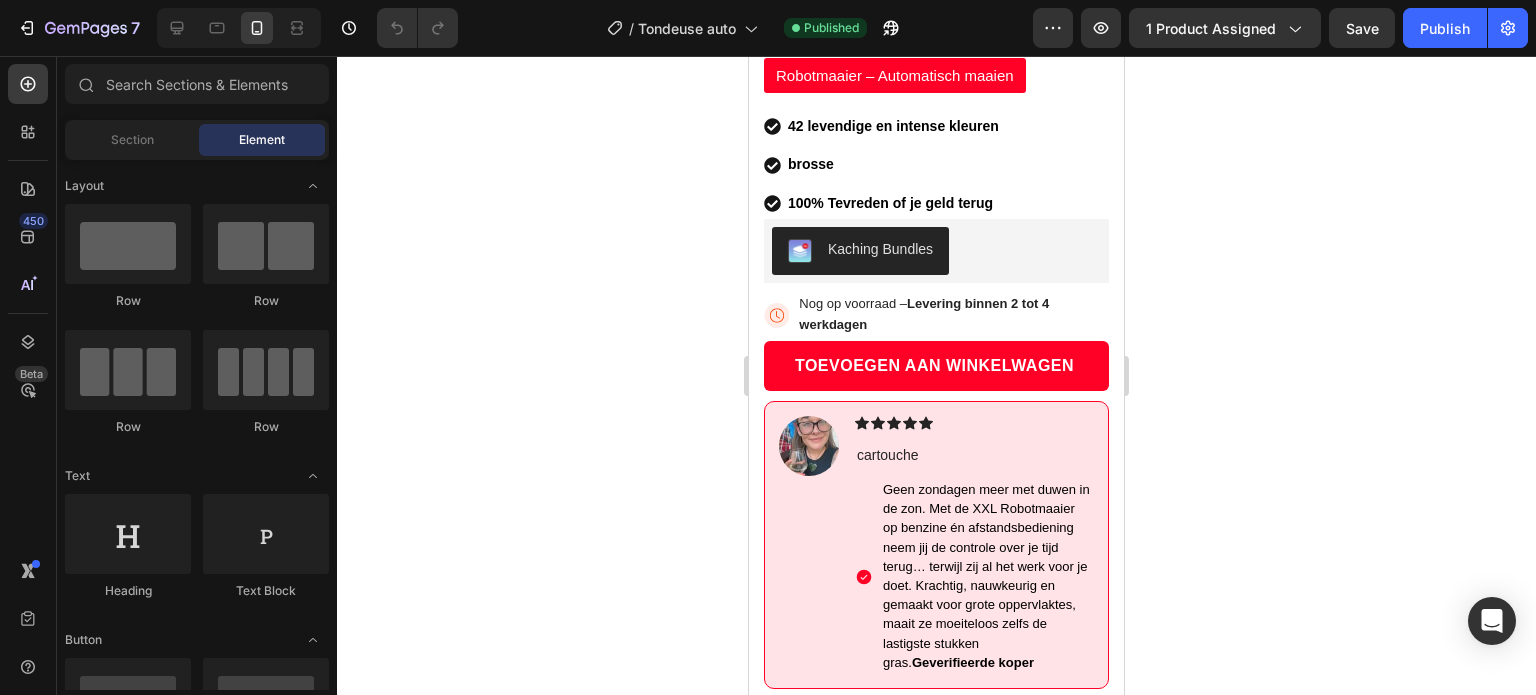 scroll, scrollTop: 635, scrollLeft: 0, axis: vertical 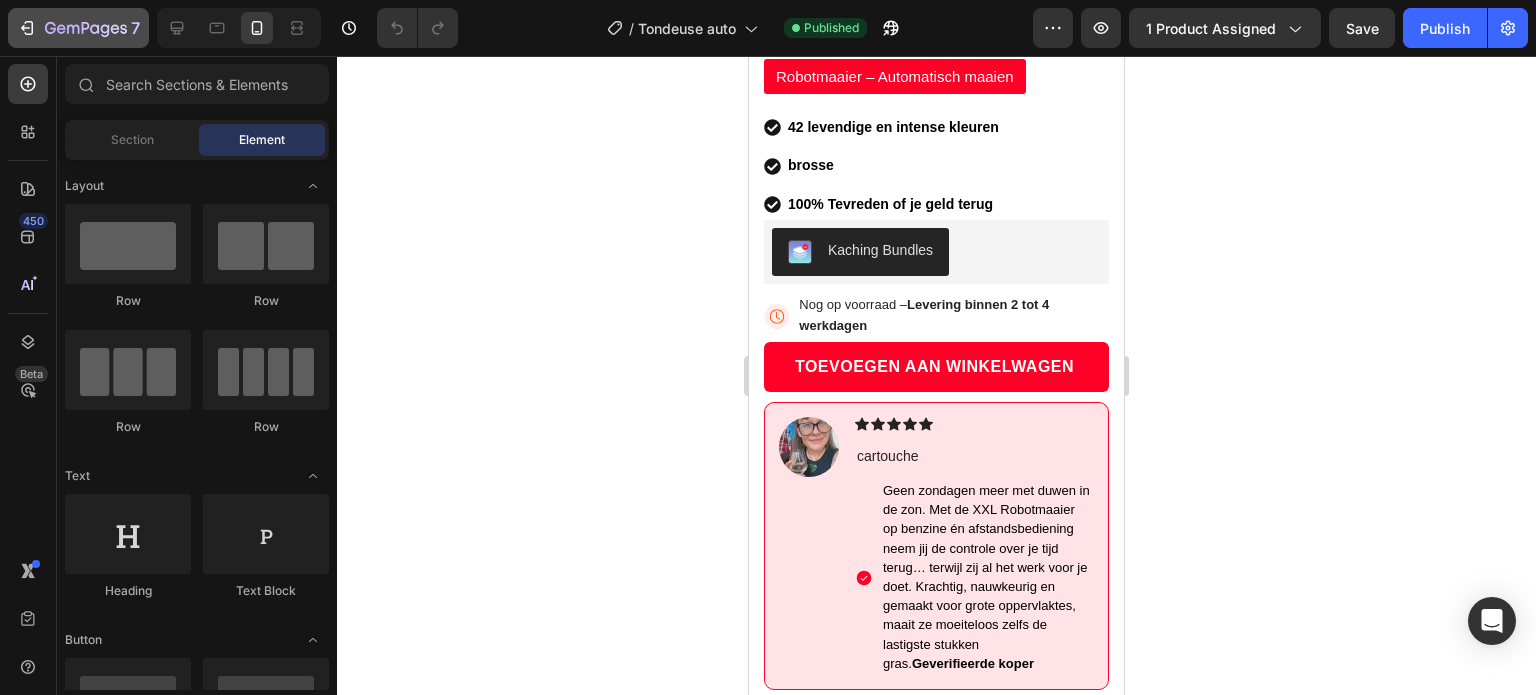 click on "7" 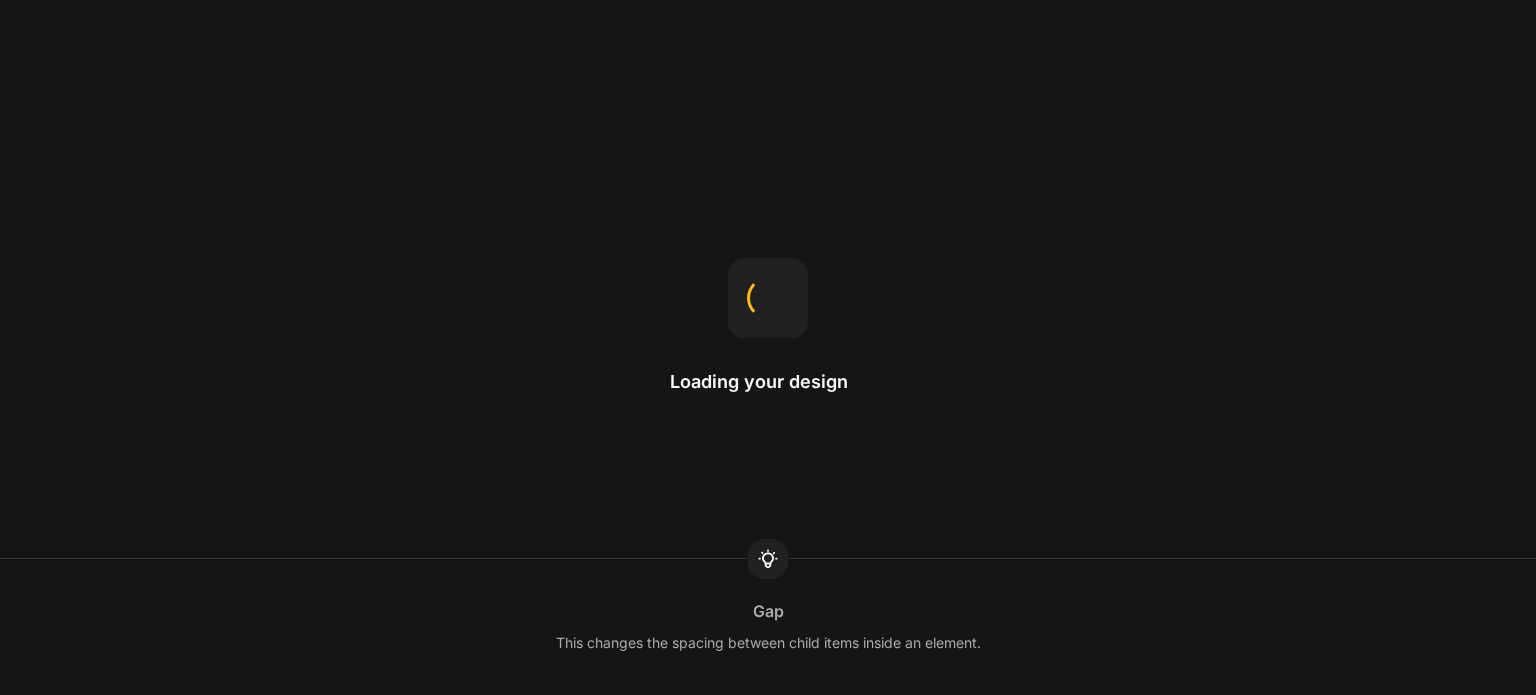 scroll, scrollTop: 0, scrollLeft: 0, axis: both 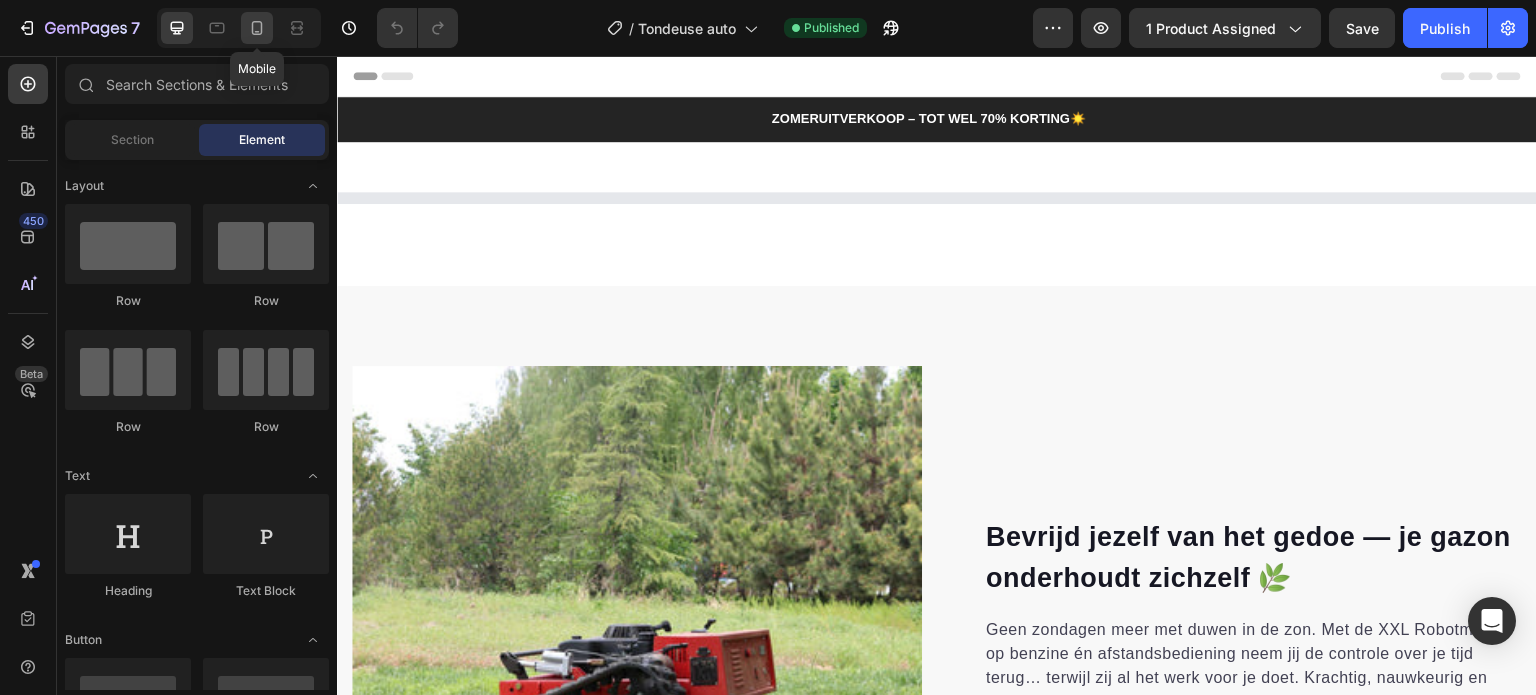 click 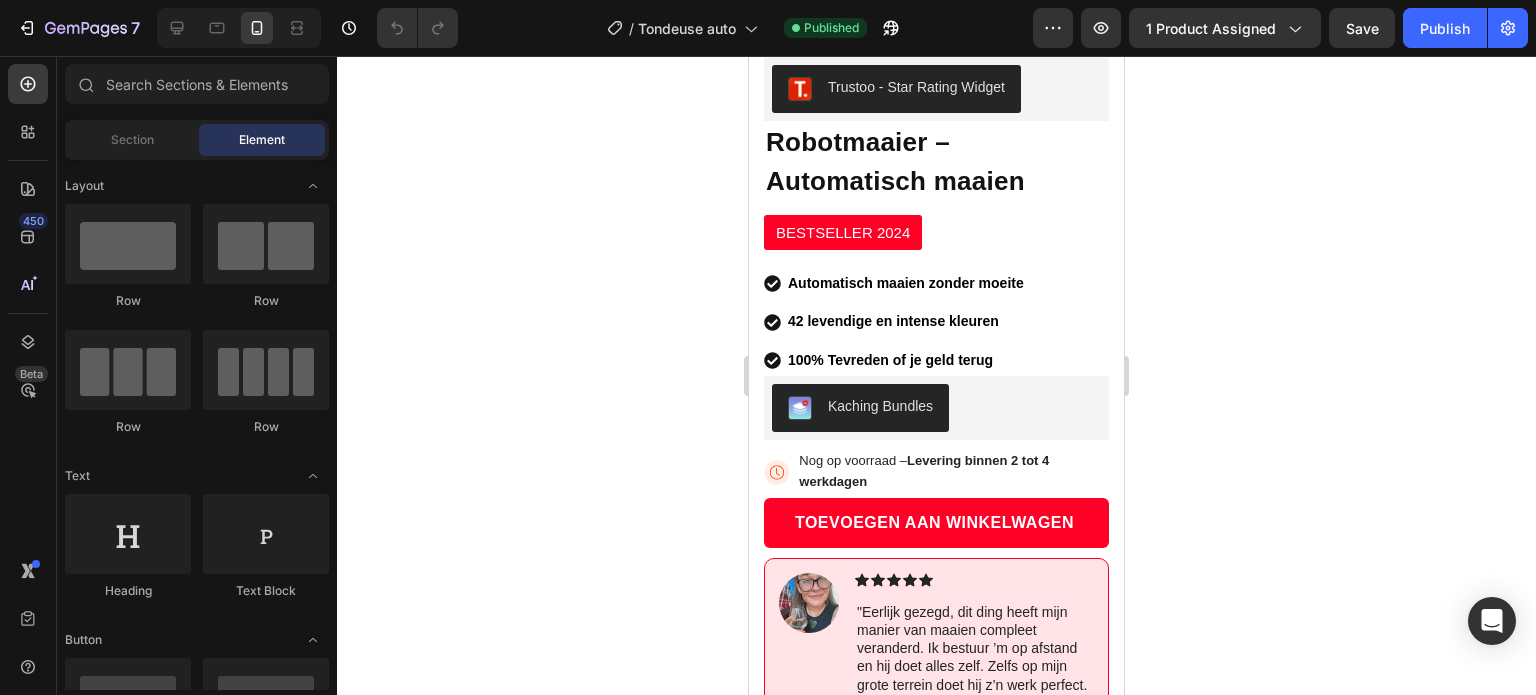 scroll, scrollTop: 522, scrollLeft: 0, axis: vertical 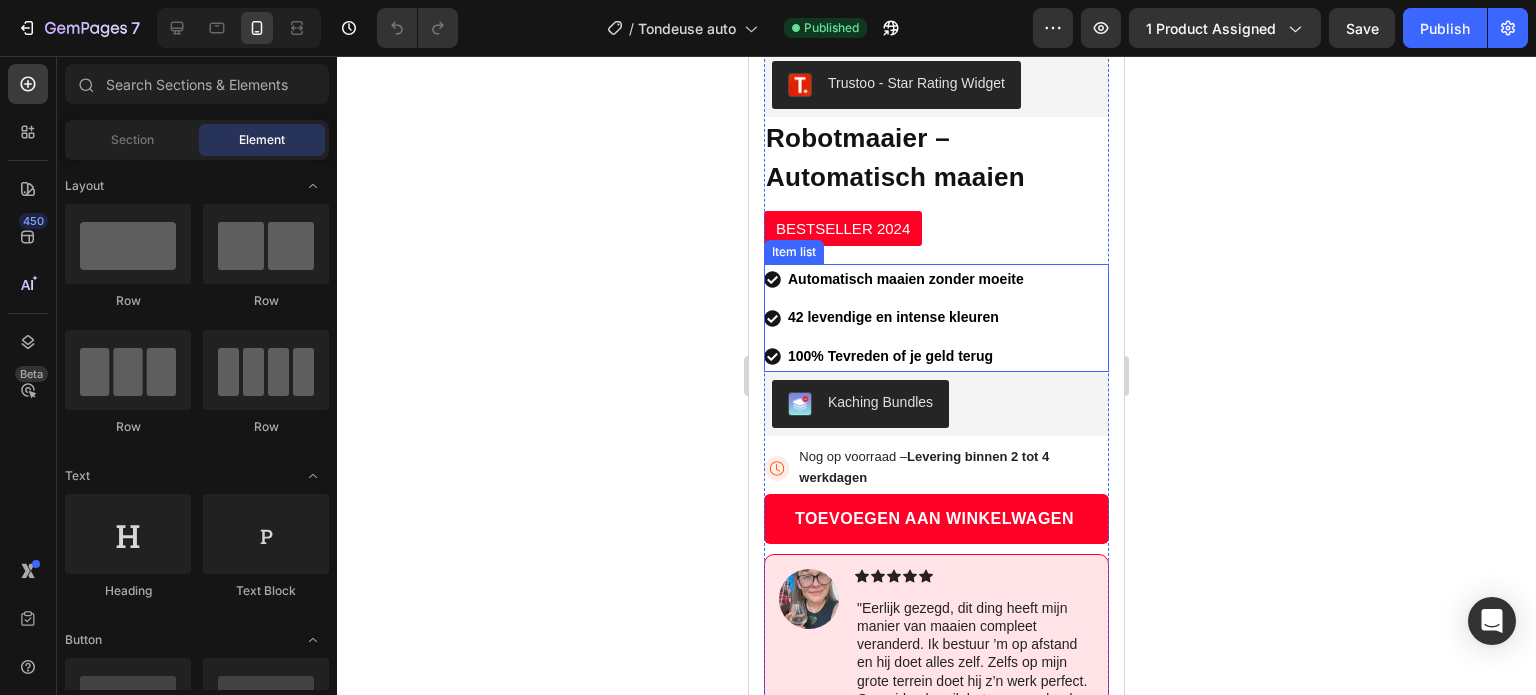 click on "42 levendige en intense kleuren" at bounding box center (906, 317) 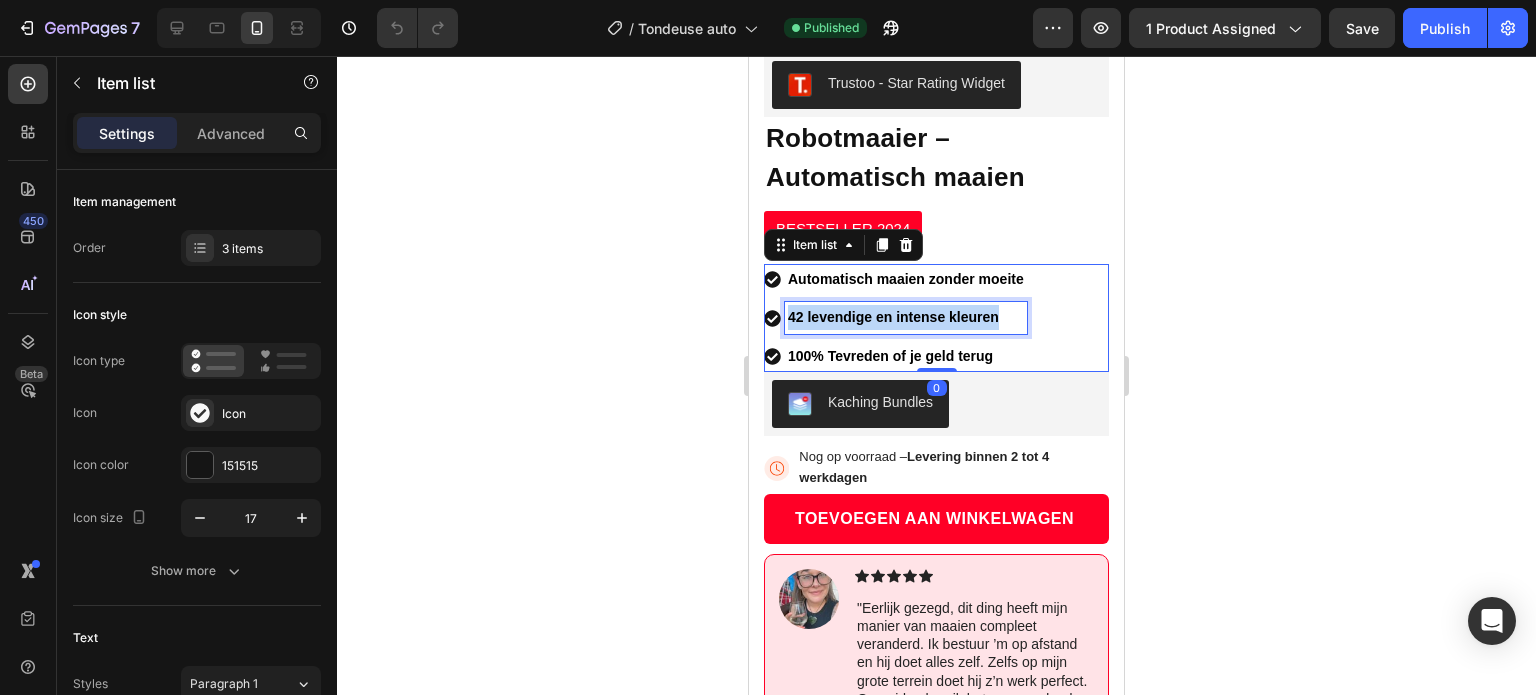 click on "42 levendige en intense kleuren" at bounding box center [906, 317] 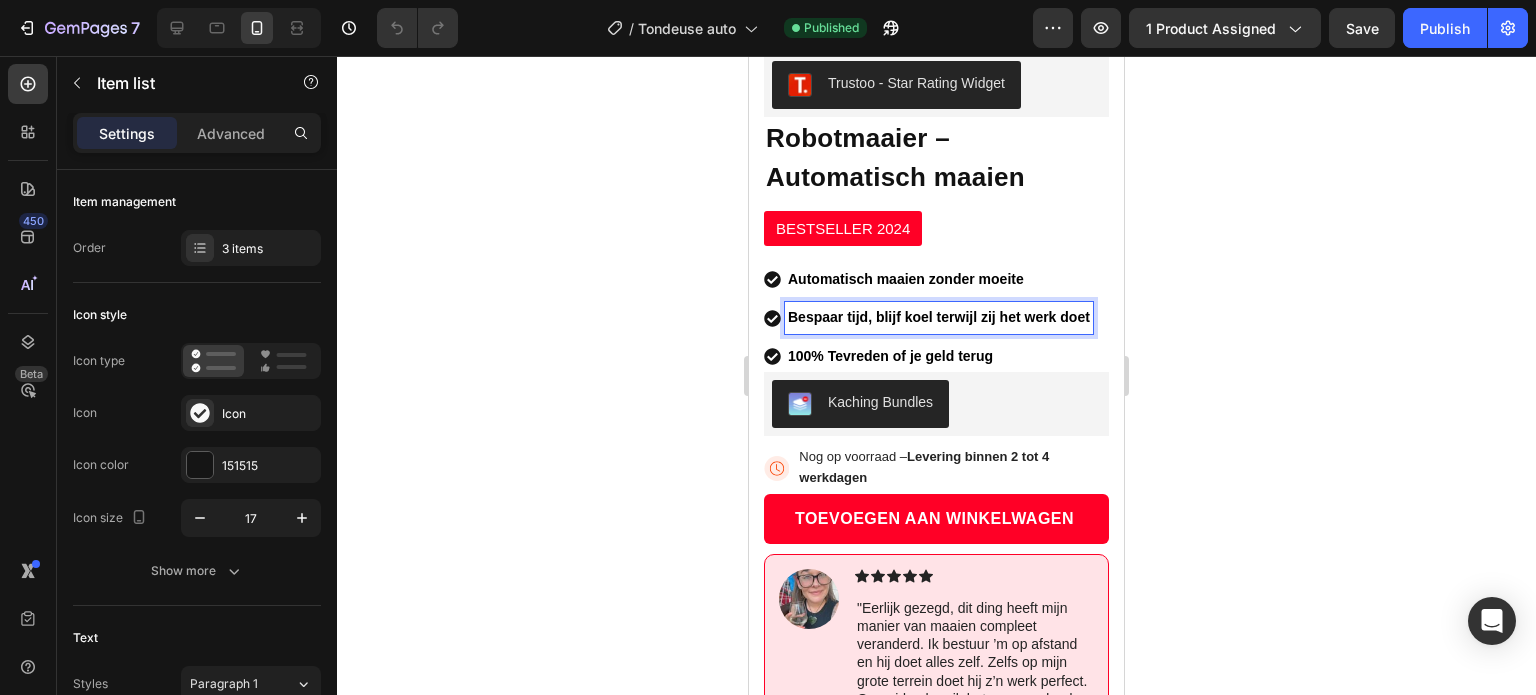 drag, startPoint x: 610, startPoint y: 350, endPoint x: 15, endPoint y: 281, distance: 598.9875 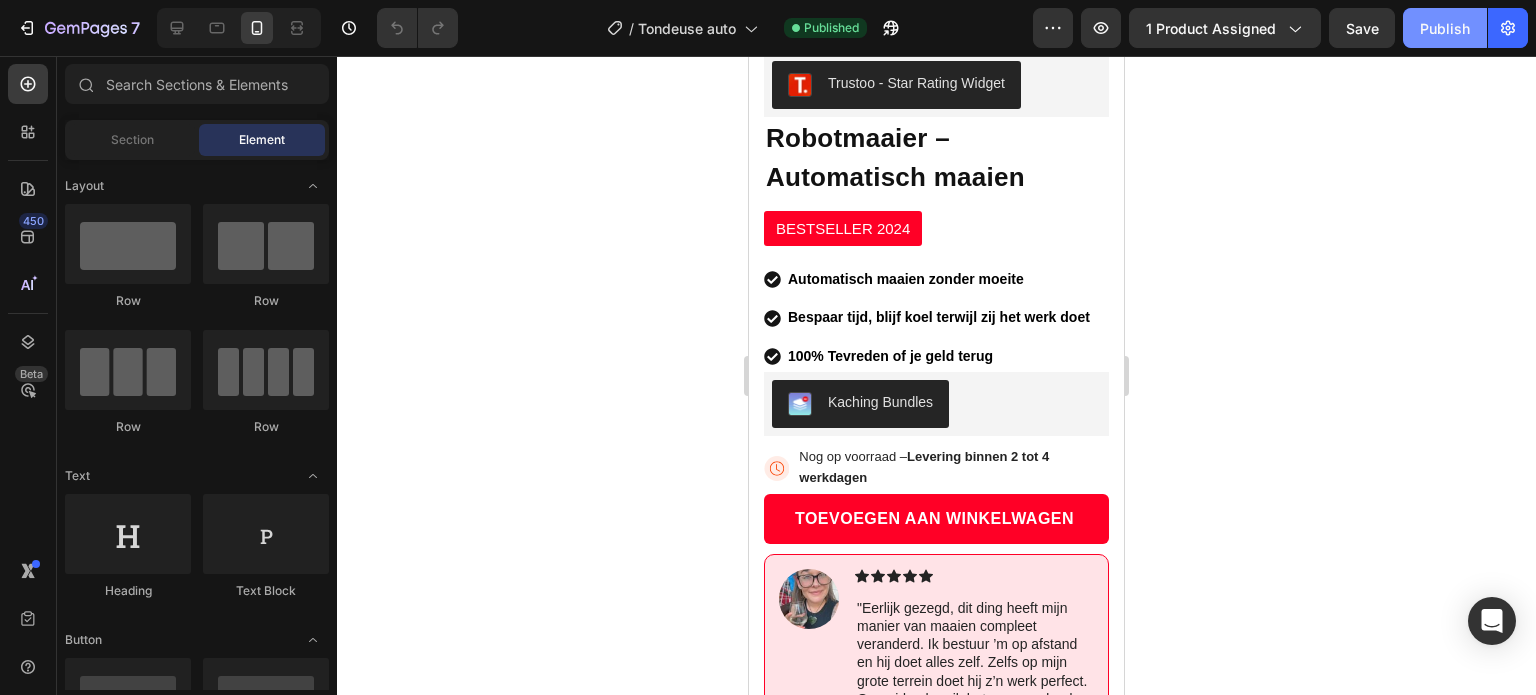 click on "Publish" at bounding box center [1445, 28] 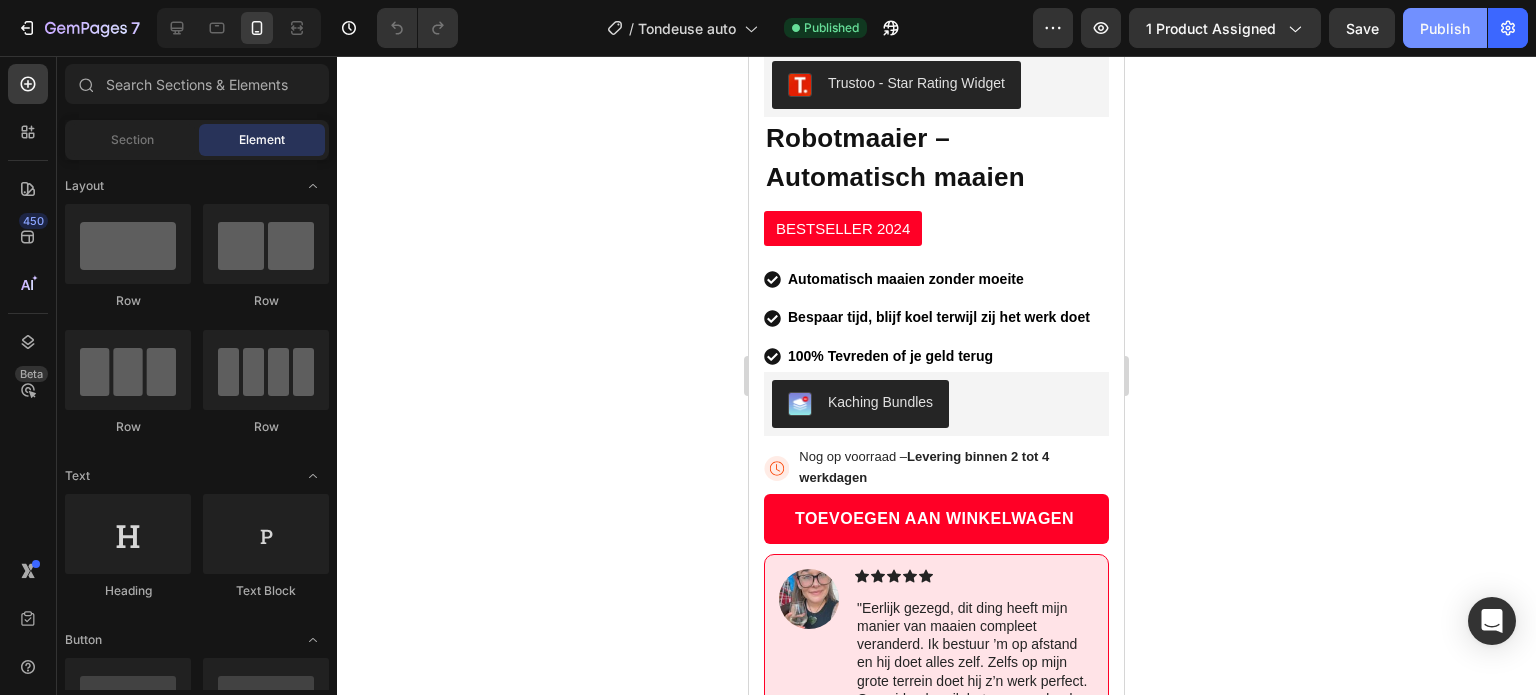 click on "Publish" at bounding box center [1445, 28] 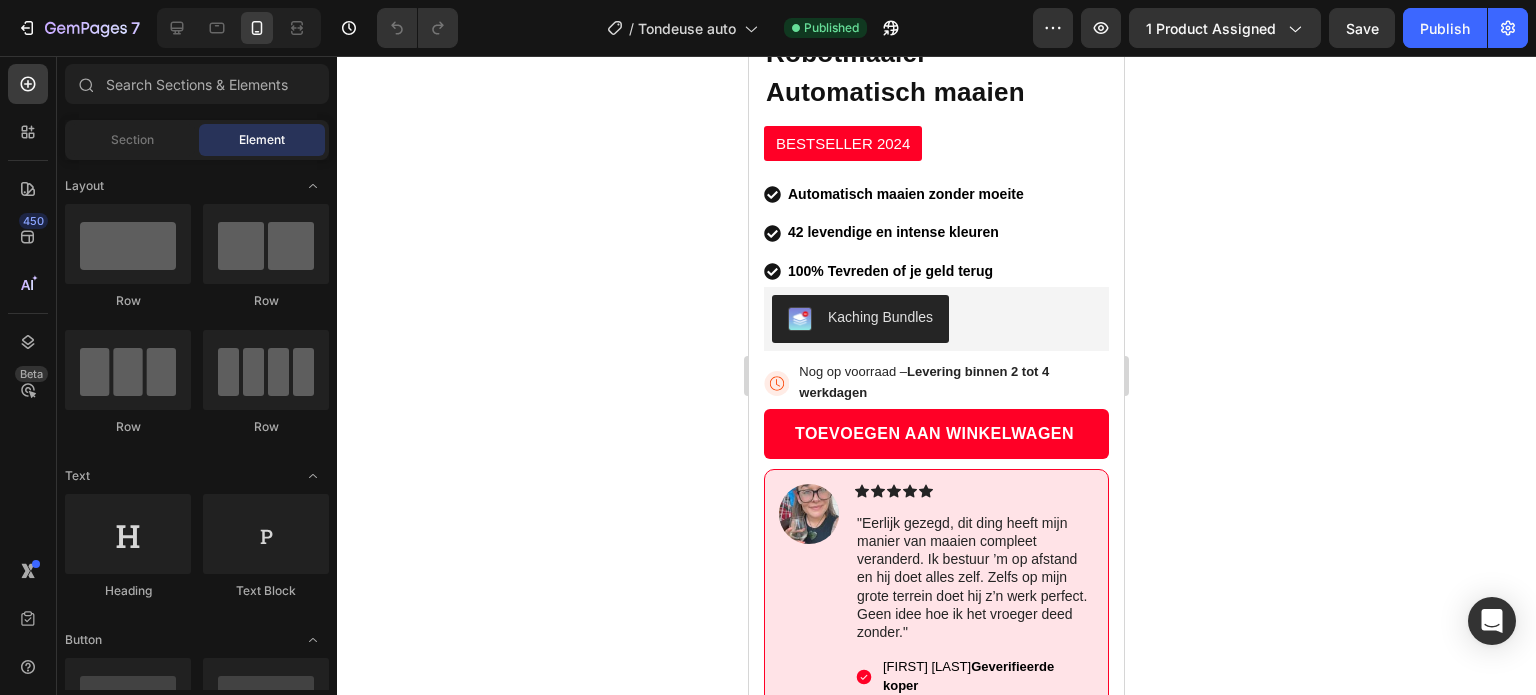 scroll, scrollTop: 604, scrollLeft: 0, axis: vertical 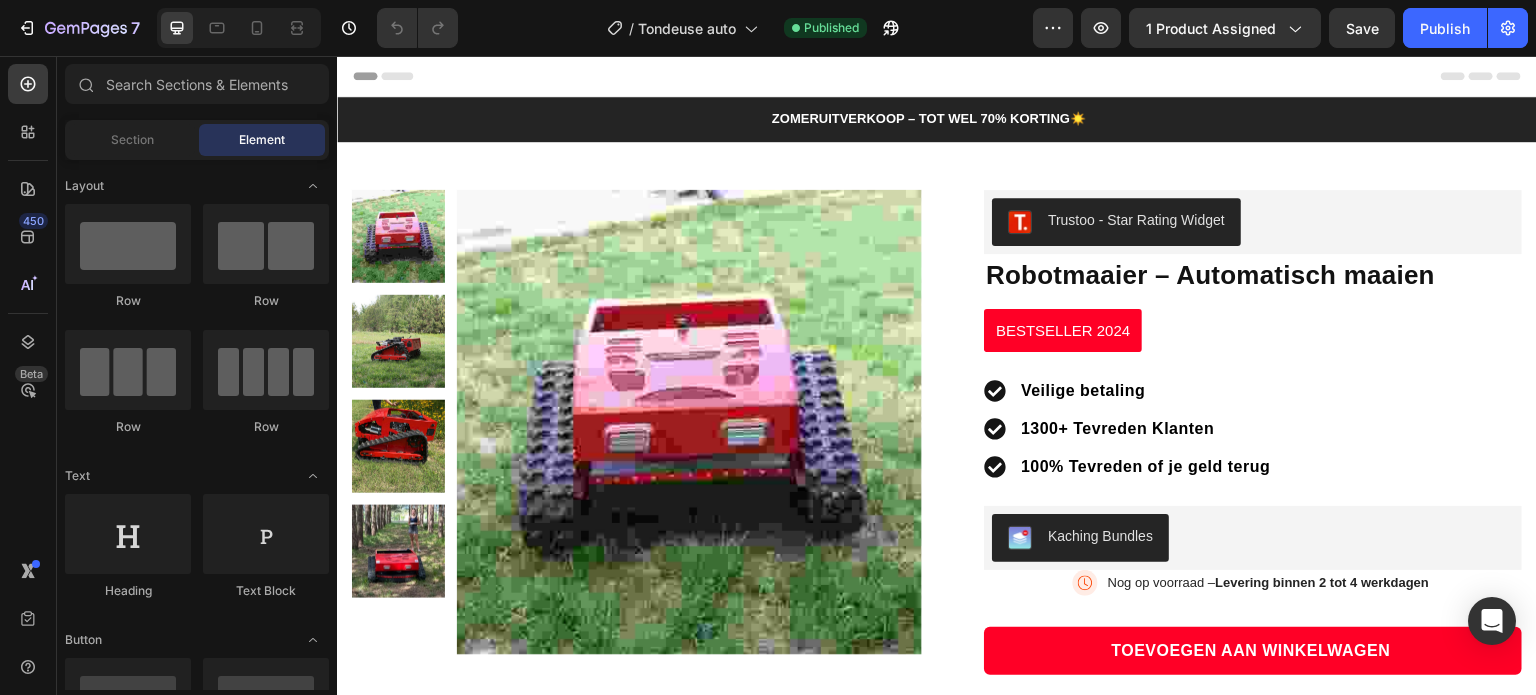 click at bounding box center (239, 28) 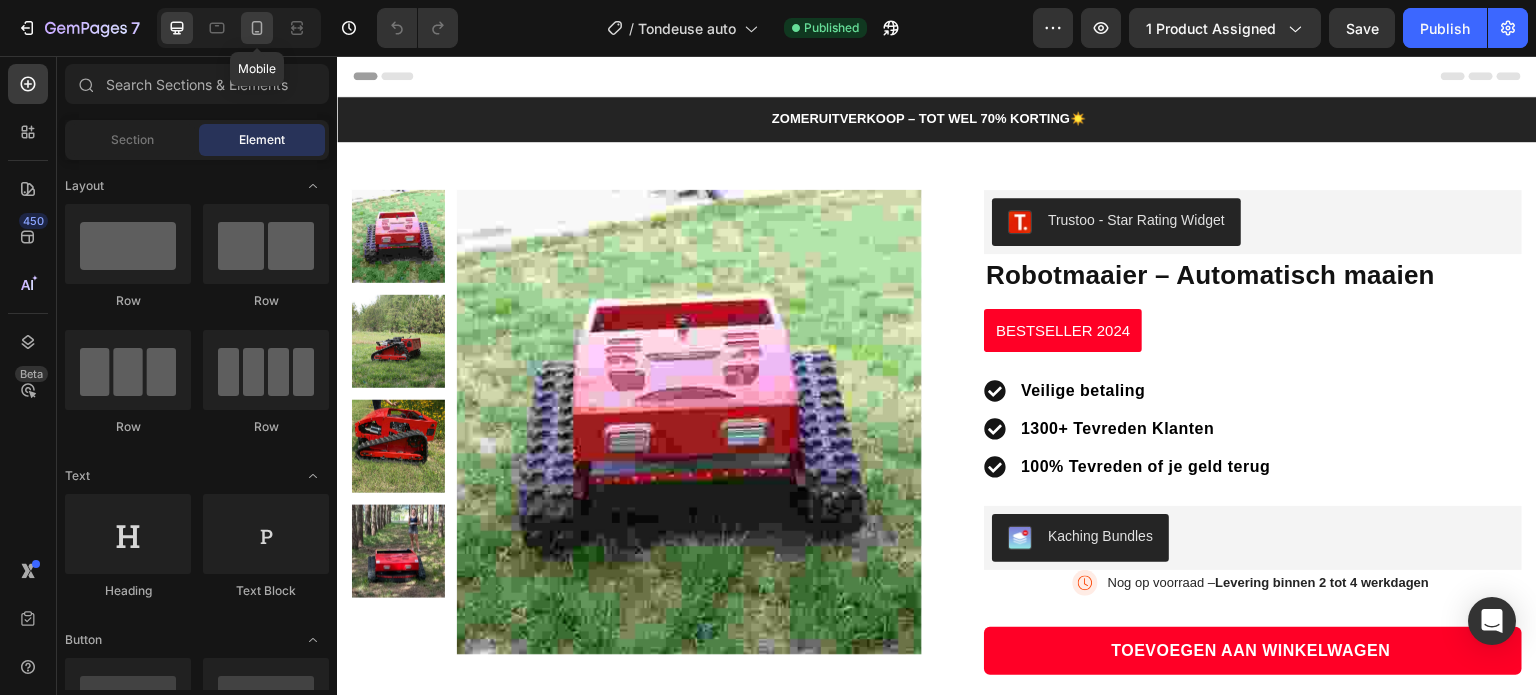 click 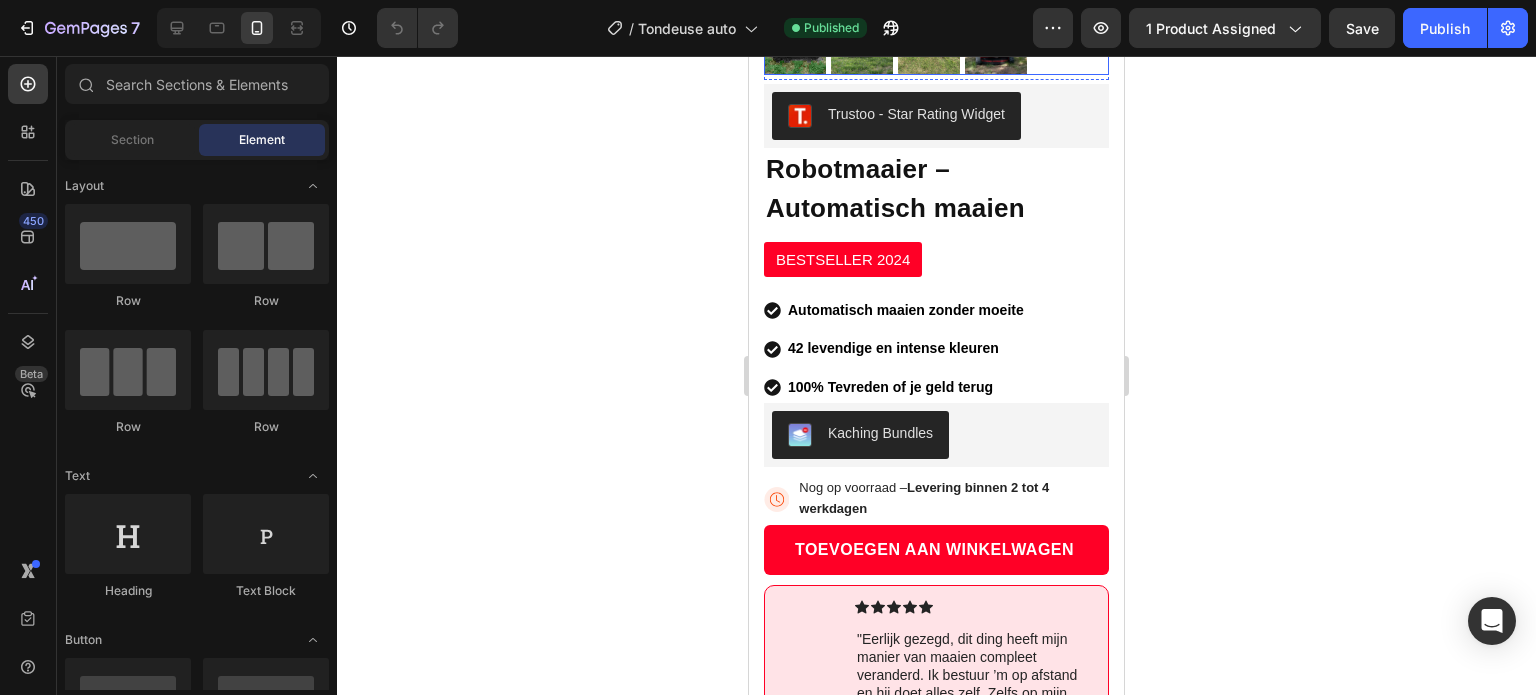 scroll, scrollTop: 503, scrollLeft: 0, axis: vertical 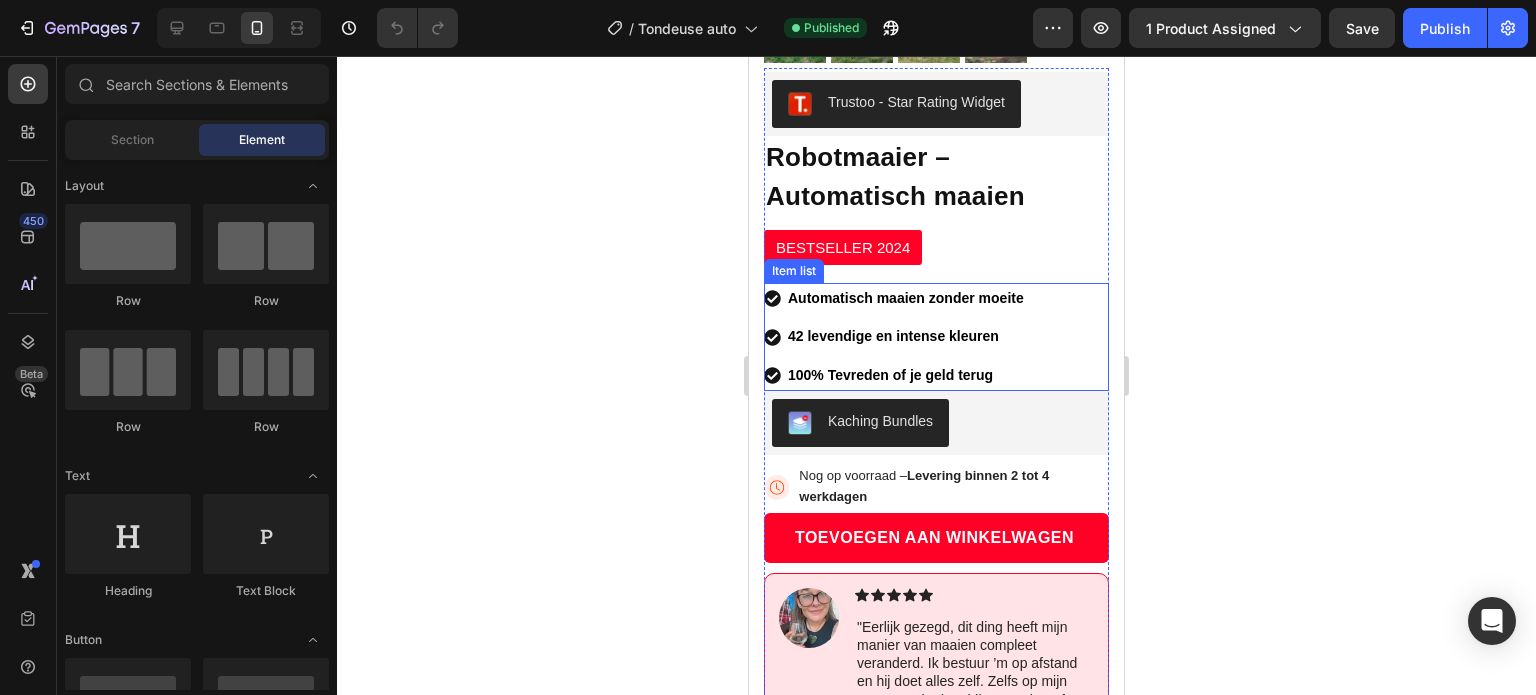 click on "42 levendige en intense kleuren" at bounding box center [906, 336] 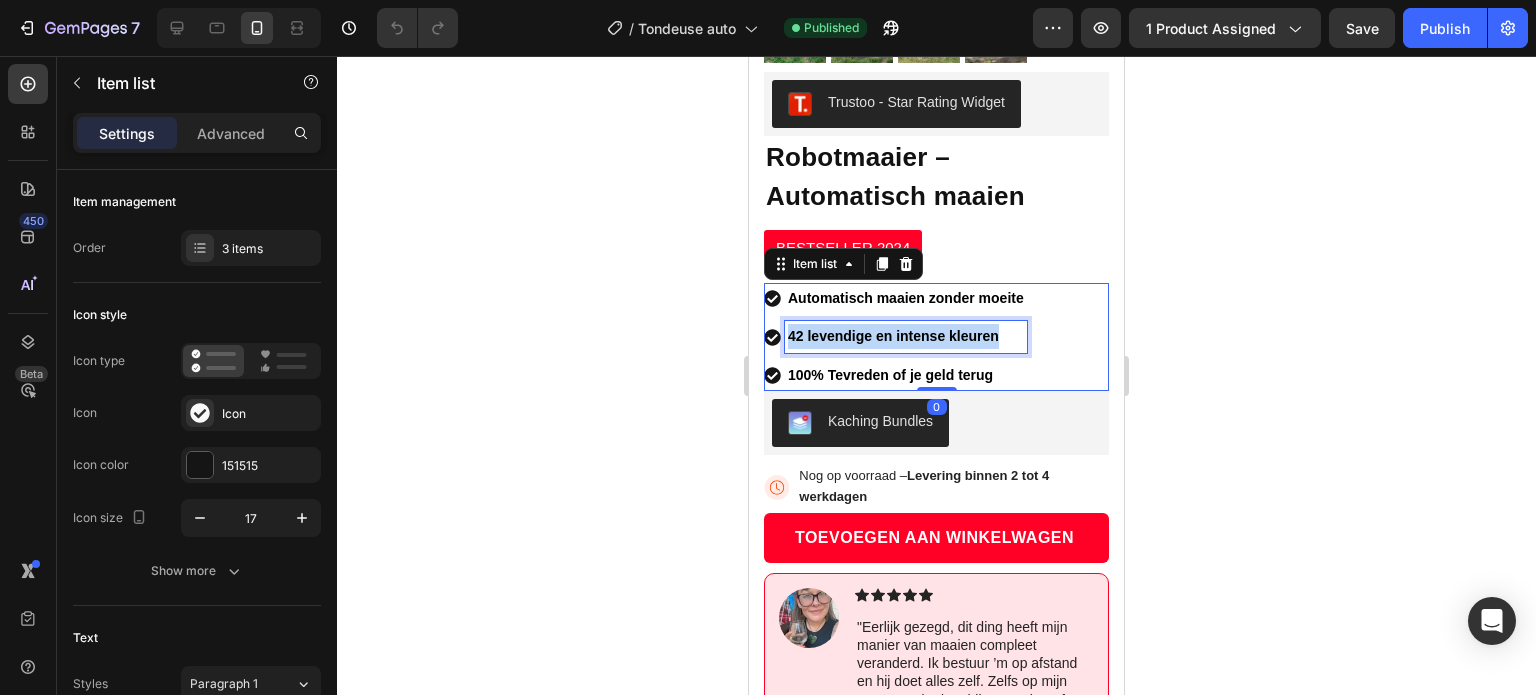 click on "42 levendige en intense kleuren" at bounding box center [906, 336] 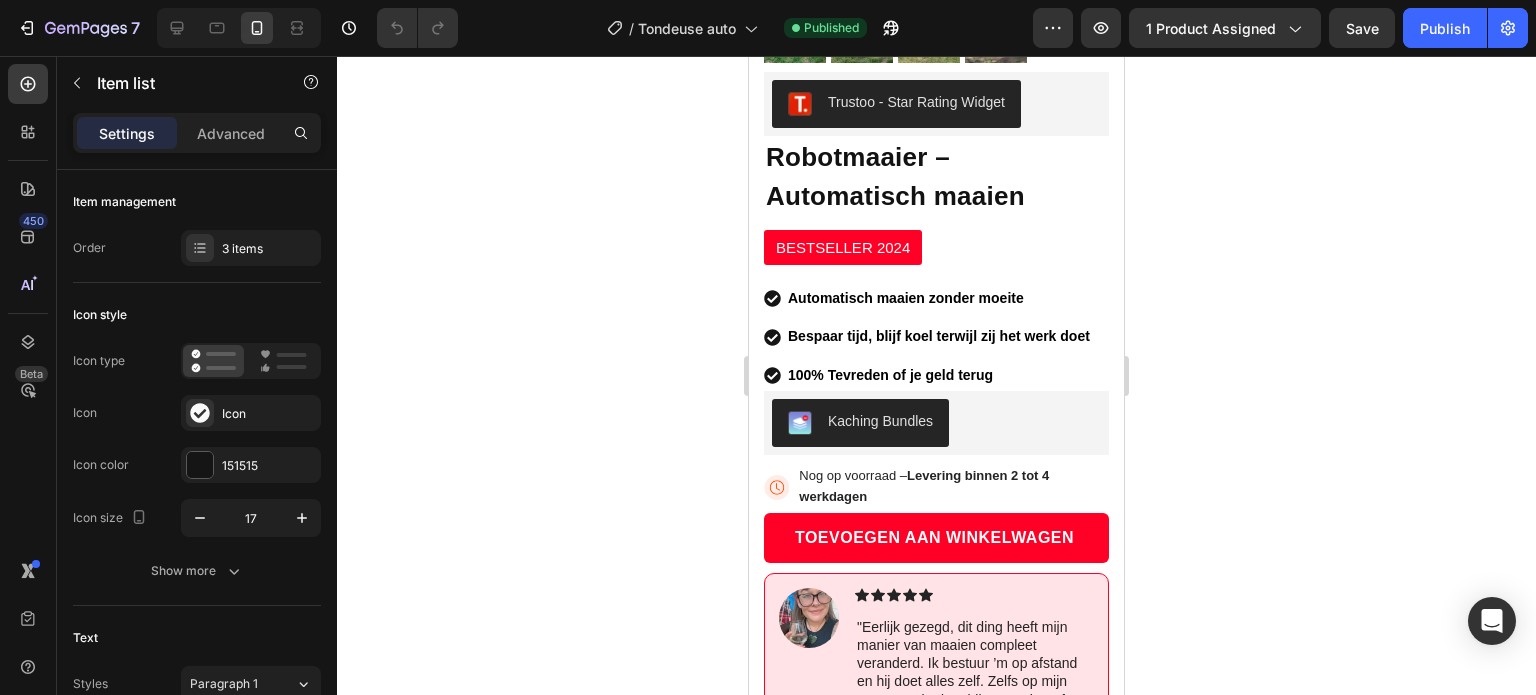 click 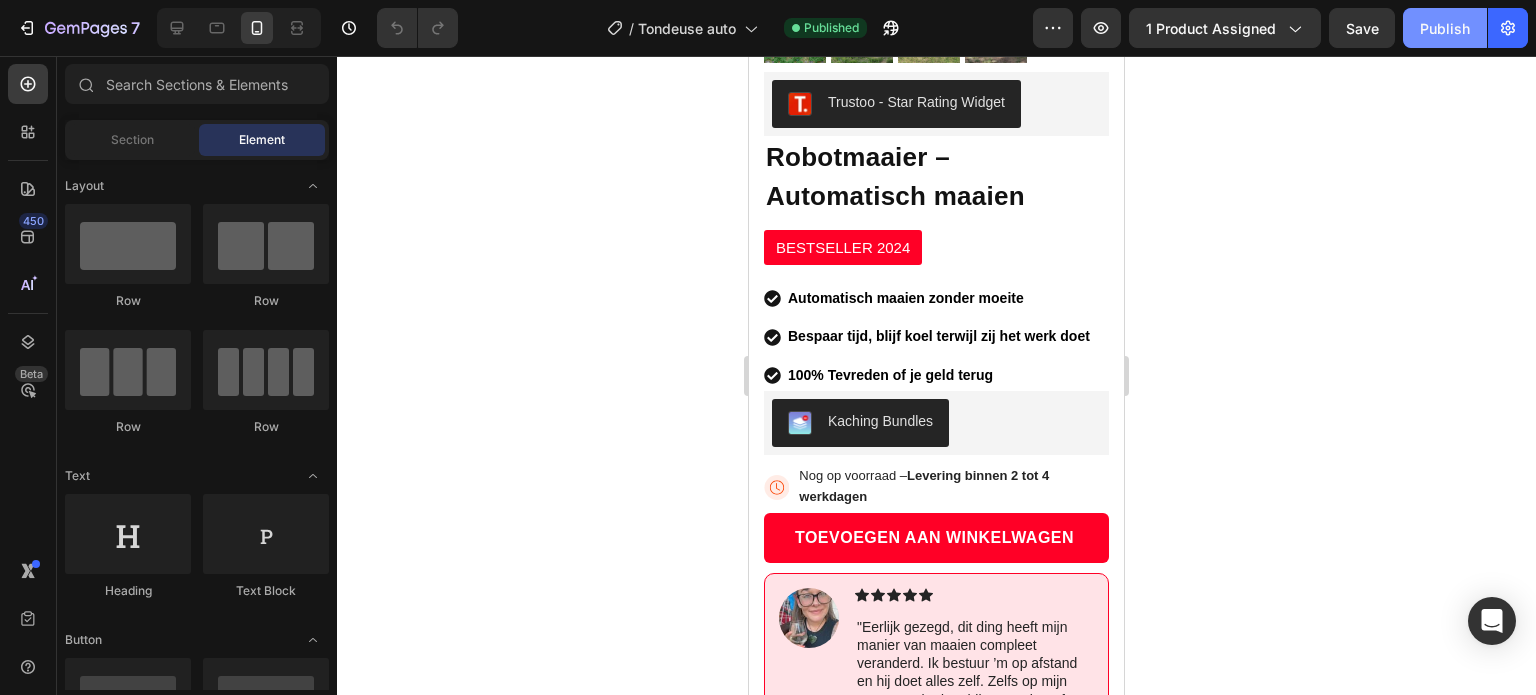 click on "Publish" at bounding box center [1445, 28] 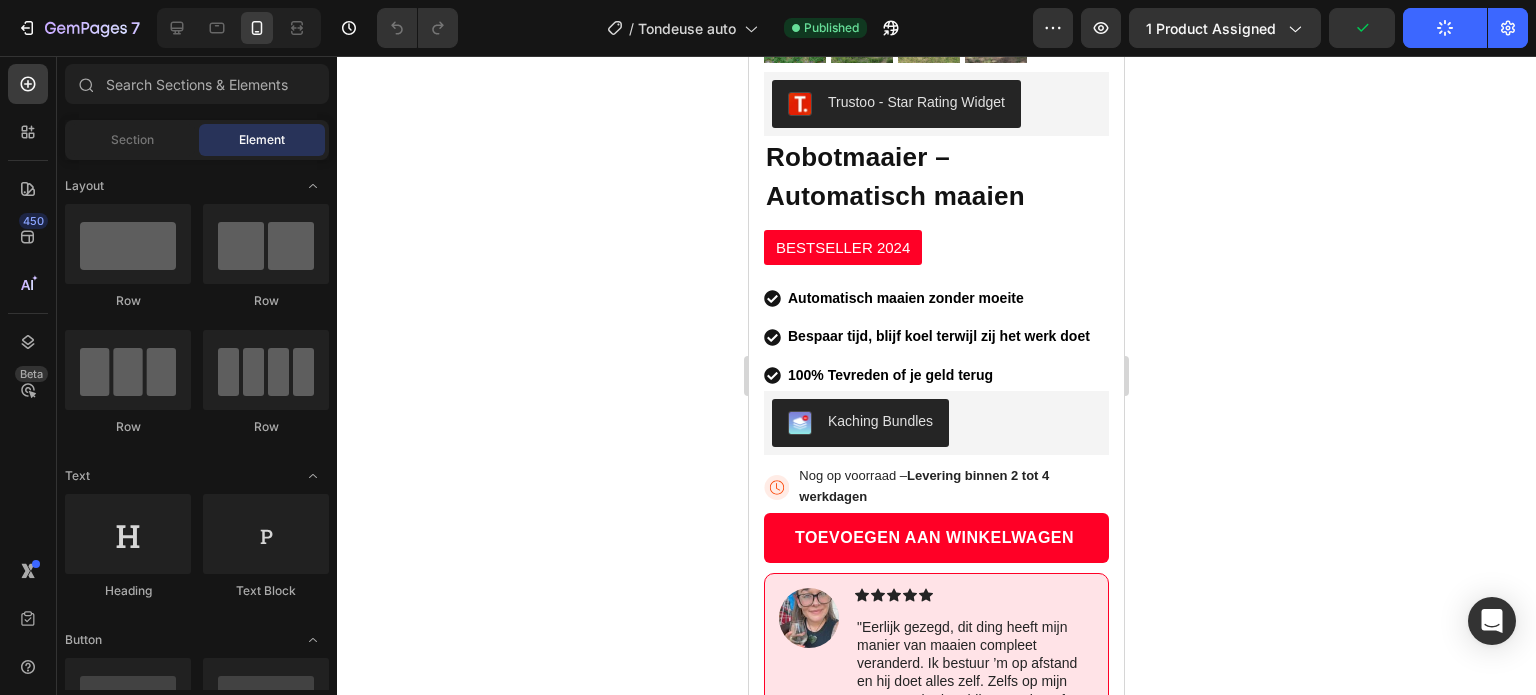 click 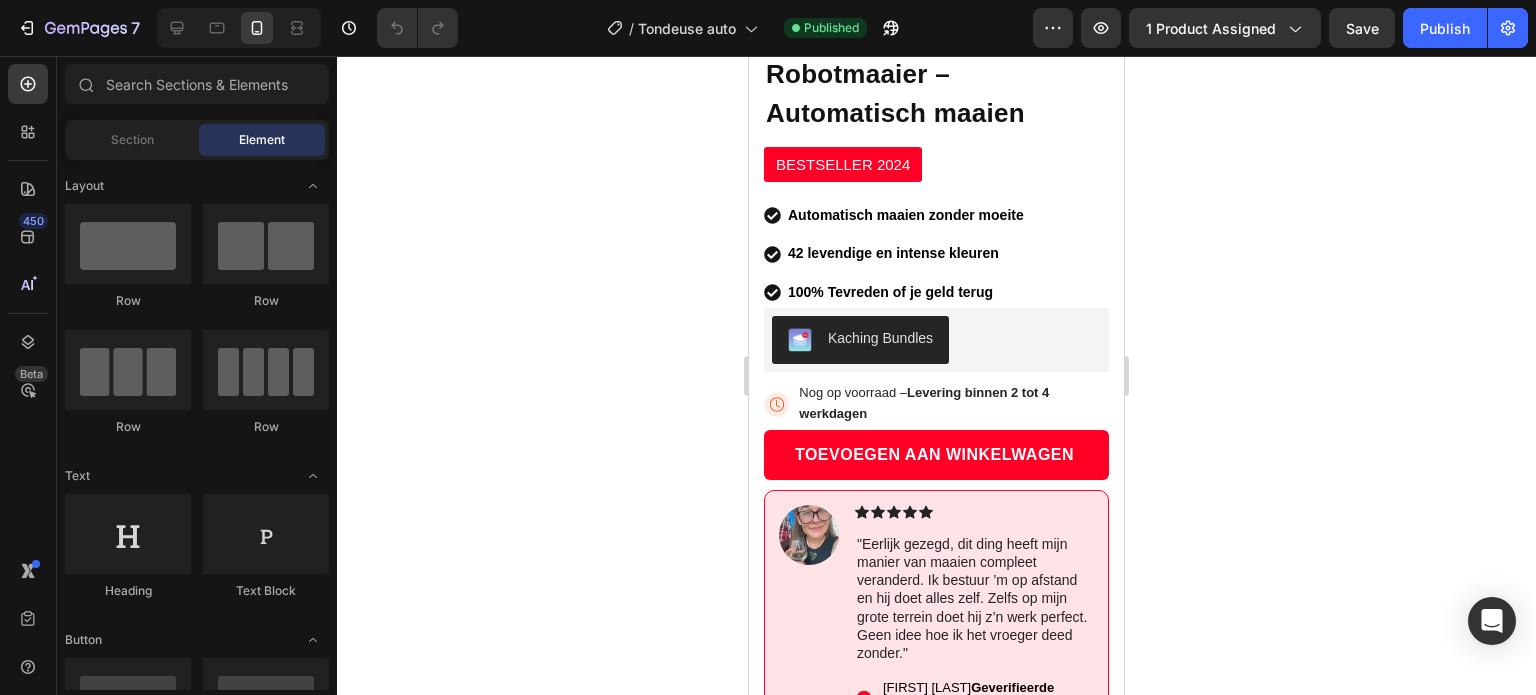 scroll, scrollTop: 508, scrollLeft: 0, axis: vertical 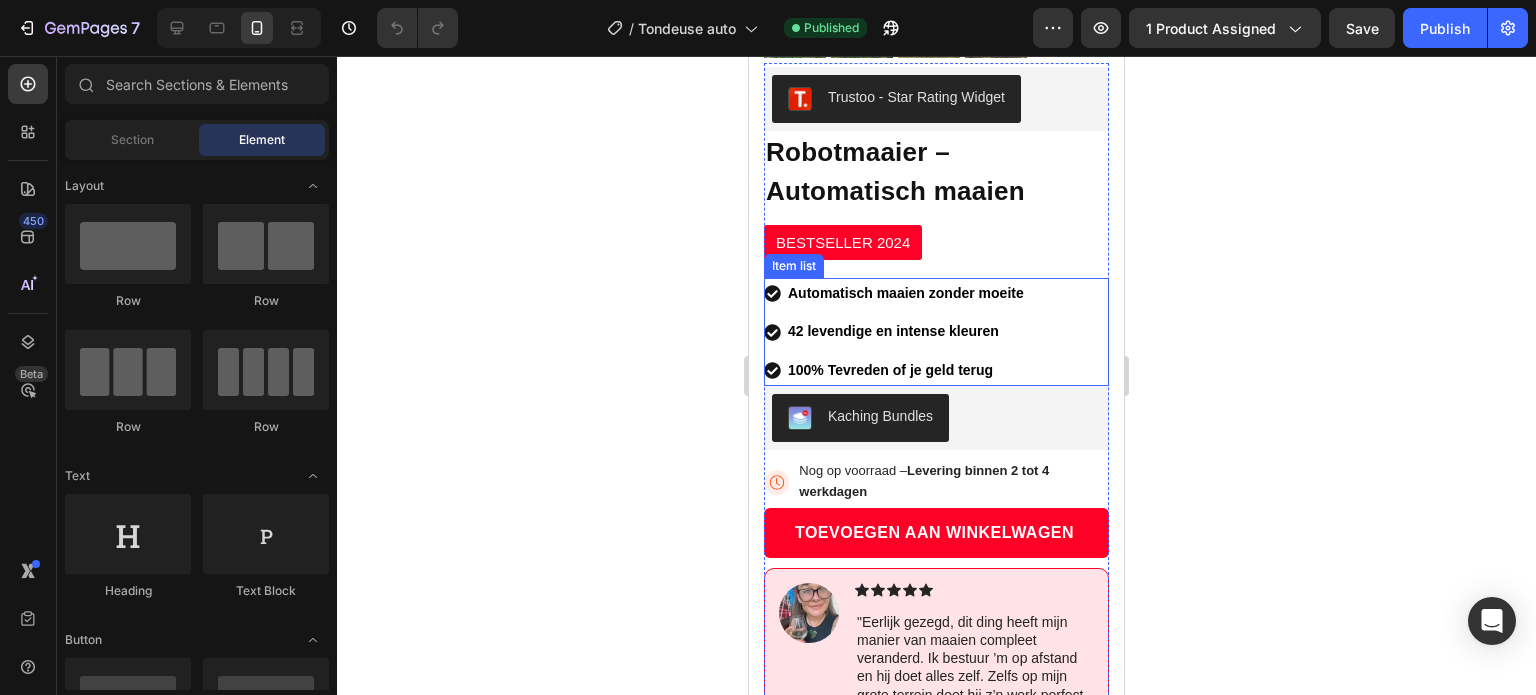 click on "42 levendige en intense kleuren" at bounding box center (906, 331) 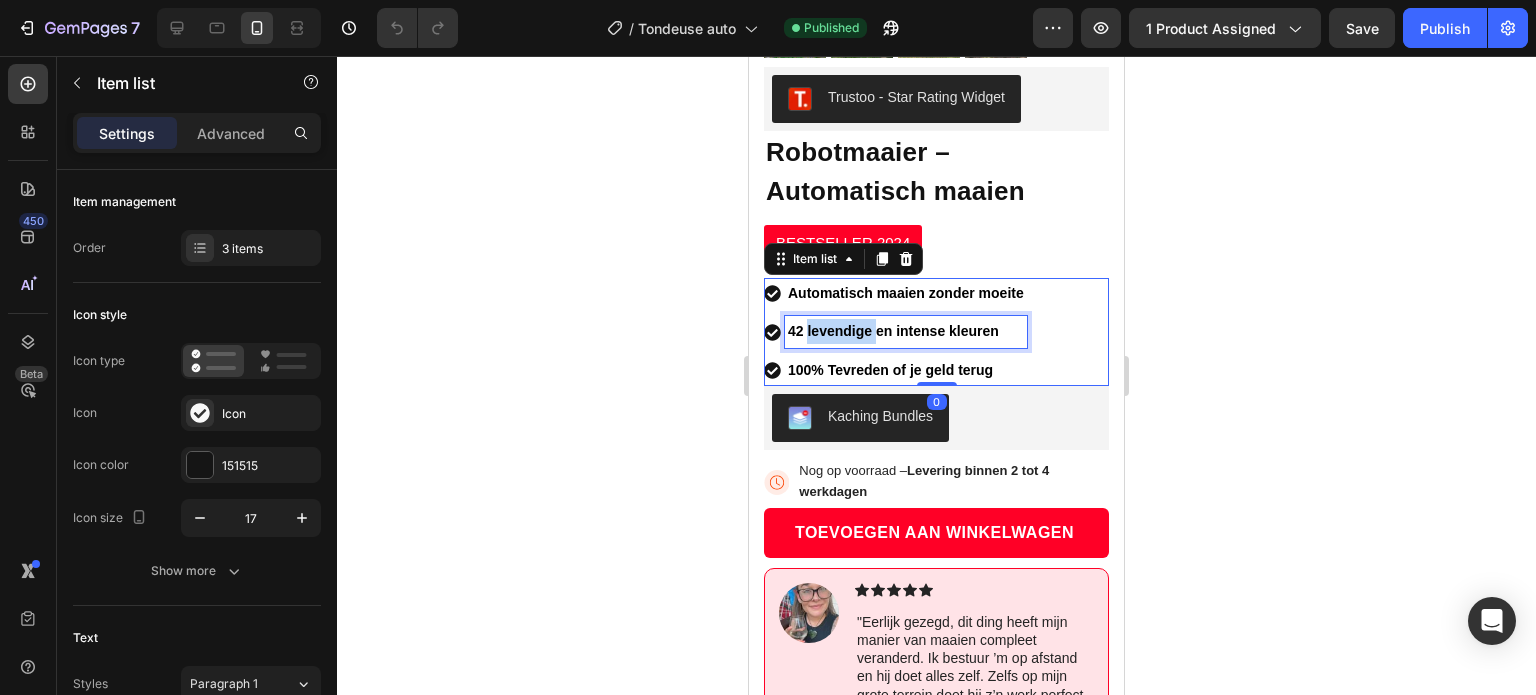 click on "42 levendige en intense kleuren" at bounding box center [906, 331] 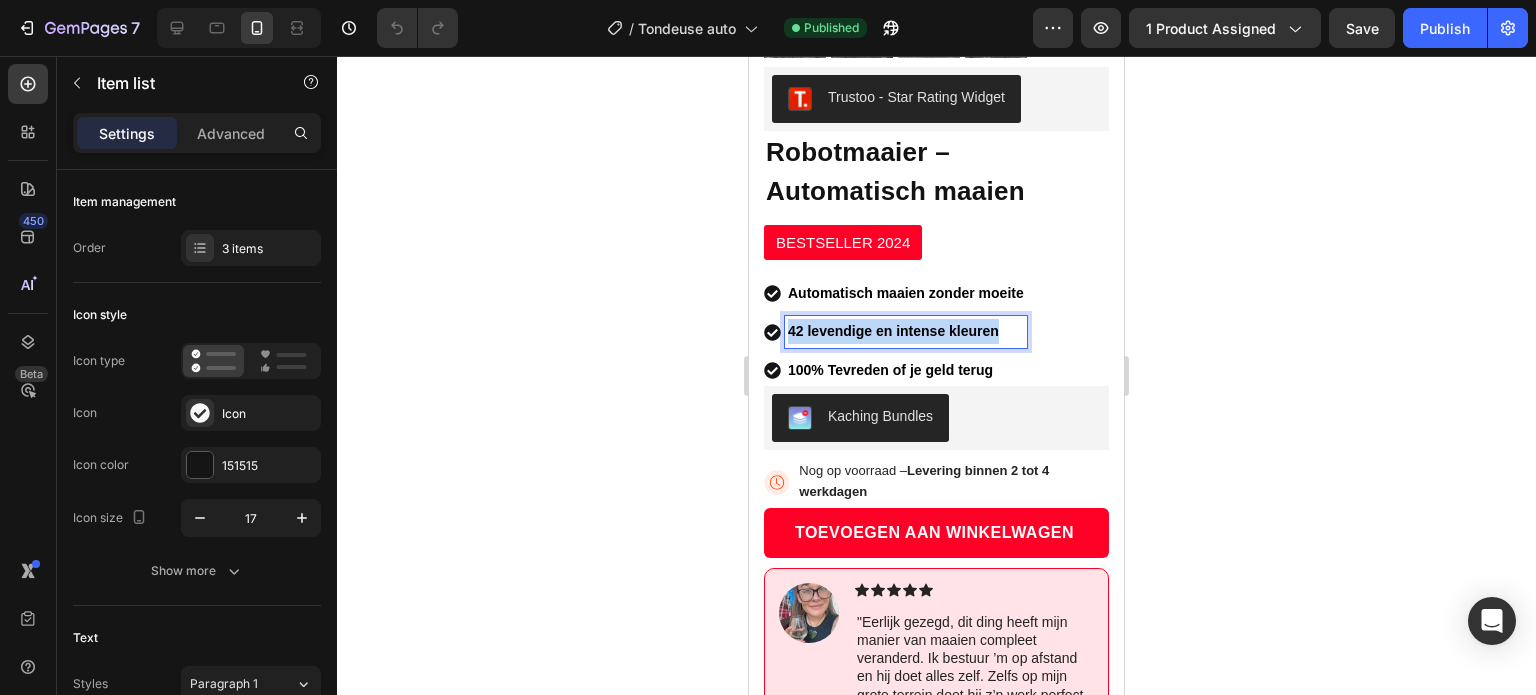click on "42 levendige en intense kleuren" at bounding box center [906, 331] 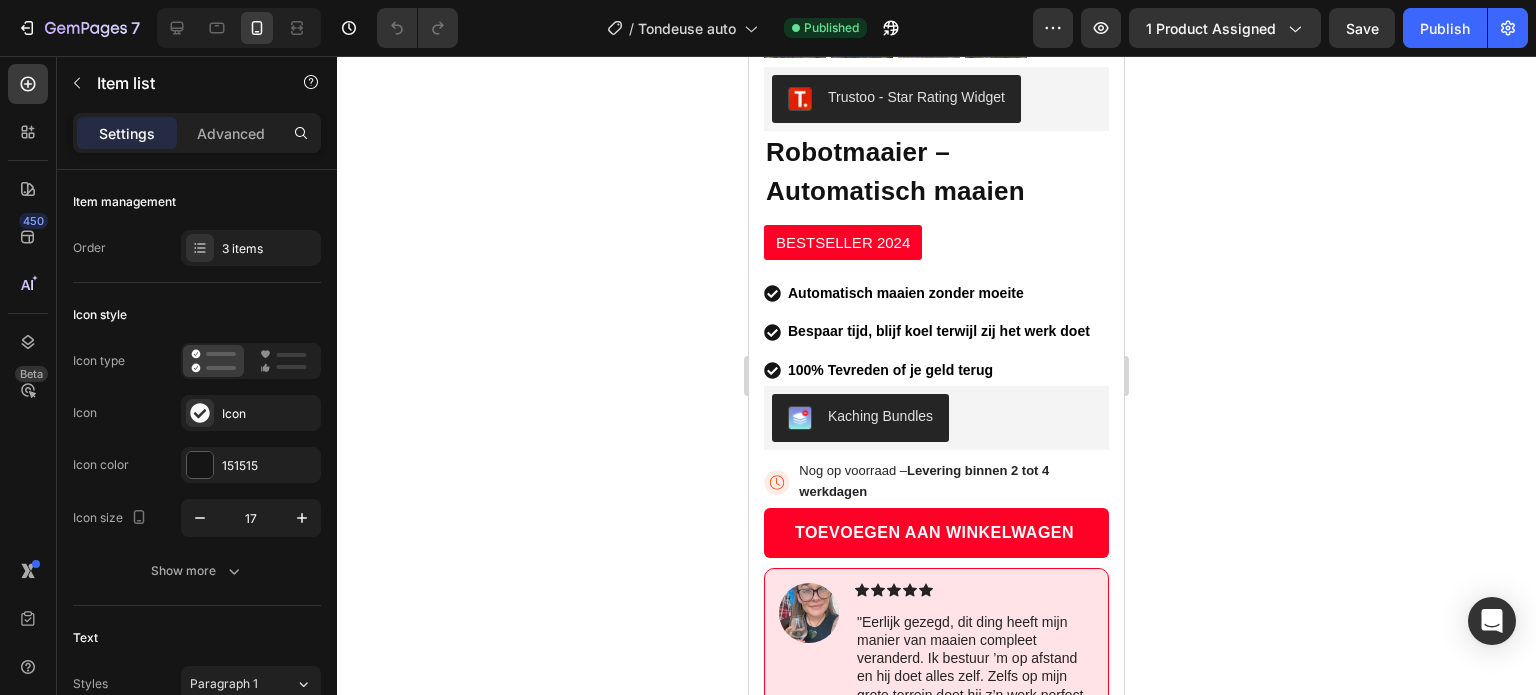 click 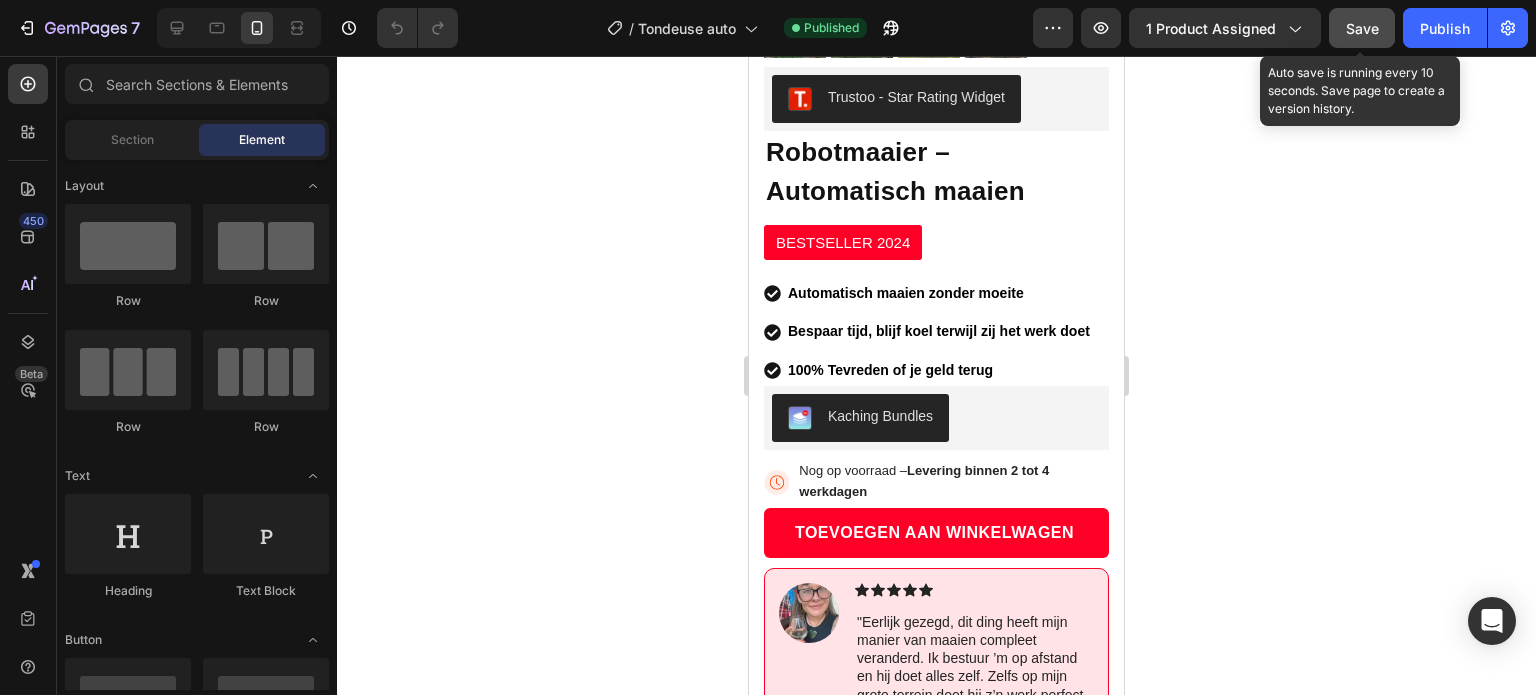 click on "Save" at bounding box center (1362, 28) 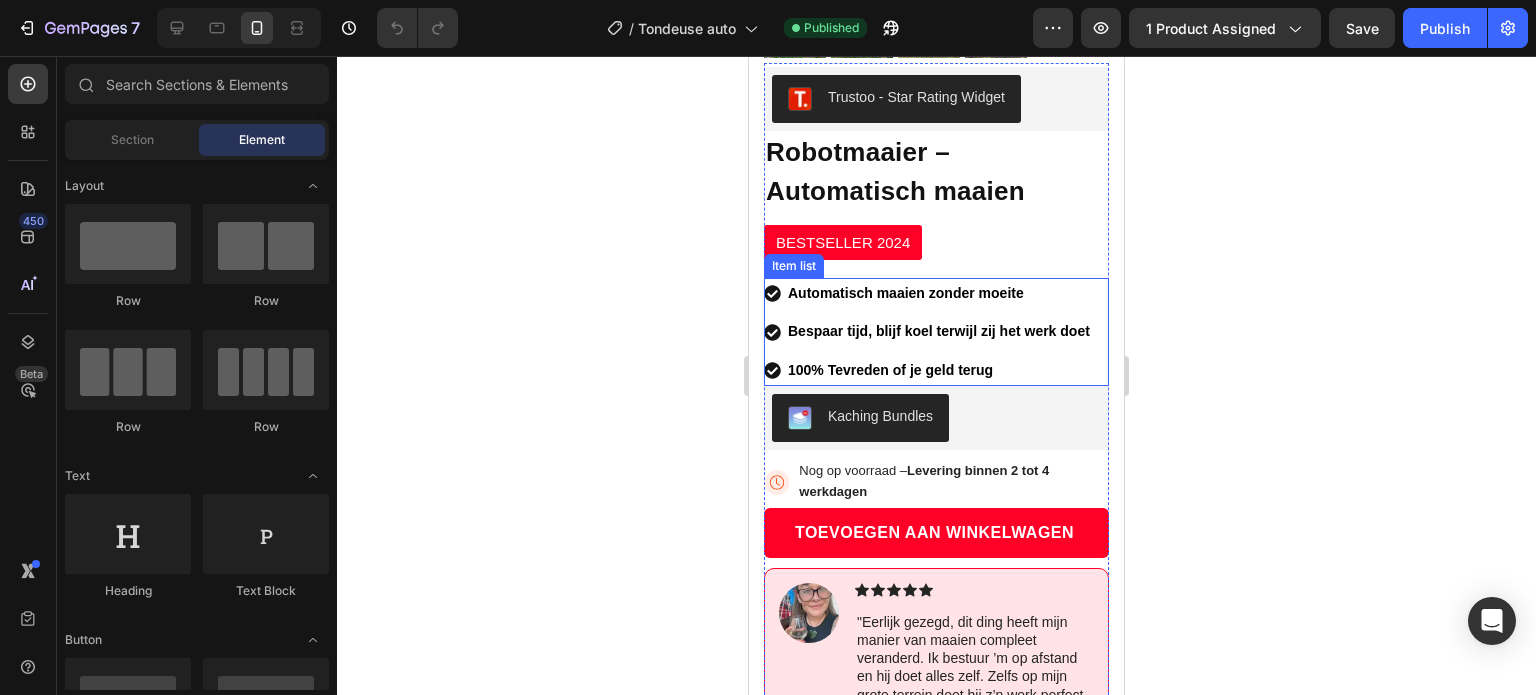 click on "Bespaar tijd, blijf koel terwijl zij het werk doet" at bounding box center [939, 331] 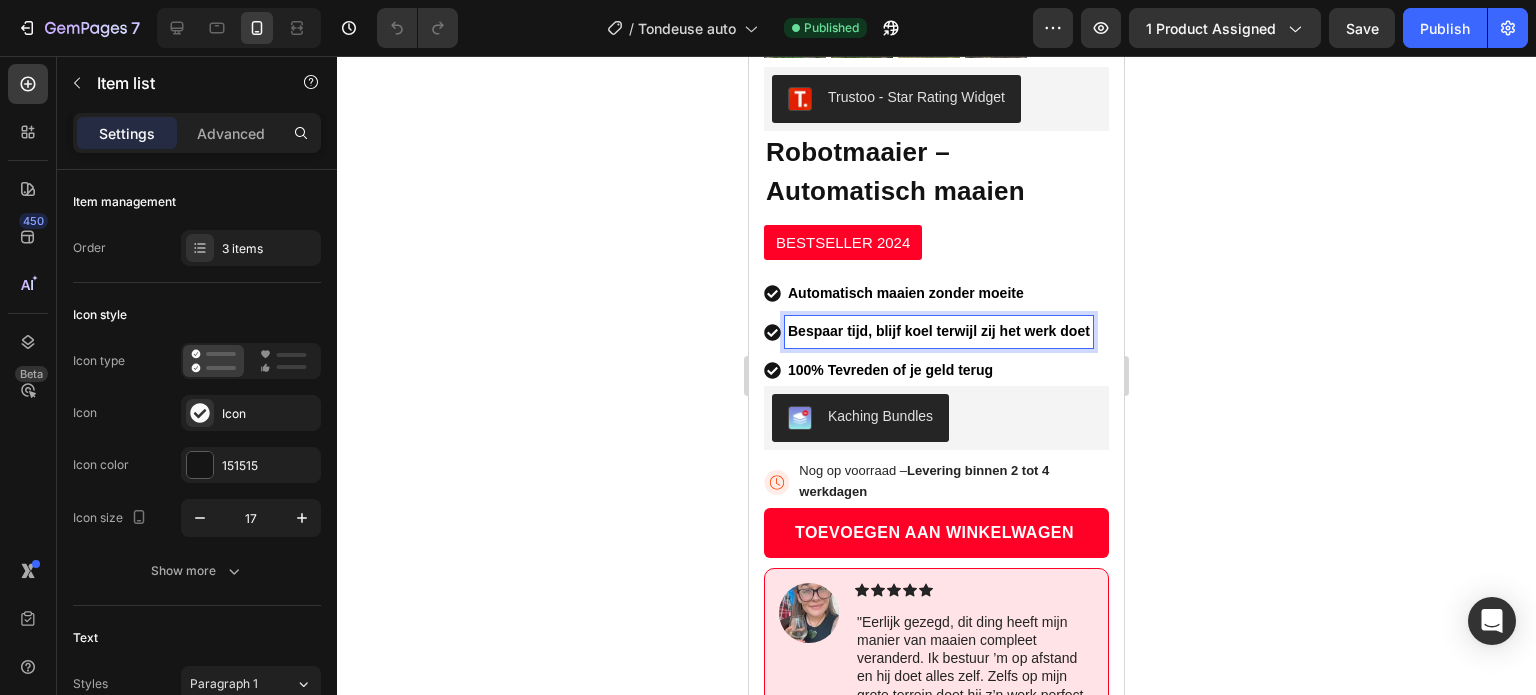 click on "Bespaar tijd, blijf koel terwijl zij het werk doet" at bounding box center [939, 331] 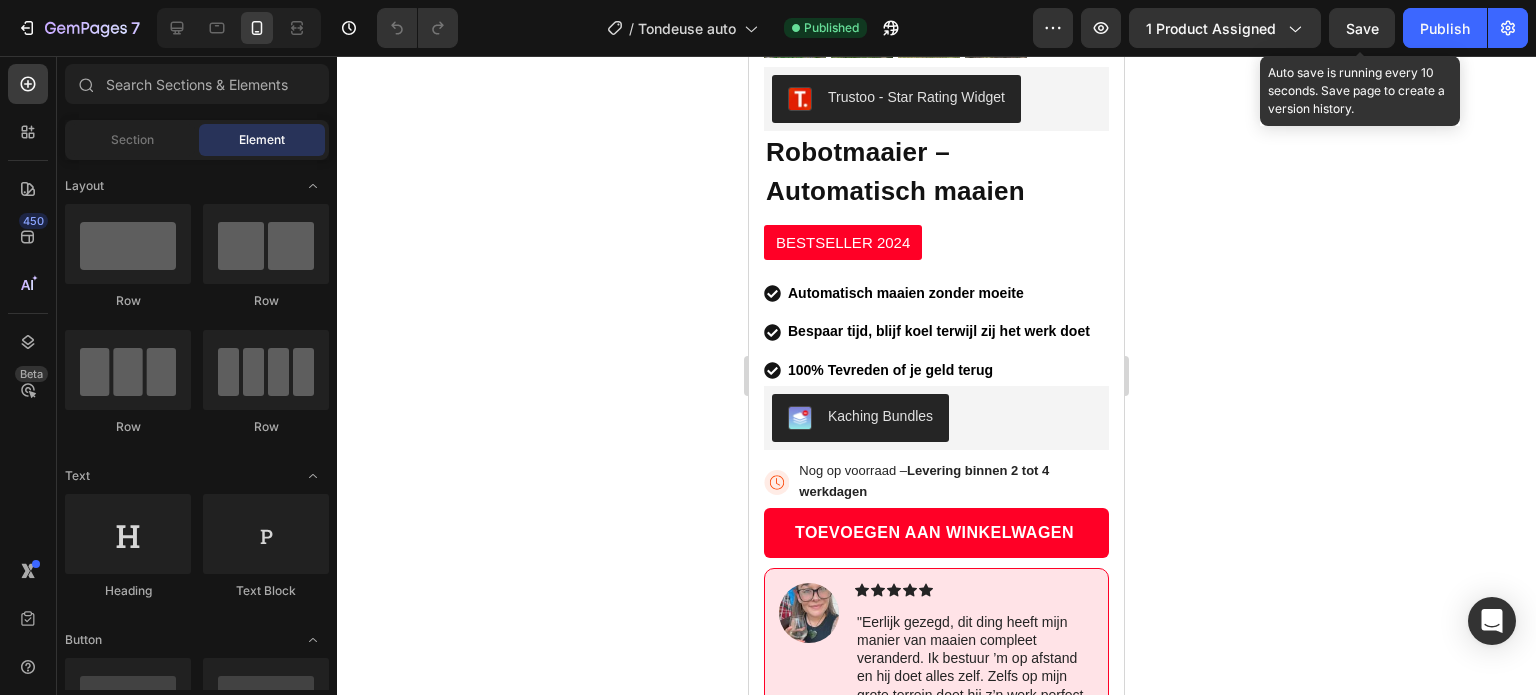 click on "Save" at bounding box center (1362, 28) 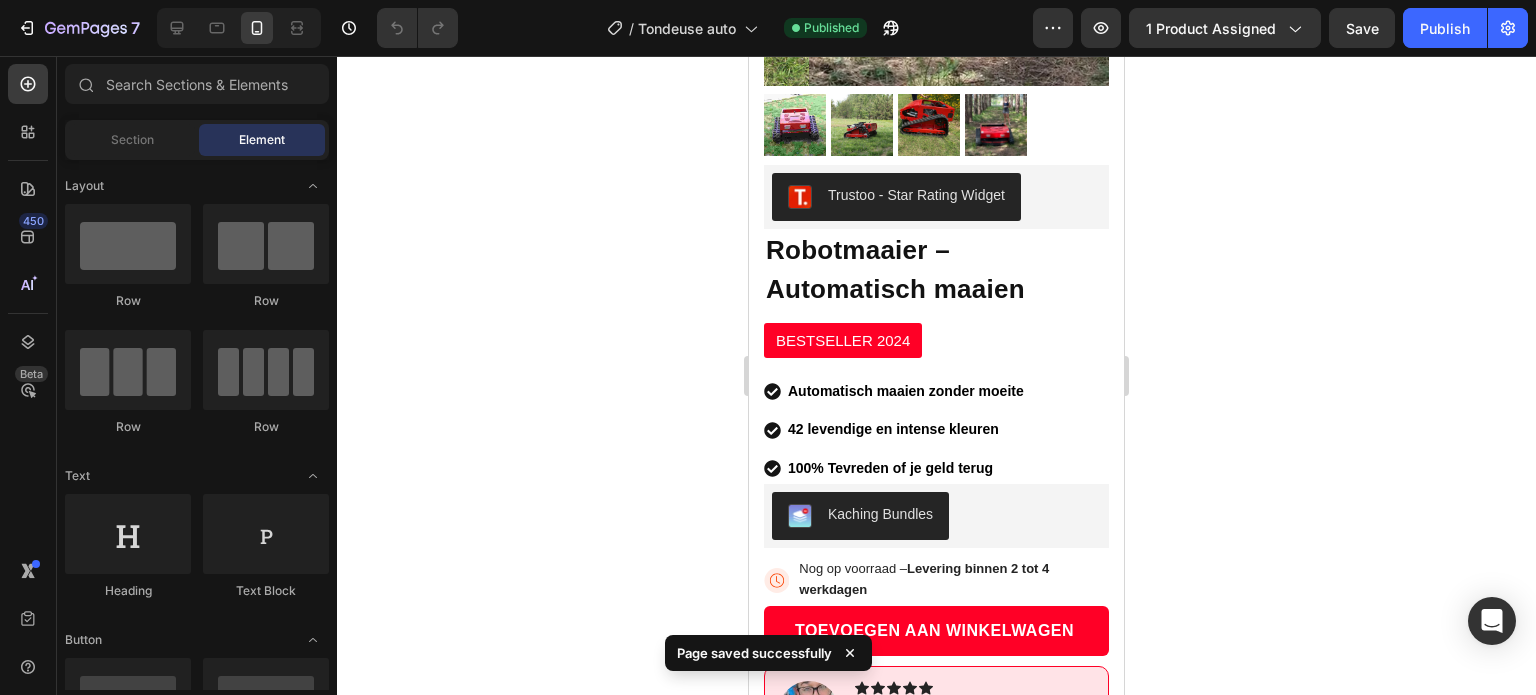 scroll, scrollTop: 448, scrollLeft: 0, axis: vertical 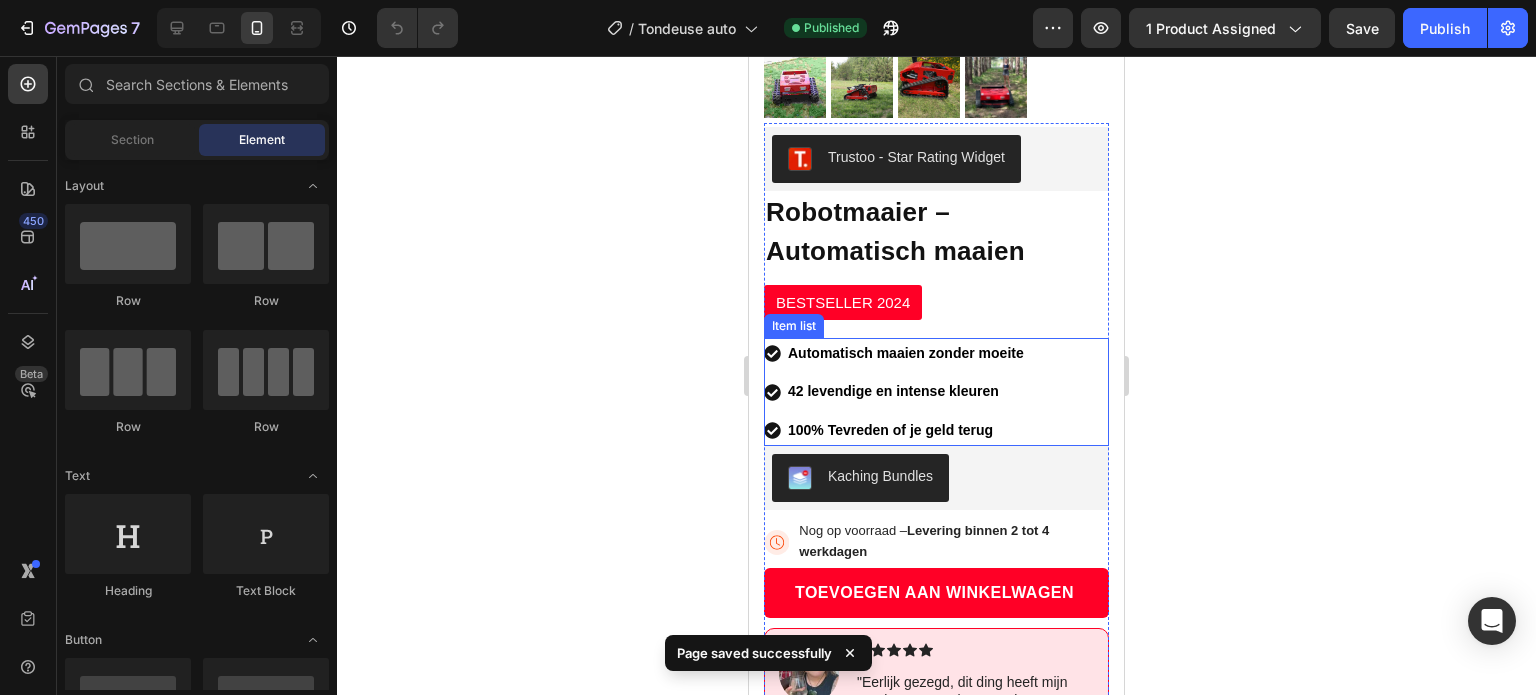 click on "42 levendige en intense kleuren" at bounding box center (893, 391) 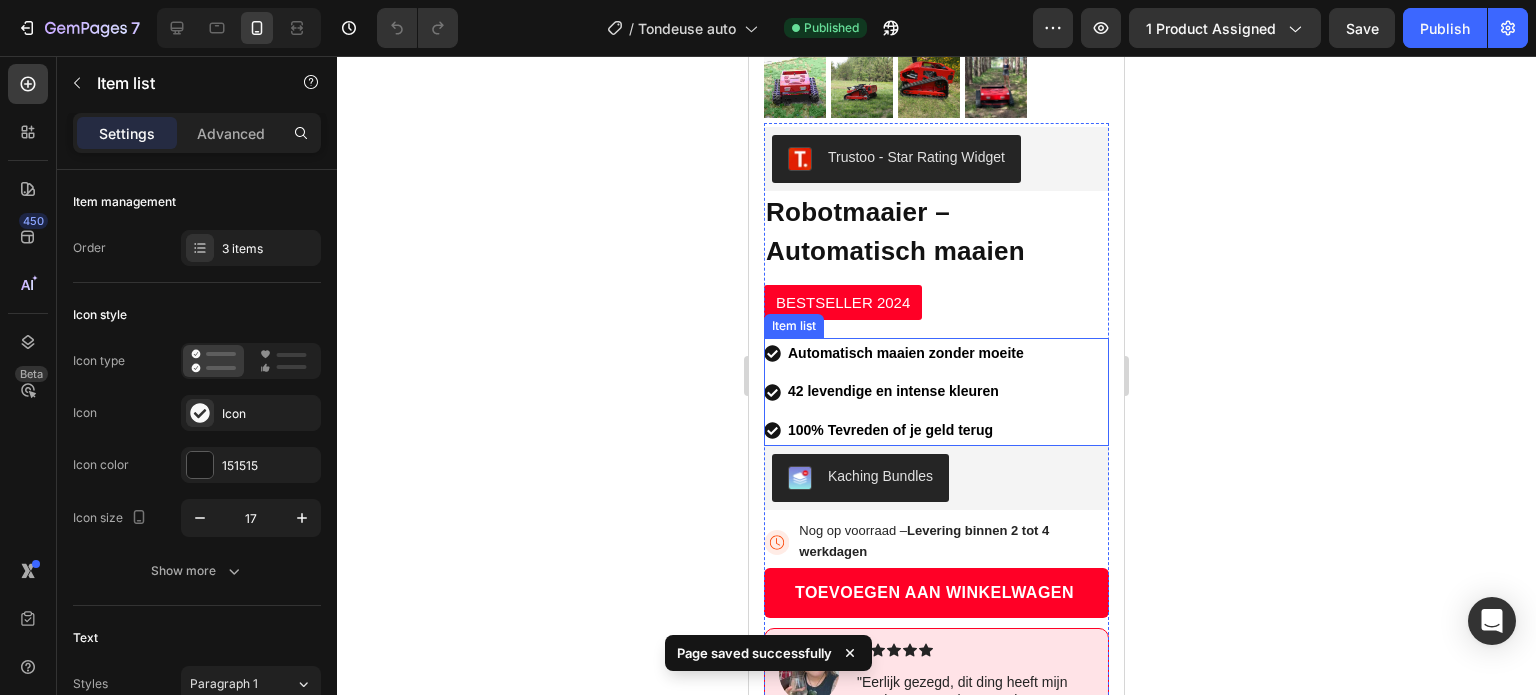 click on "42 levendige en intense kleuren" at bounding box center (893, 391) 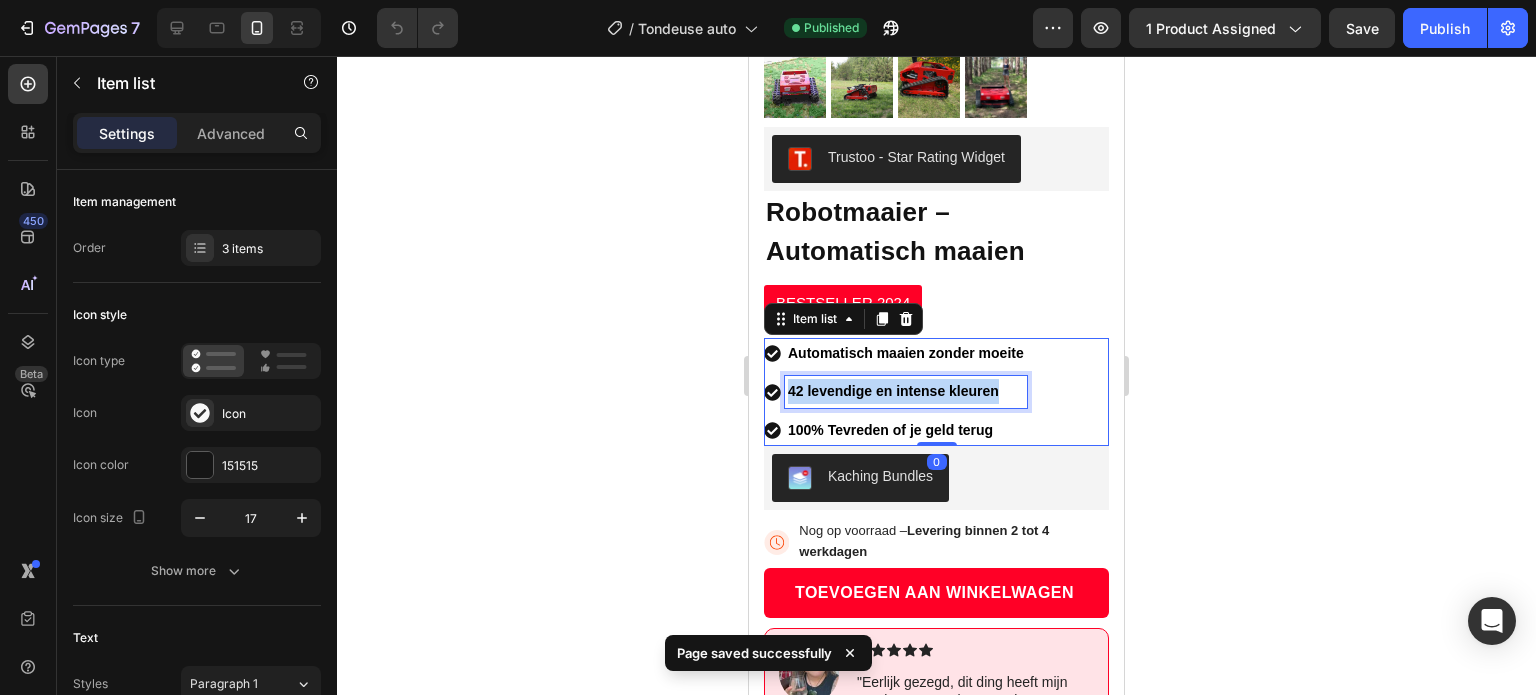 click on "42 levendige en intense kleuren" at bounding box center (893, 391) 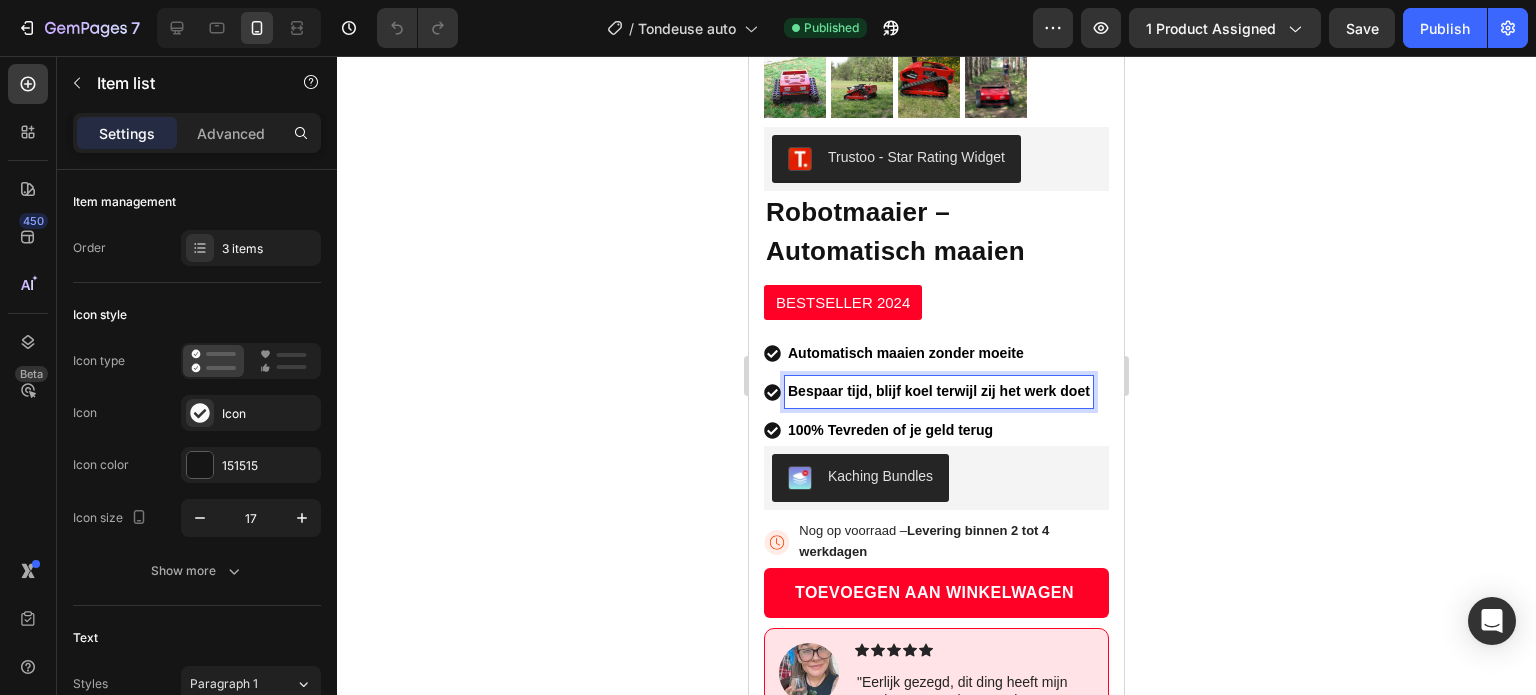 click 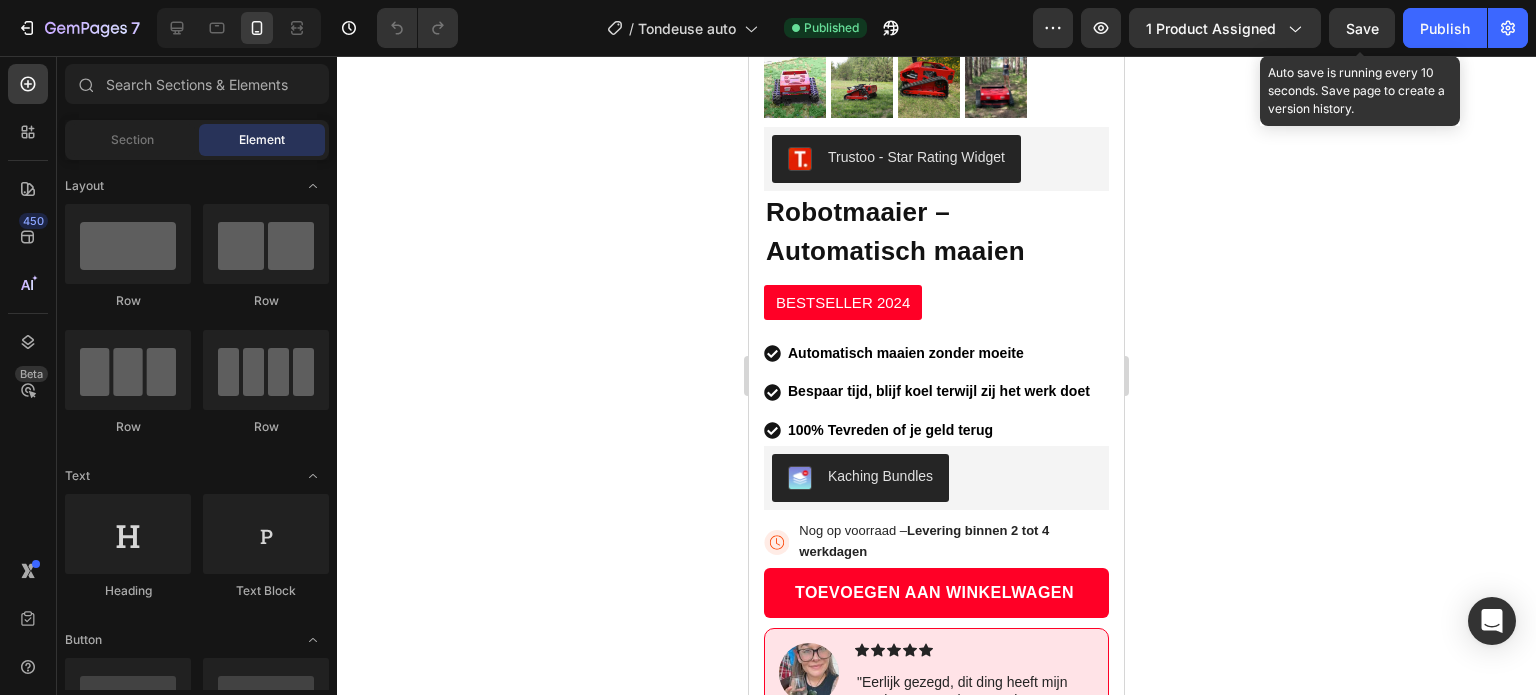 click on "Save" at bounding box center (1362, 28) 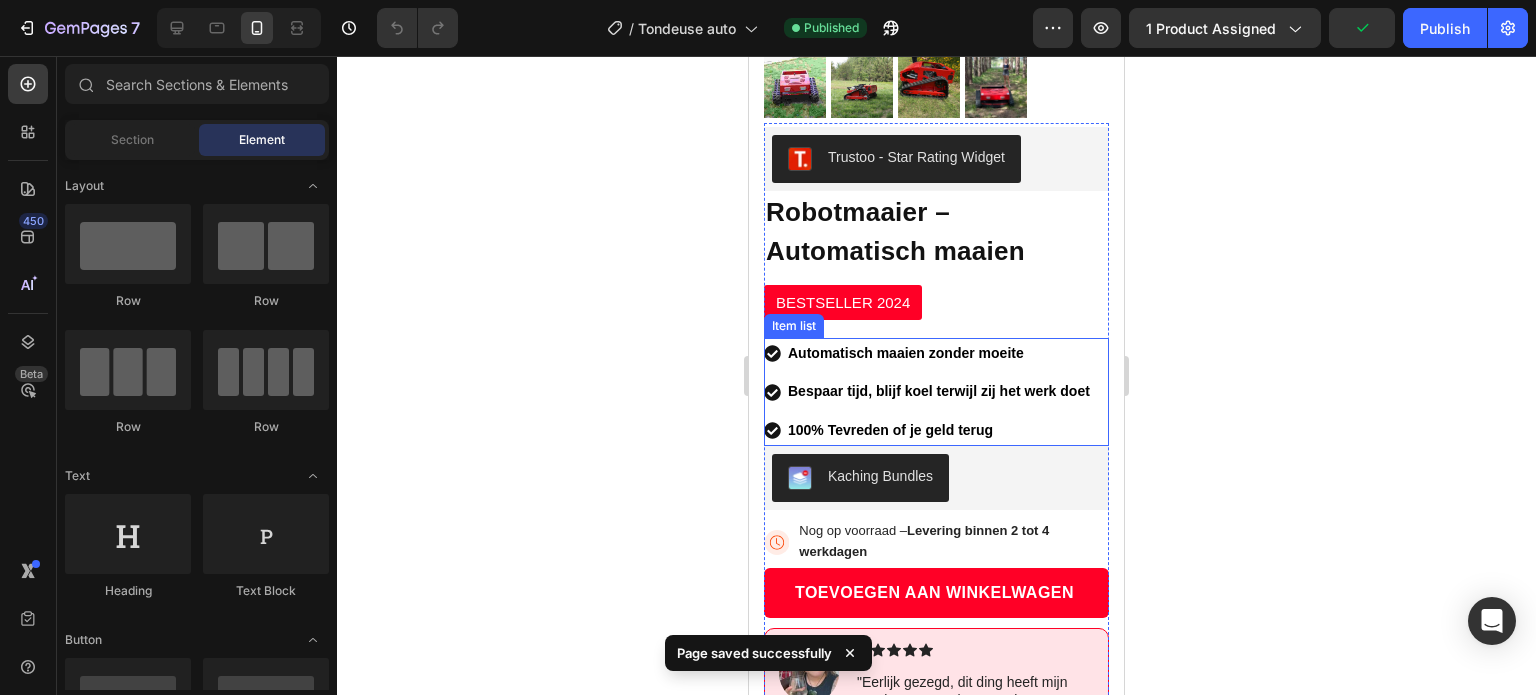click on "100% Tevreden of je geld terug" at bounding box center [939, 430] 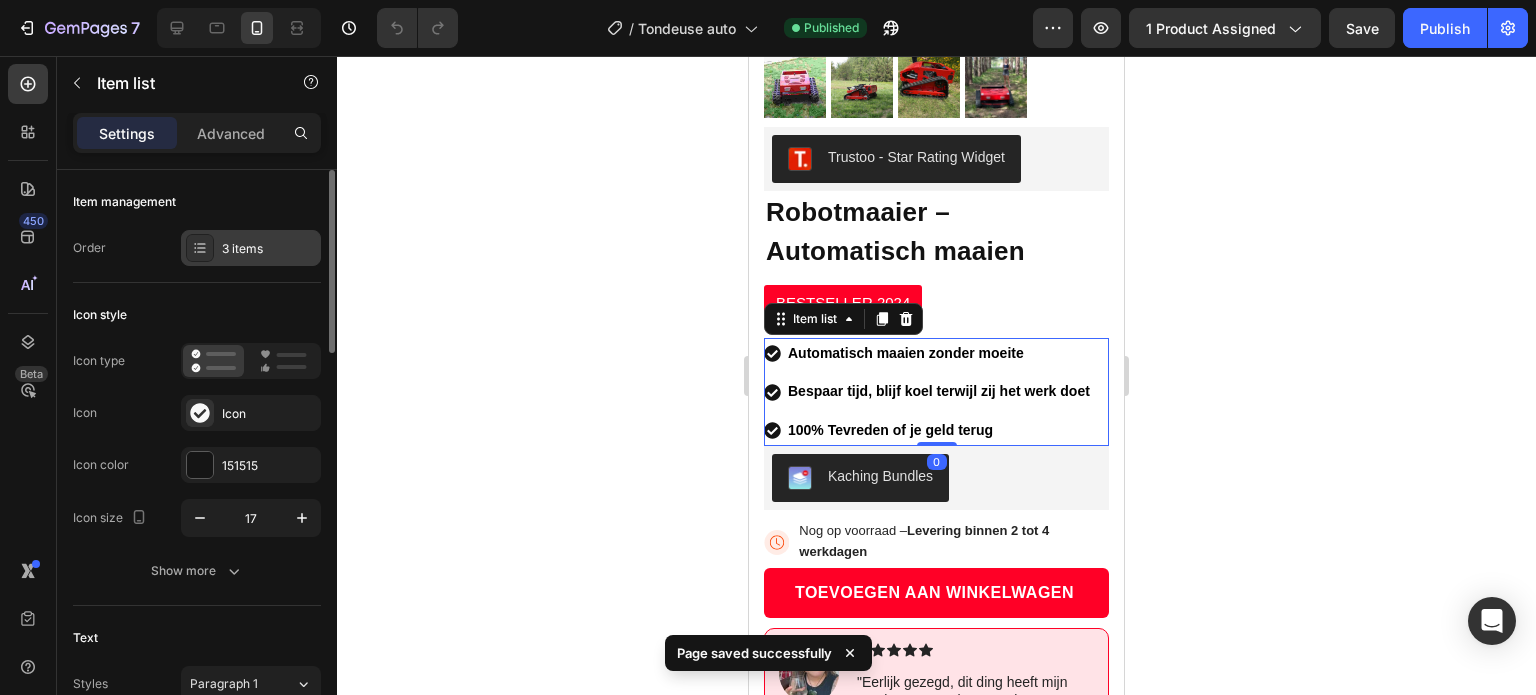 click on "3 items" at bounding box center (251, 248) 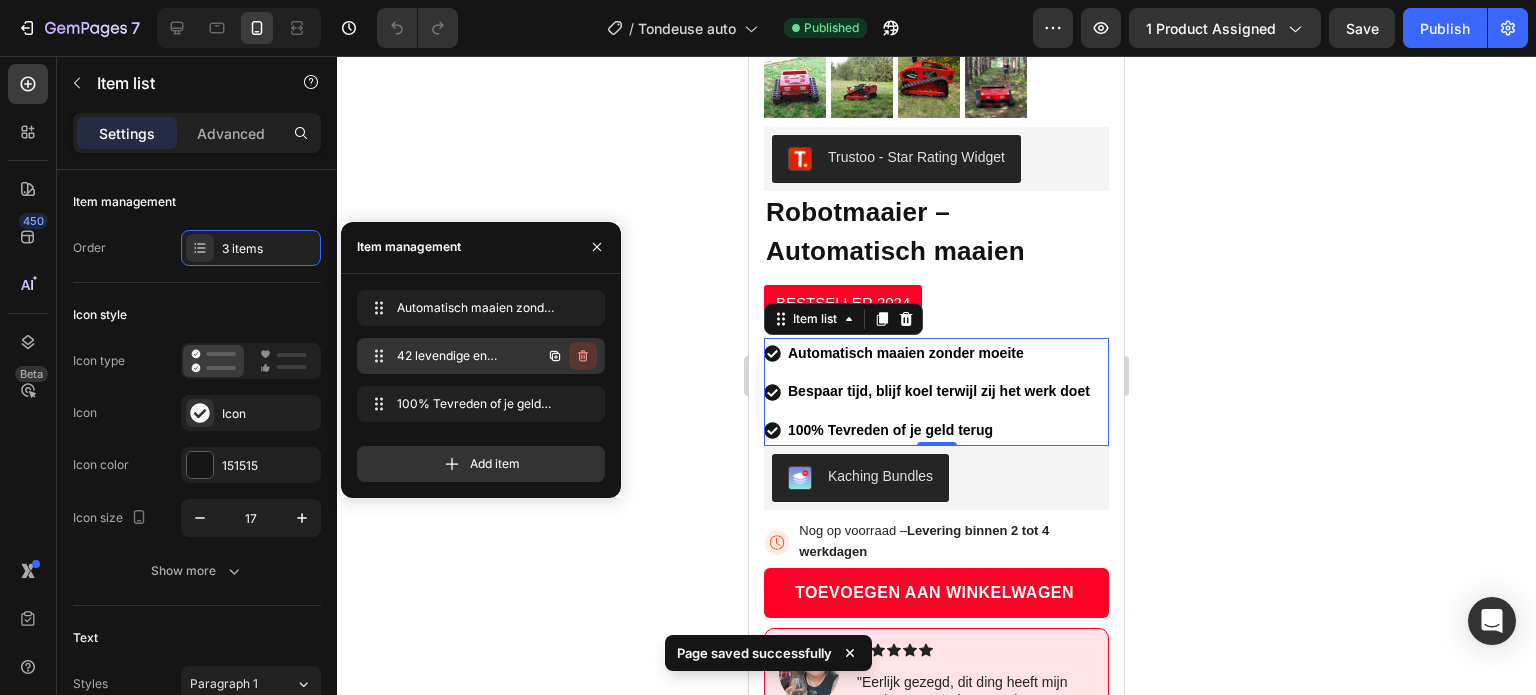 click 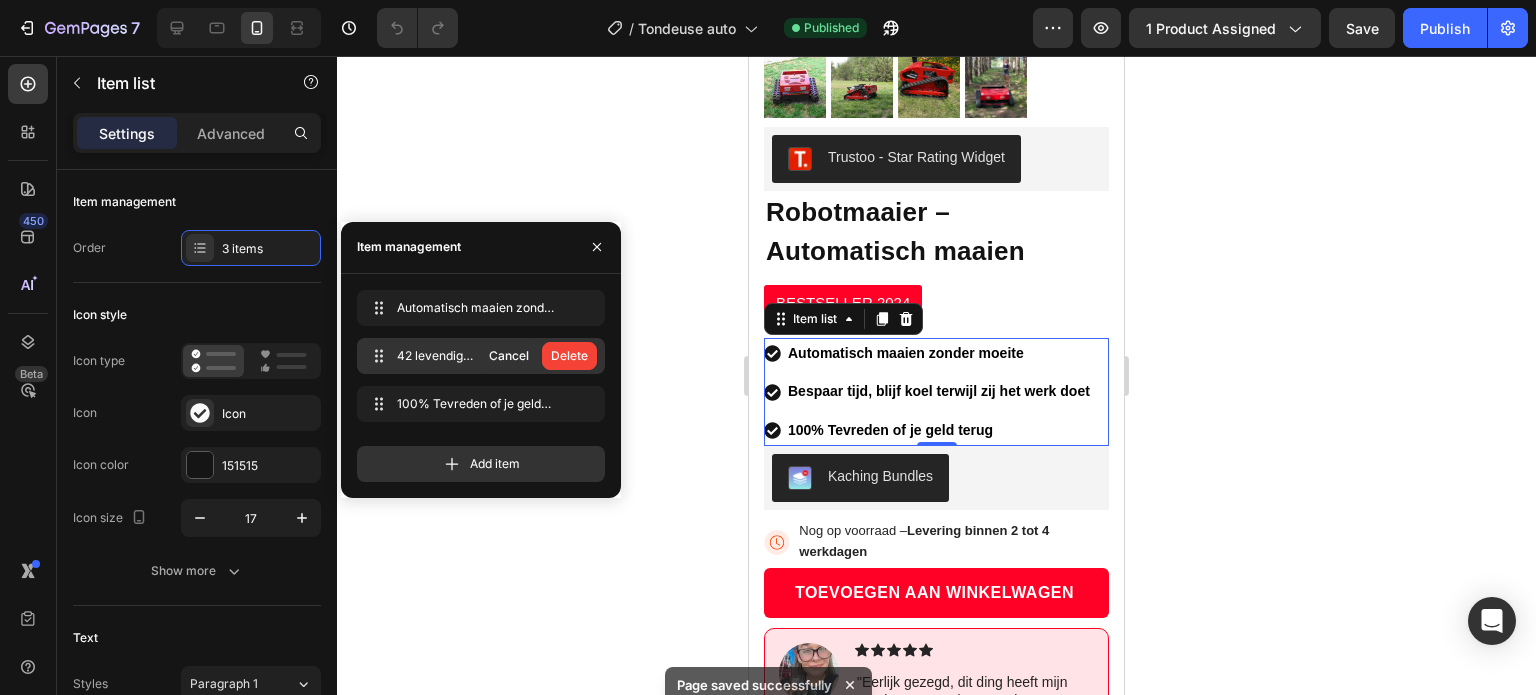 click on "Delete" at bounding box center (569, 356) 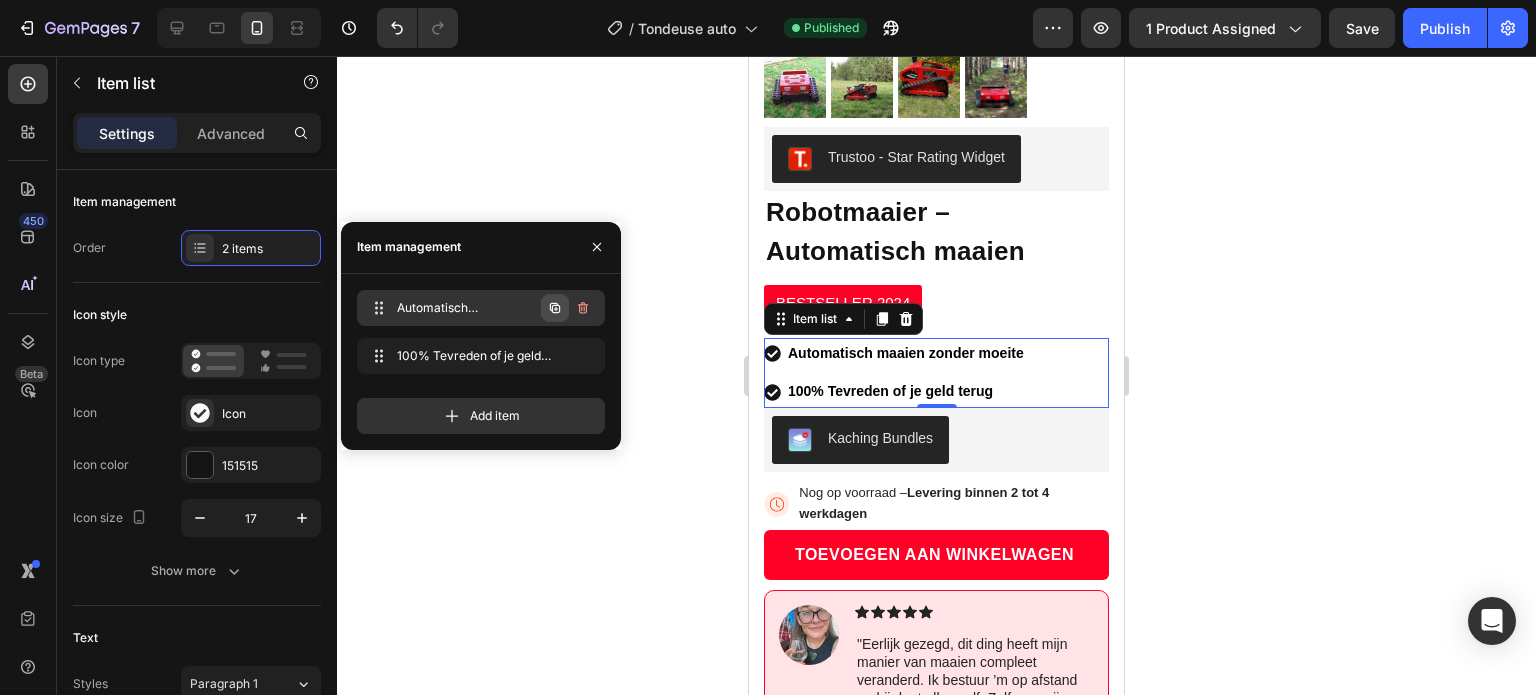 click 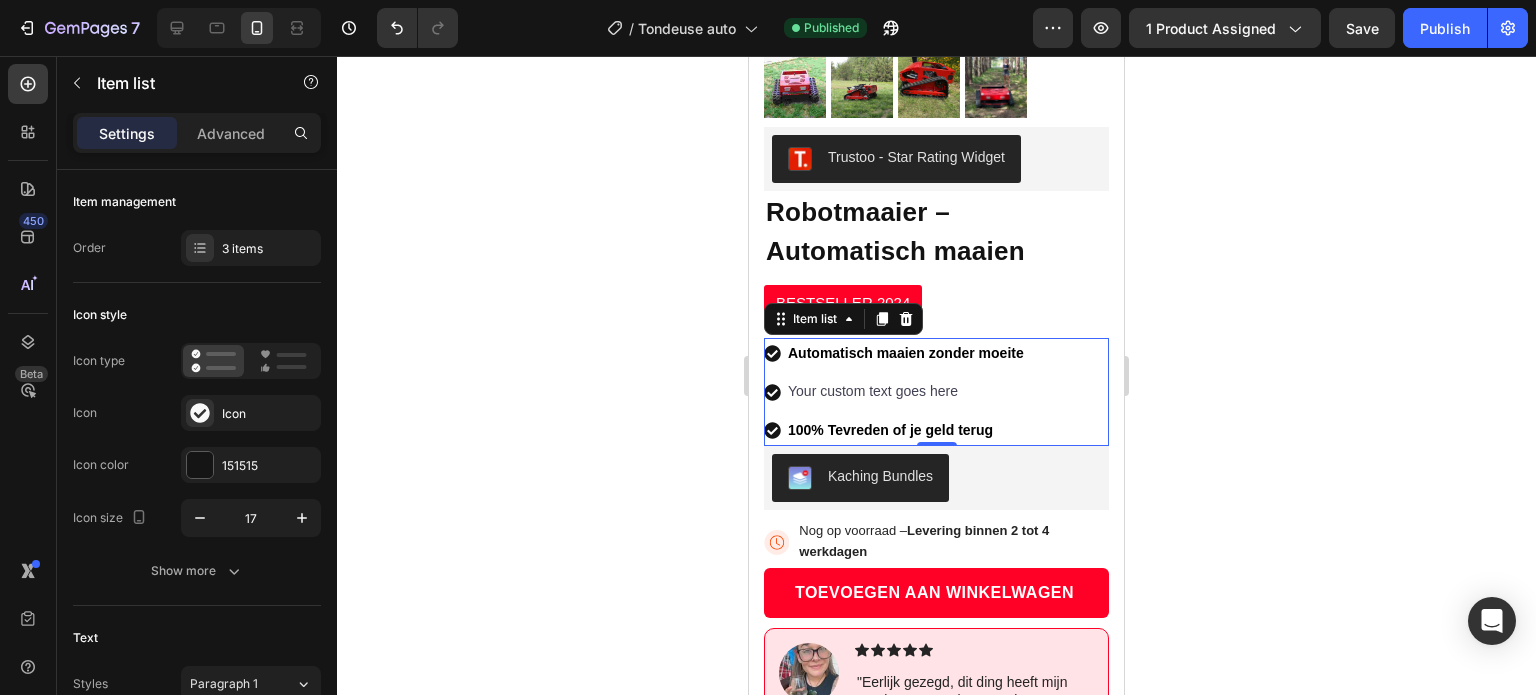 click on "Your custom text goes here" at bounding box center [906, 391] 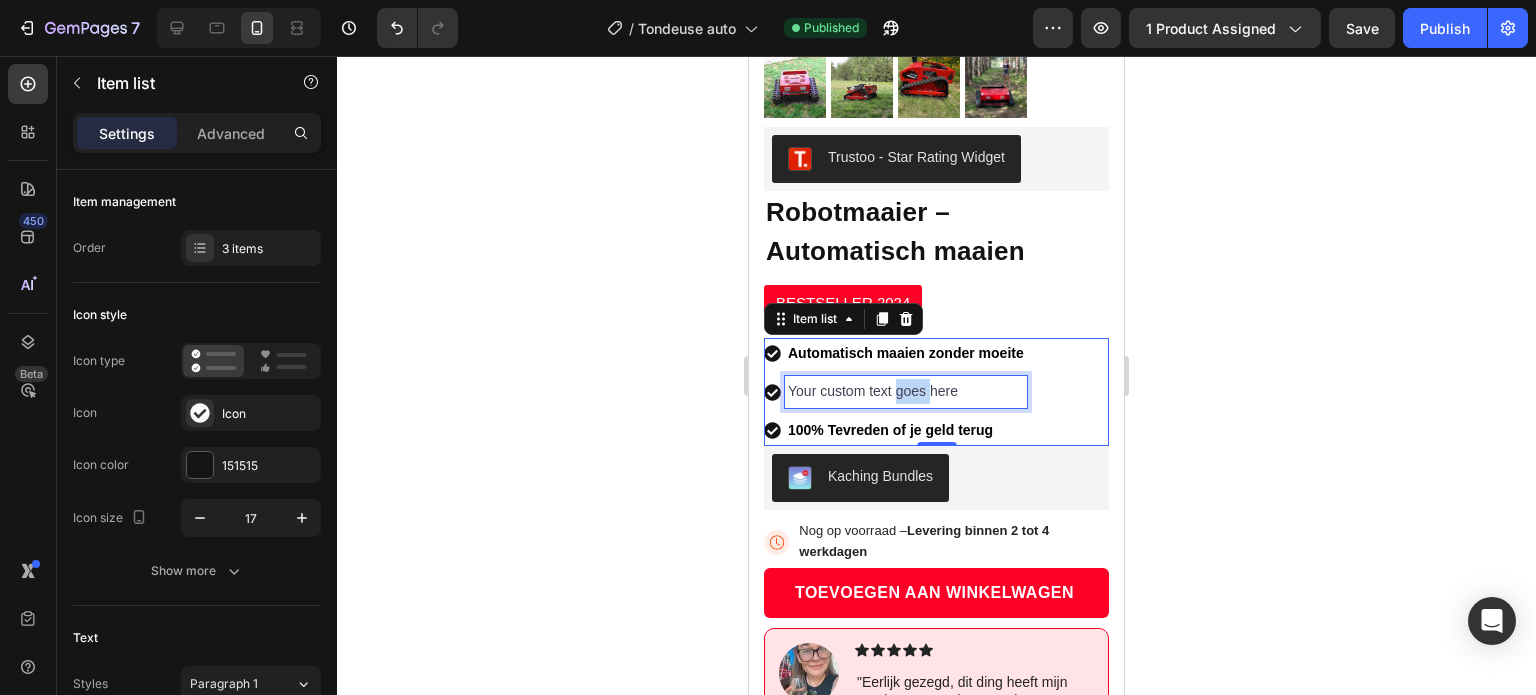 click on "Your custom text goes here" at bounding box center [906, 391] 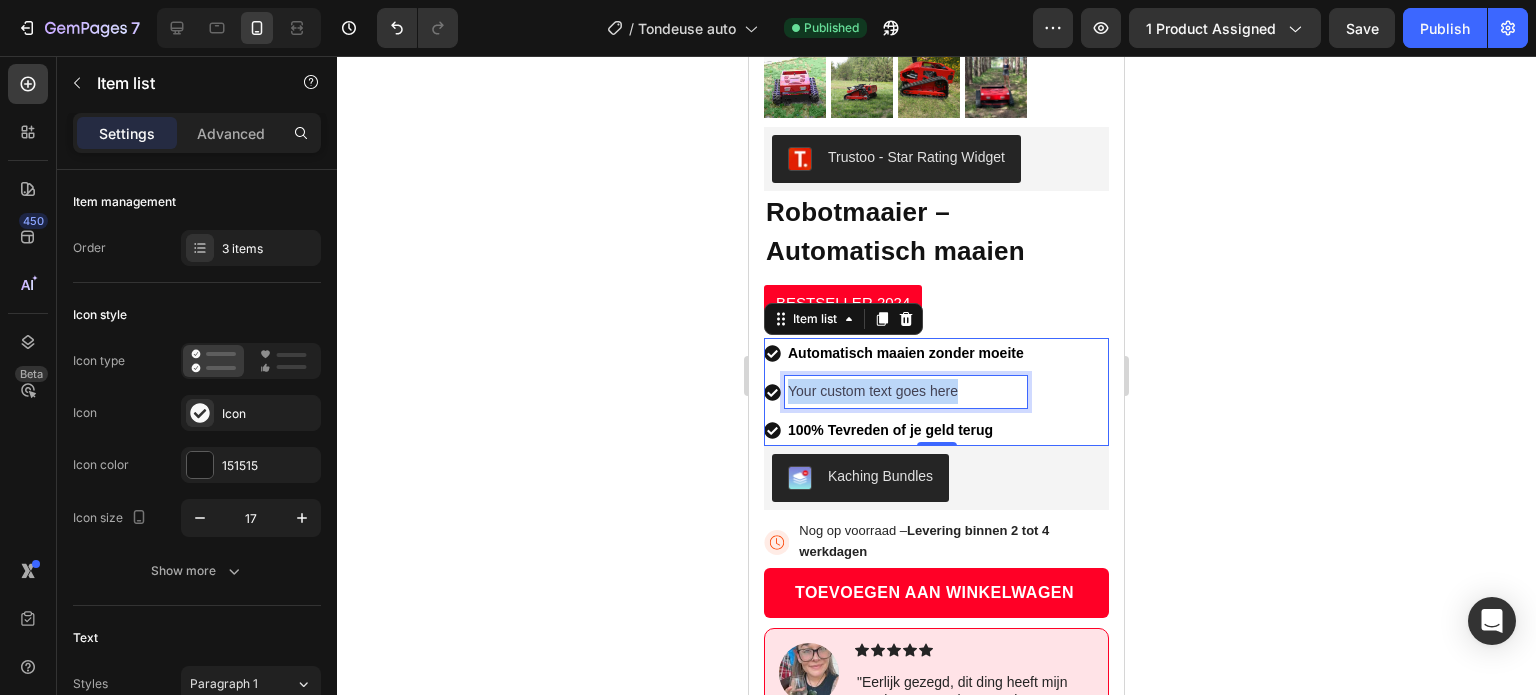 click on "Your custom text goes here" at bounding box center (906, 391) 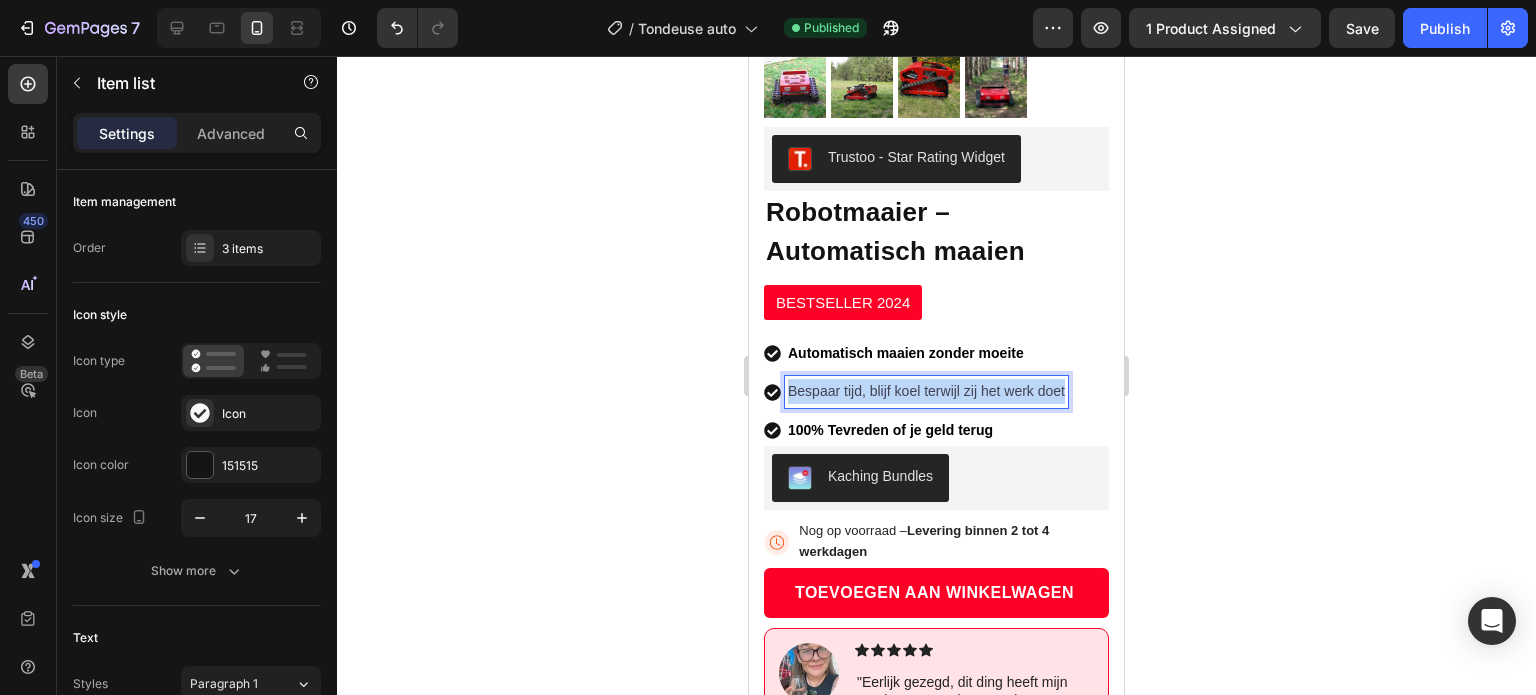 click on "Bespaar tijd, blijf koel terwijl zij het werk doet" at bounding box center [926, 391] 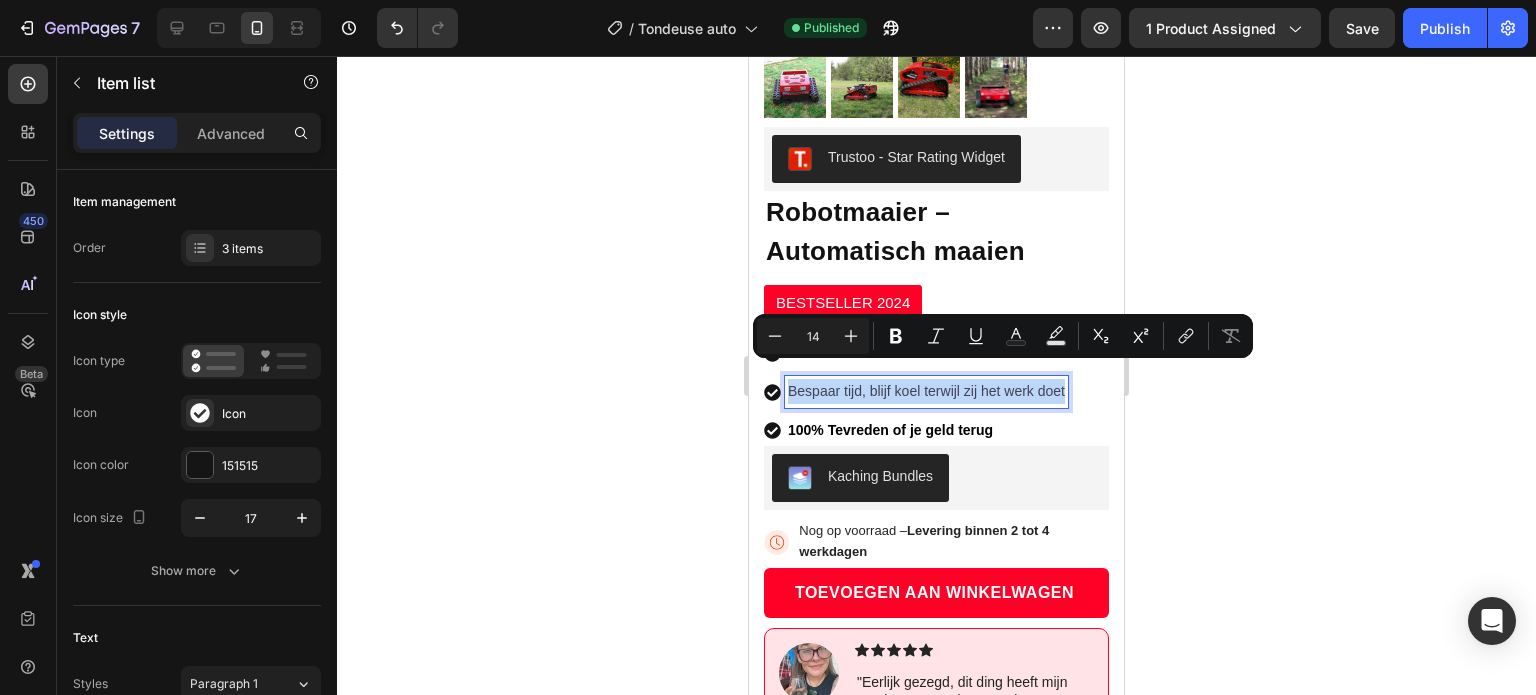 click on "Bespaar tijd, blijf koel terwijl zij het werk doet" at bounding box center (926, 391) 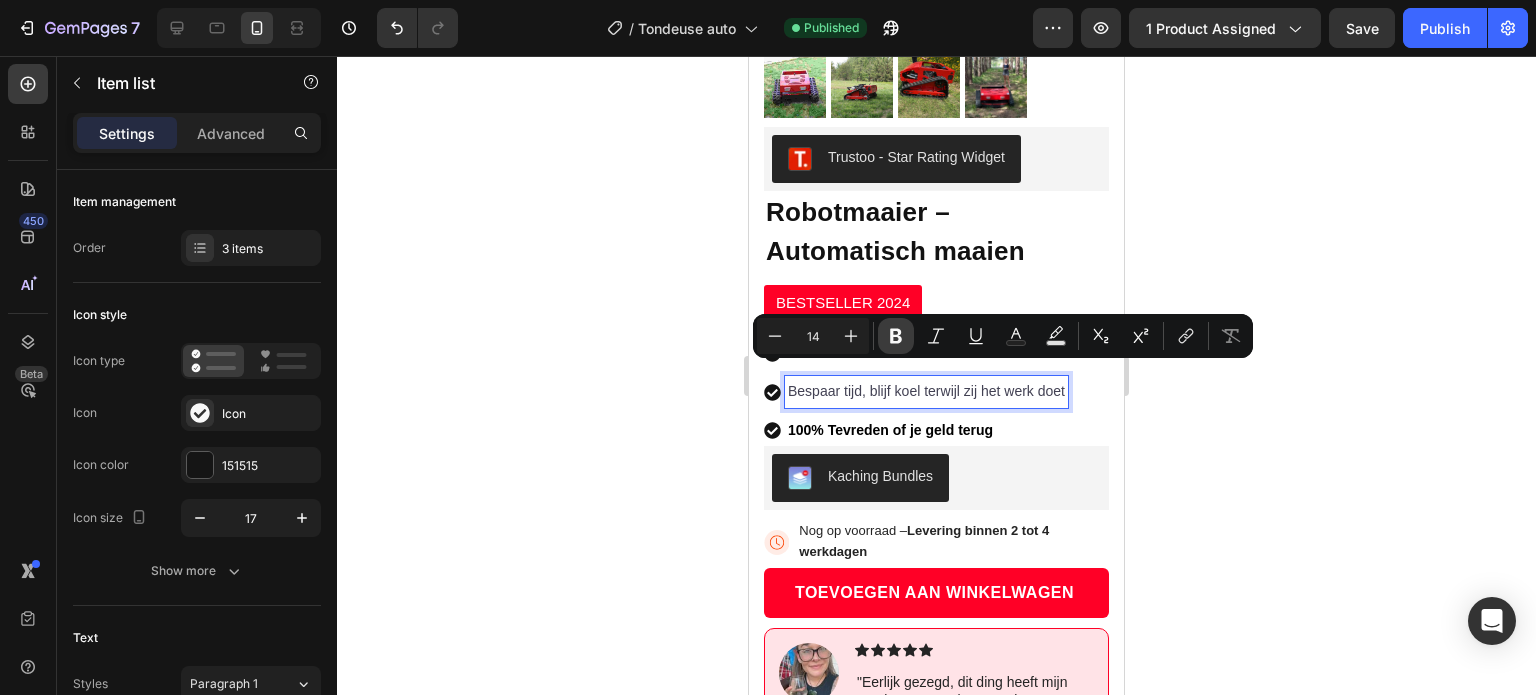 click 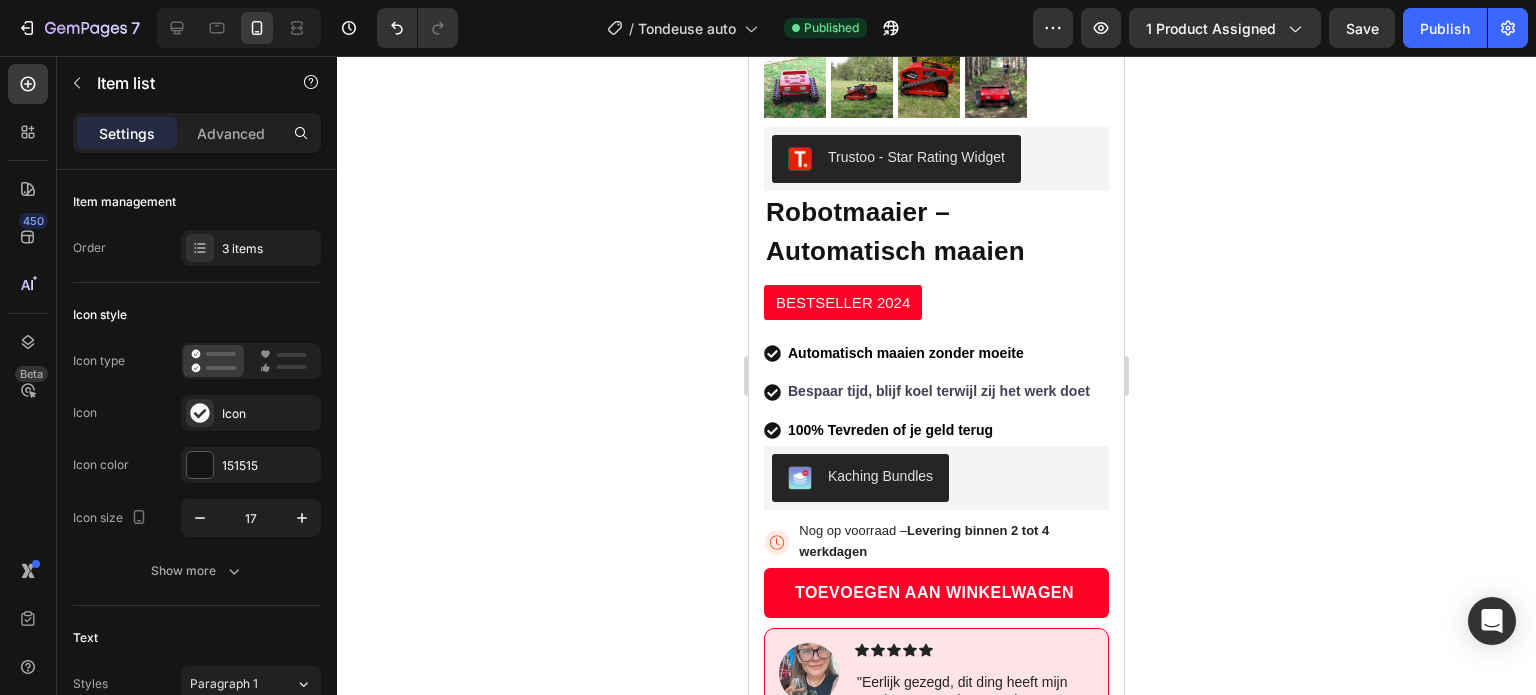 click on "Bespaar tijd, blijf koel terwijl zij het werk doet" at bounding box center (939, 391) 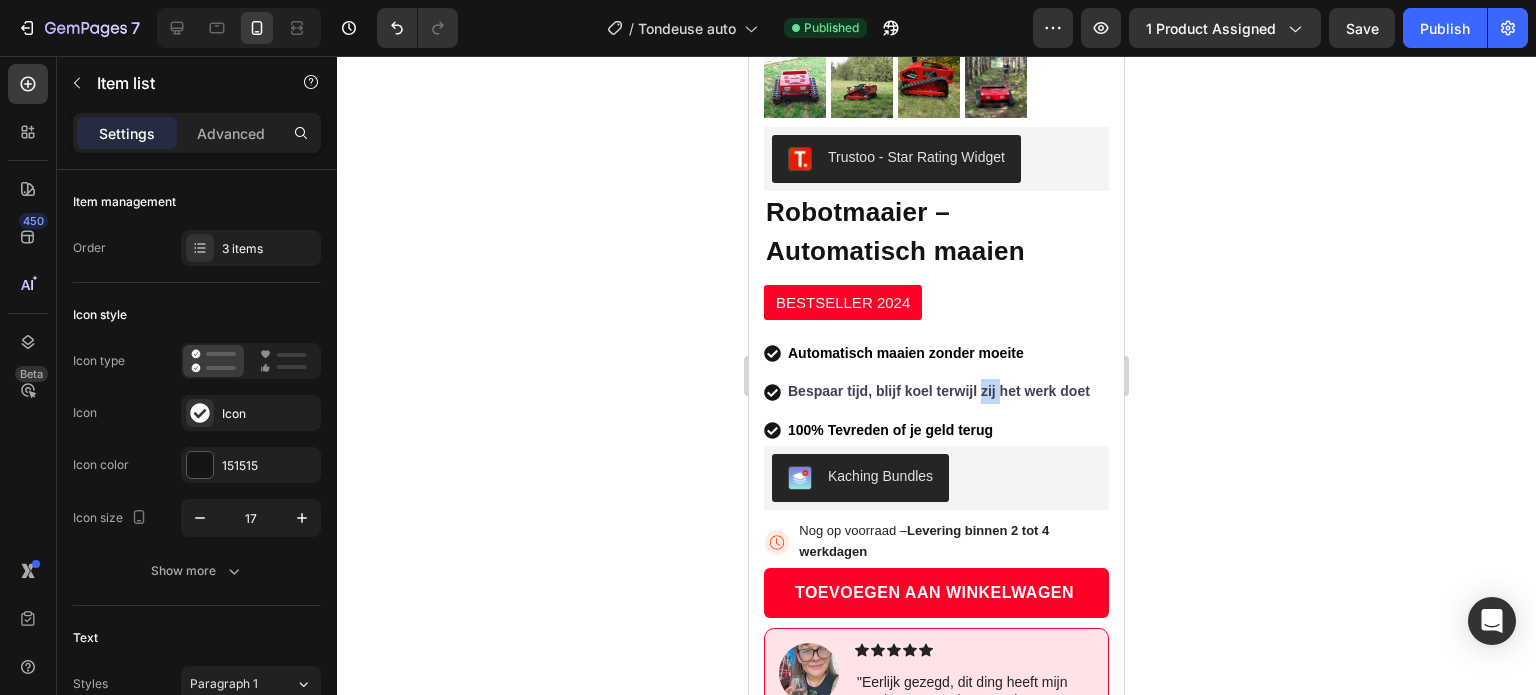 click on "Bespaar tijd, blijf koel terwijl zij het werk doet" at bounding box center [939, 391] 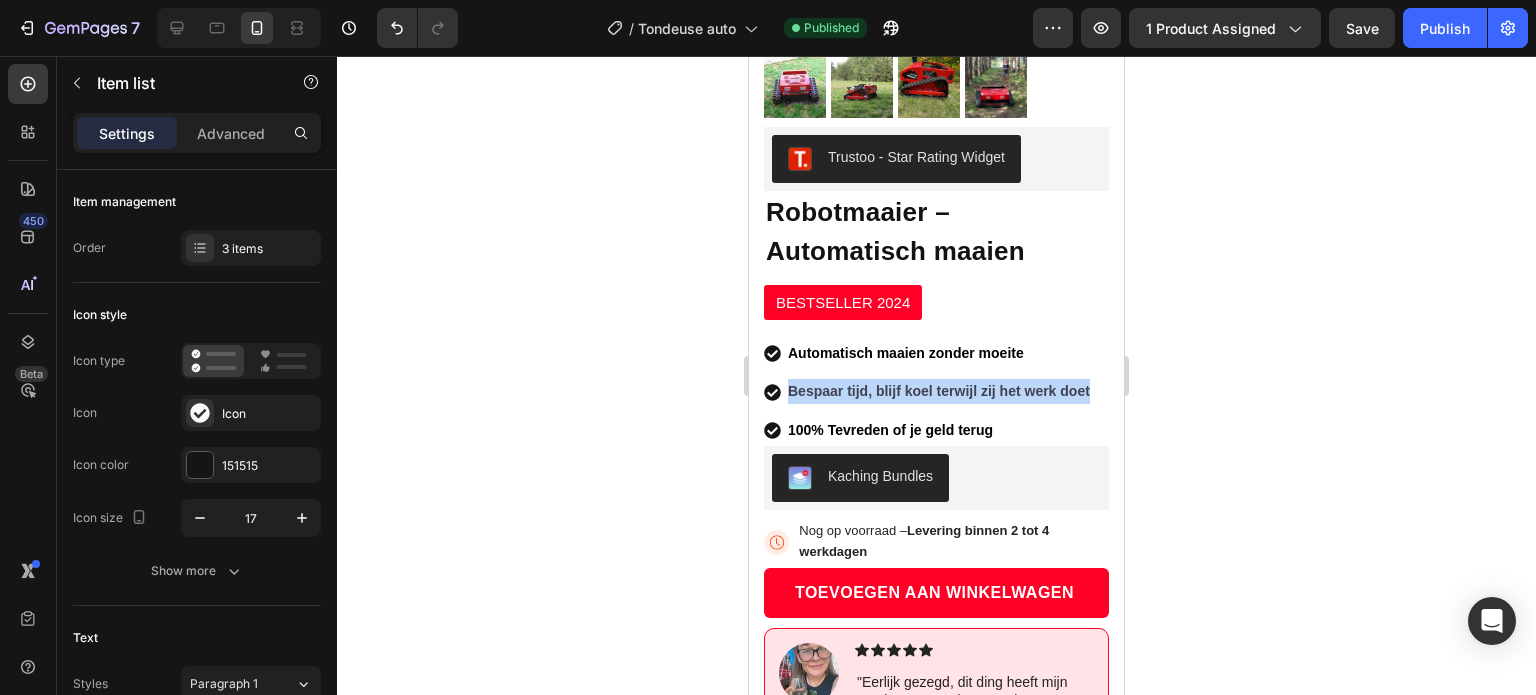 click on "Bespaar tijd, blijf koel terwijl zij het werk doet" at bounding box center (939, 391) 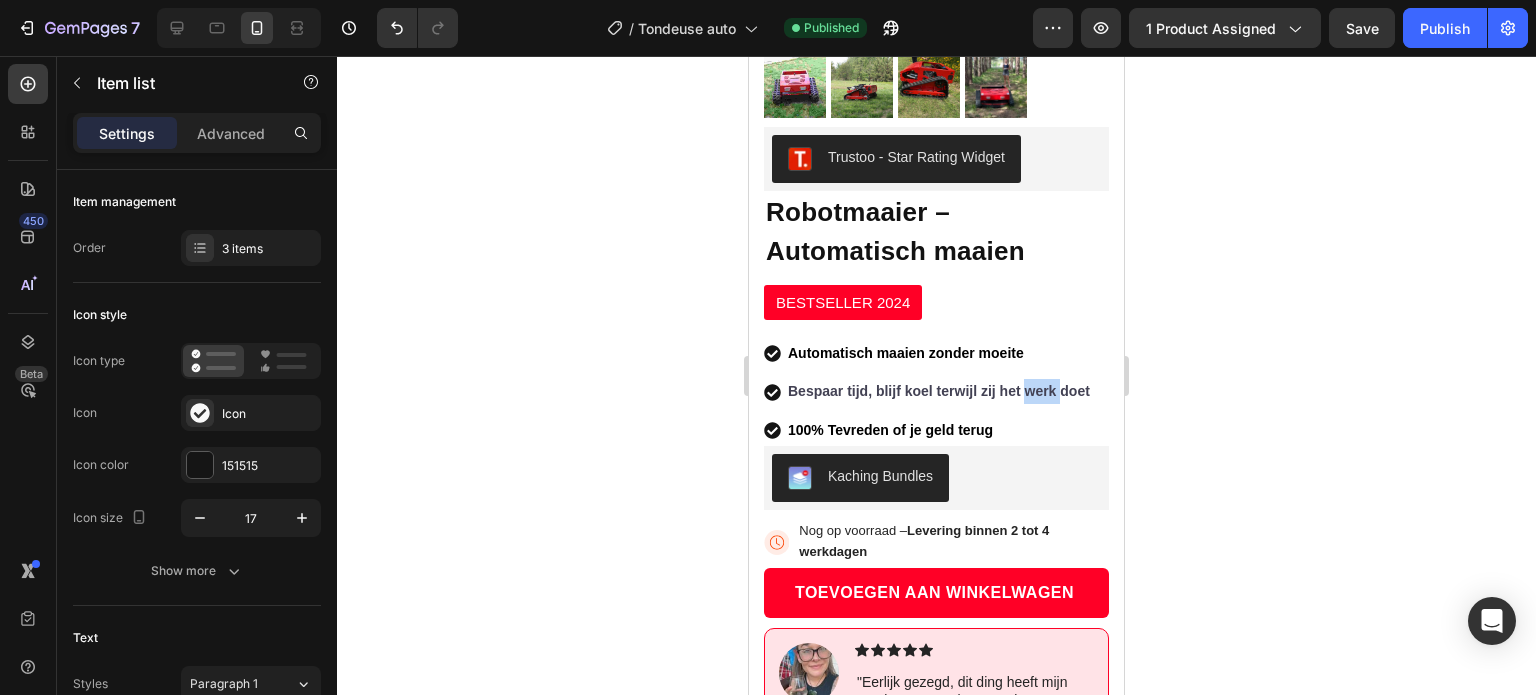 click on "Bespaar tijd, blijf koel terwijl zij het werk doet" at bounding box center (939, 391) 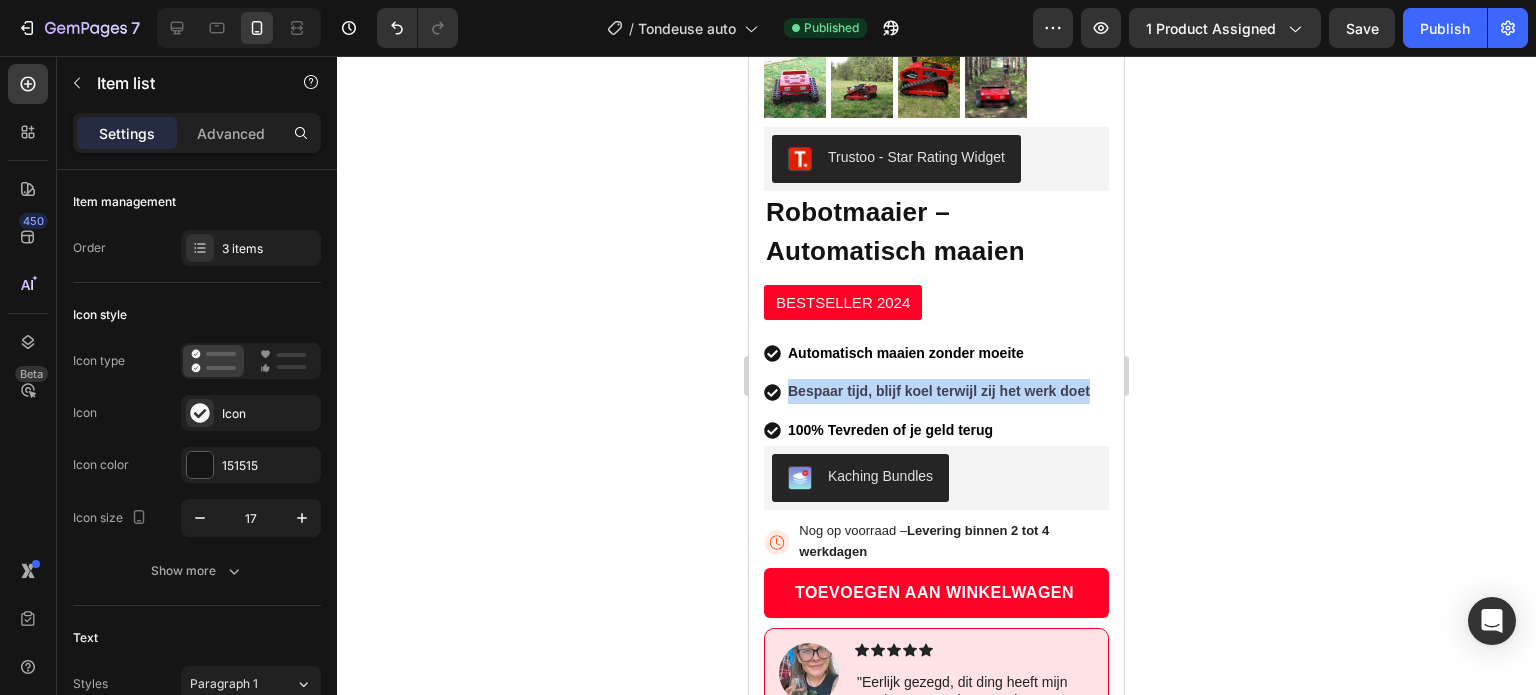 click on "Bespaar tijd, blijf koel terwijl zij het werk doet" at bounding box center [939, 391] 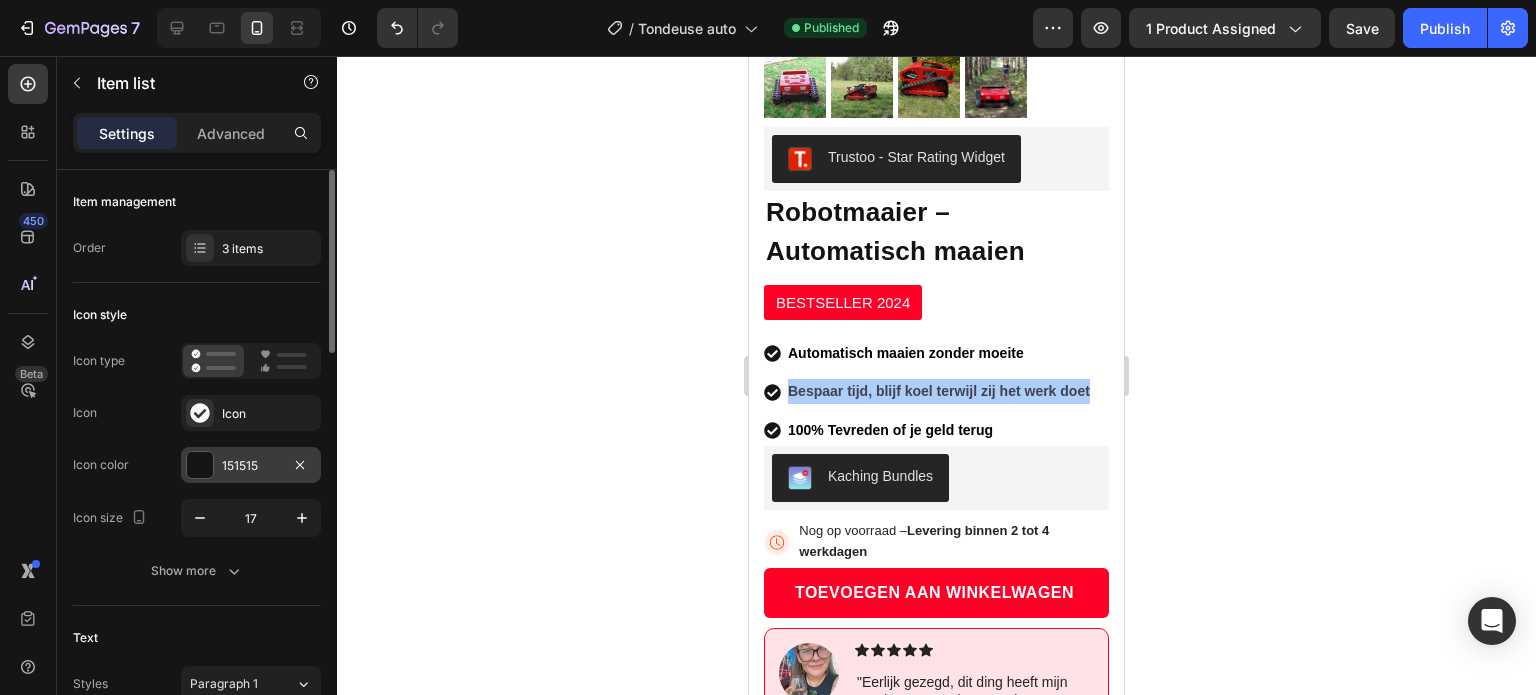 click at bounding box center [200, 465] 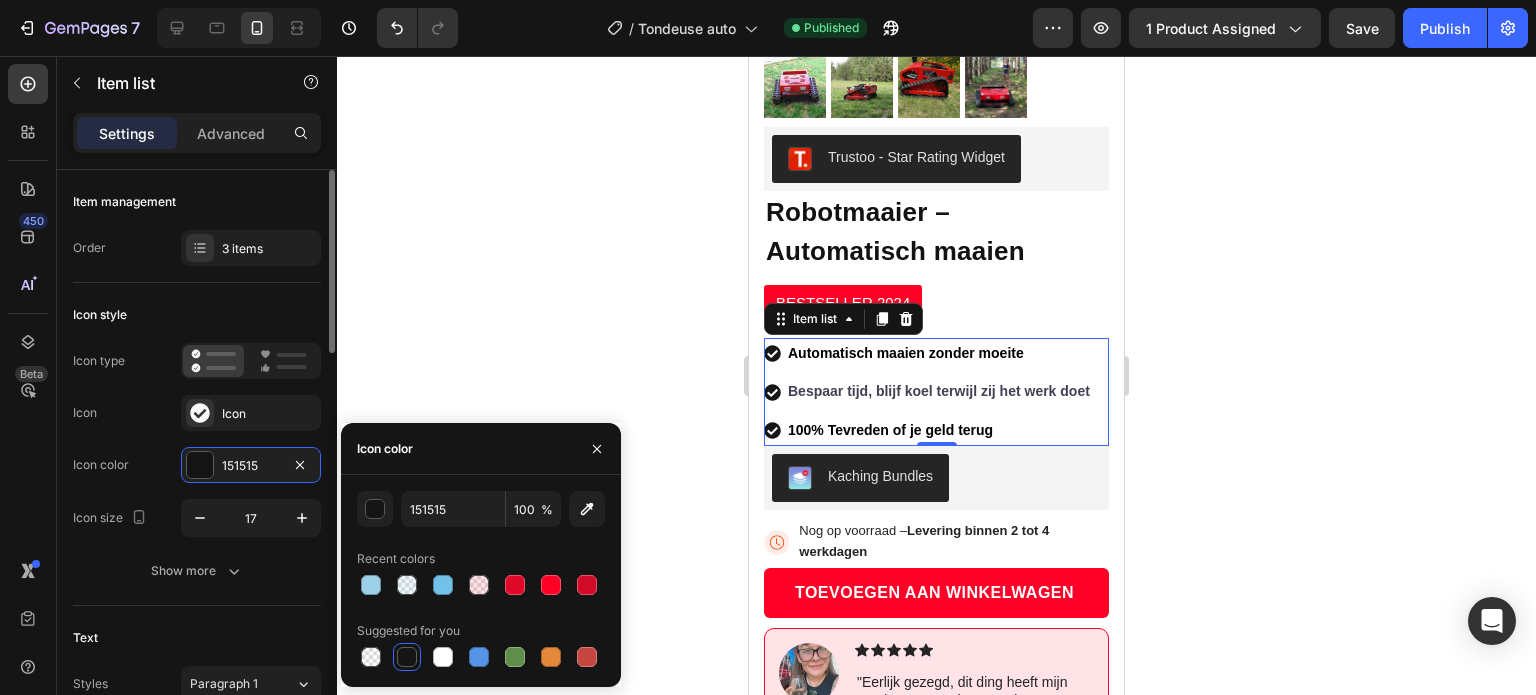 click on "Icon Icon" at bounding box center (197, 413) 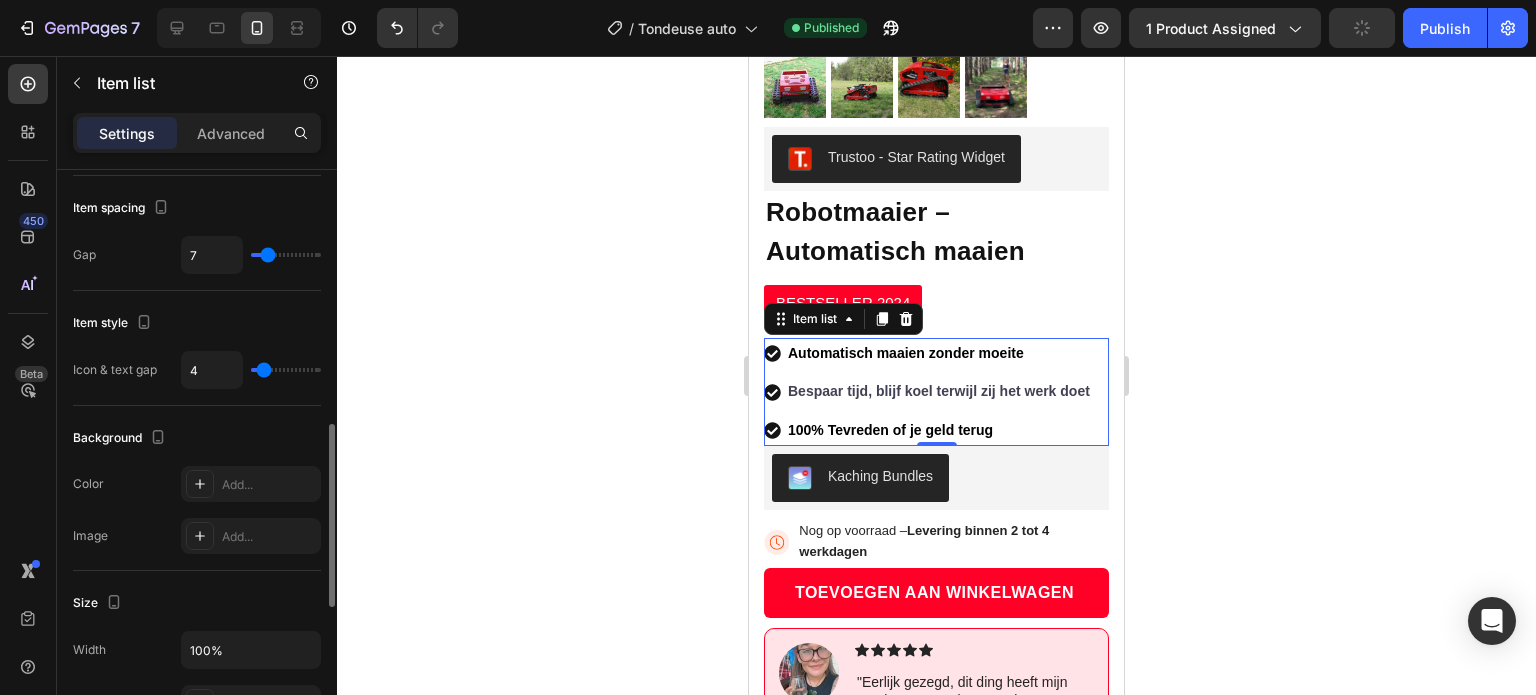 scroll, scrollTop: 600, scrollLeft: 0, axis: vertical 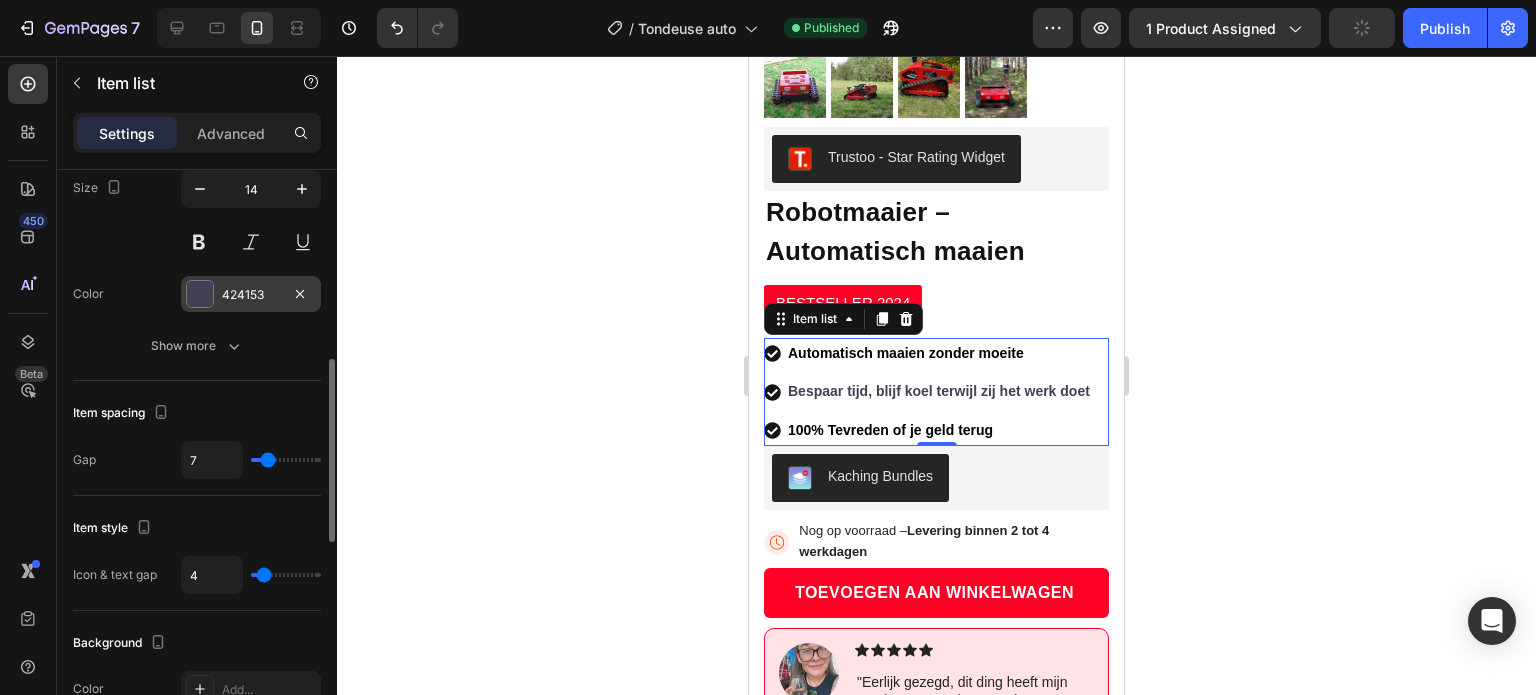 click at bounding box center [200, 294] 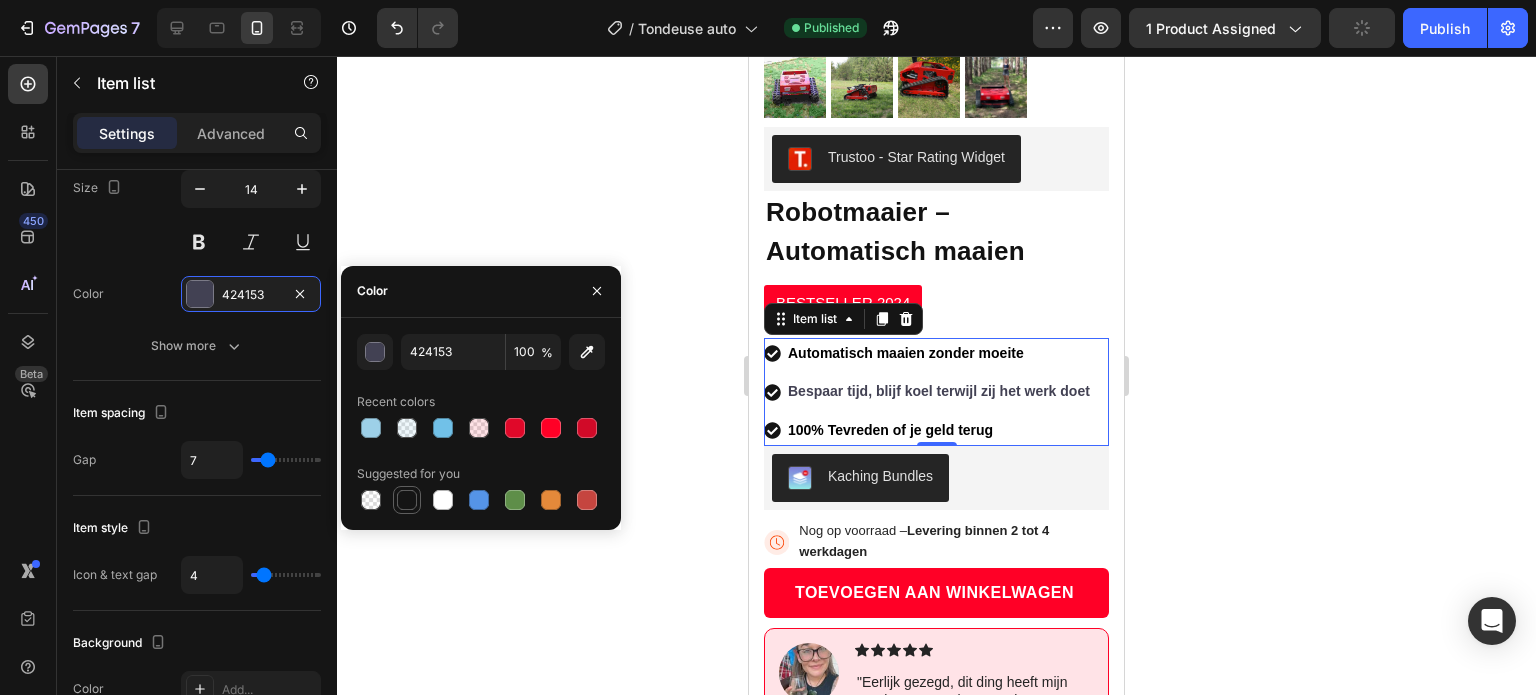 click at bounding box center [407, 500] 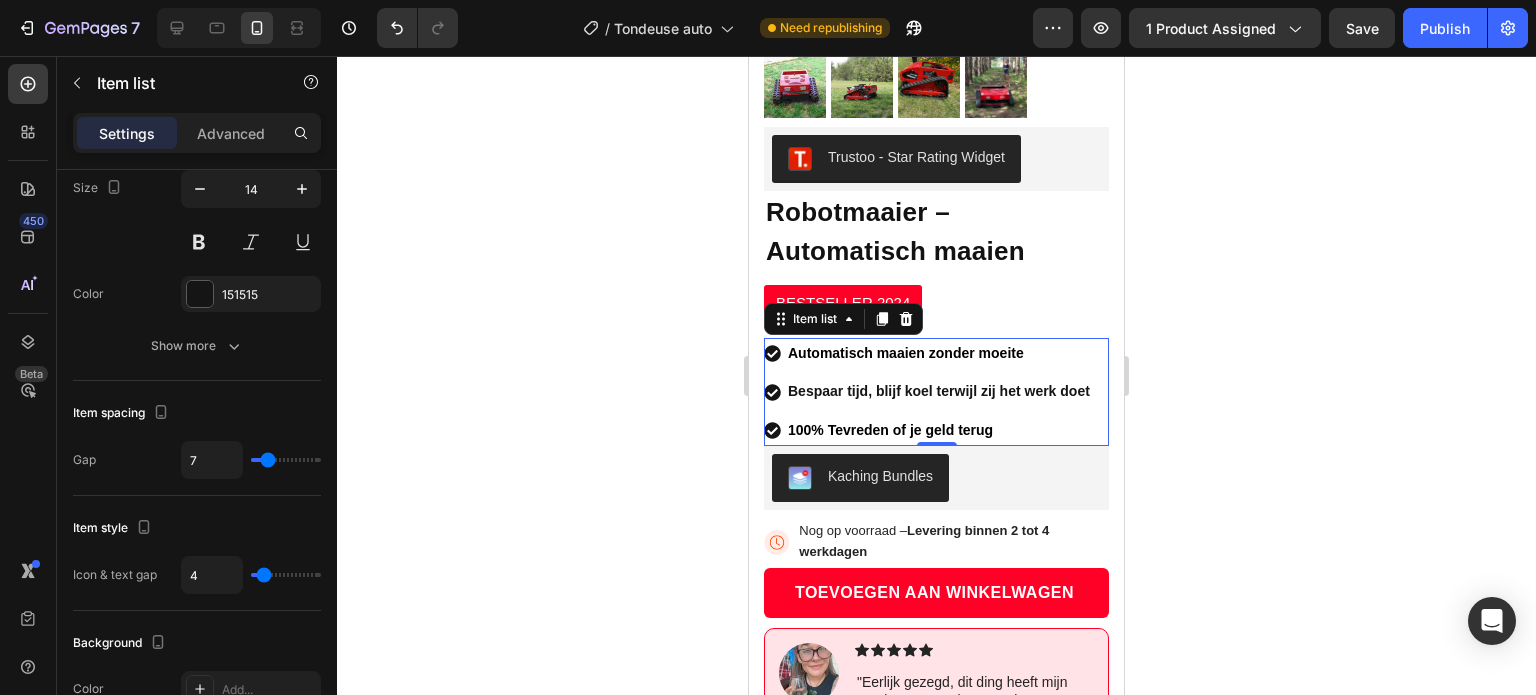 click 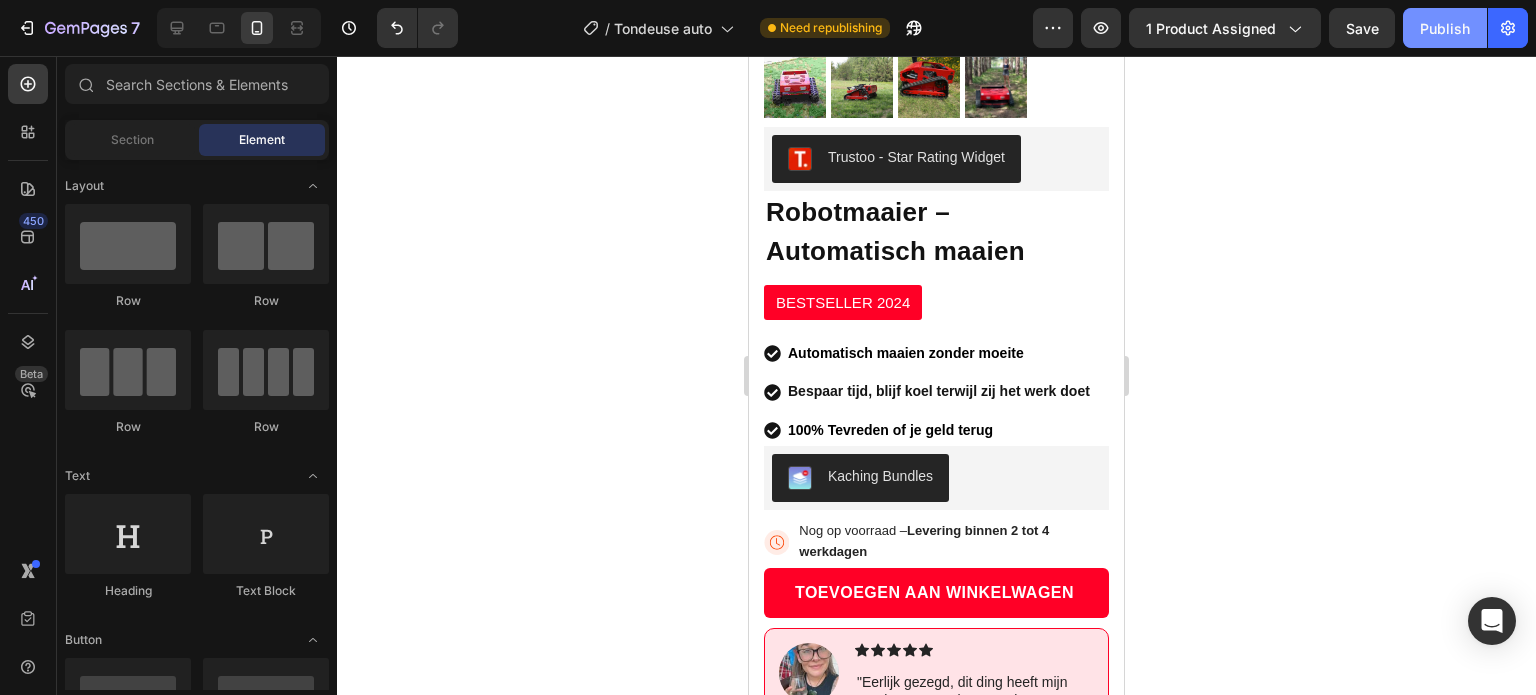 click on "Publish" at bounding box center [1445, 28] 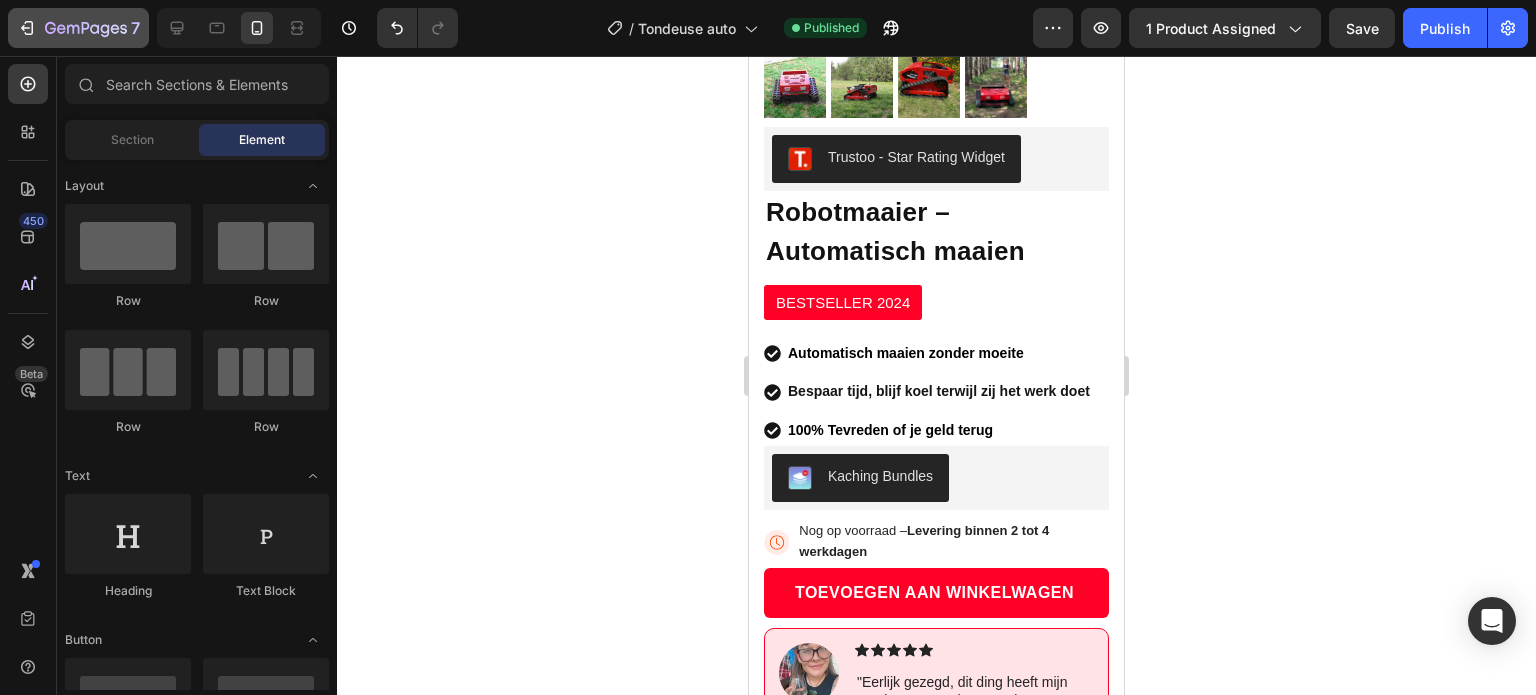 click on "7" 